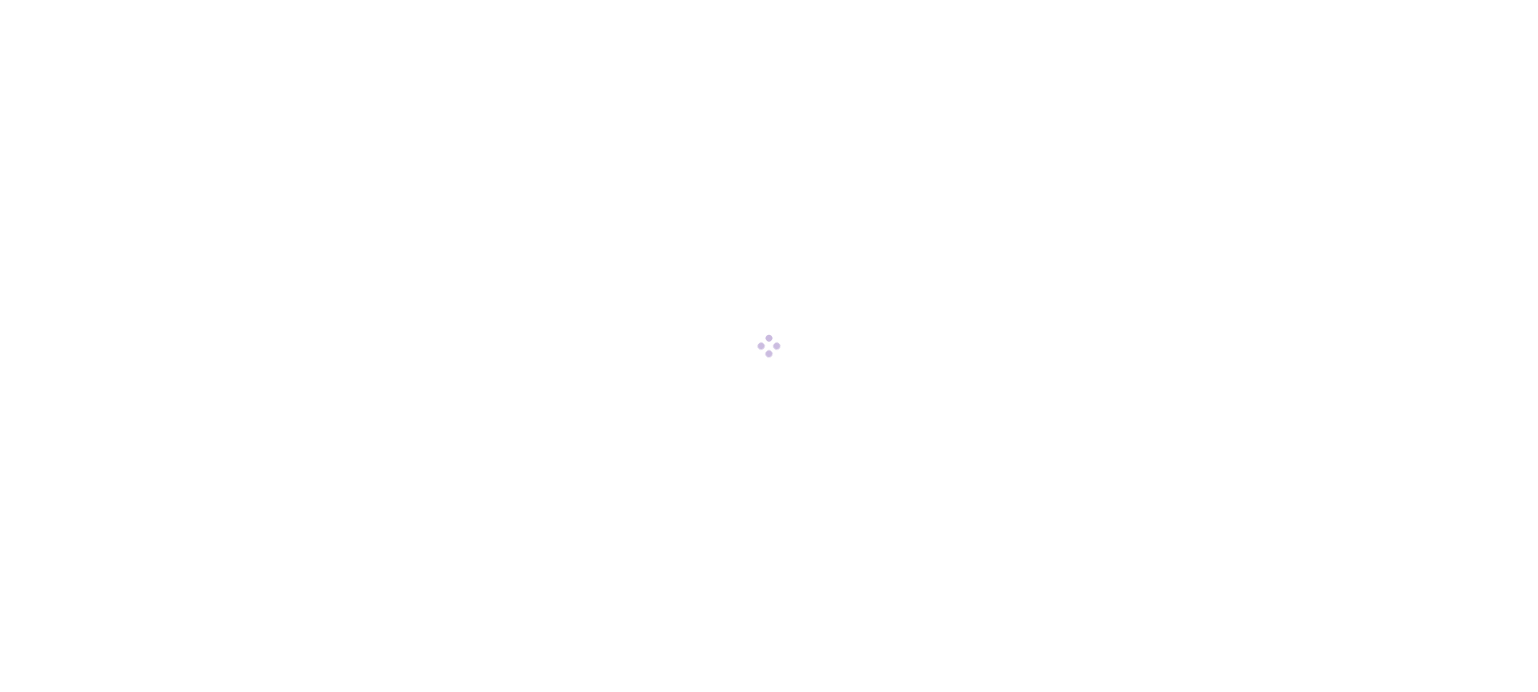 scroll, scrollTop: 0, scrollLeft: 0, axis: both 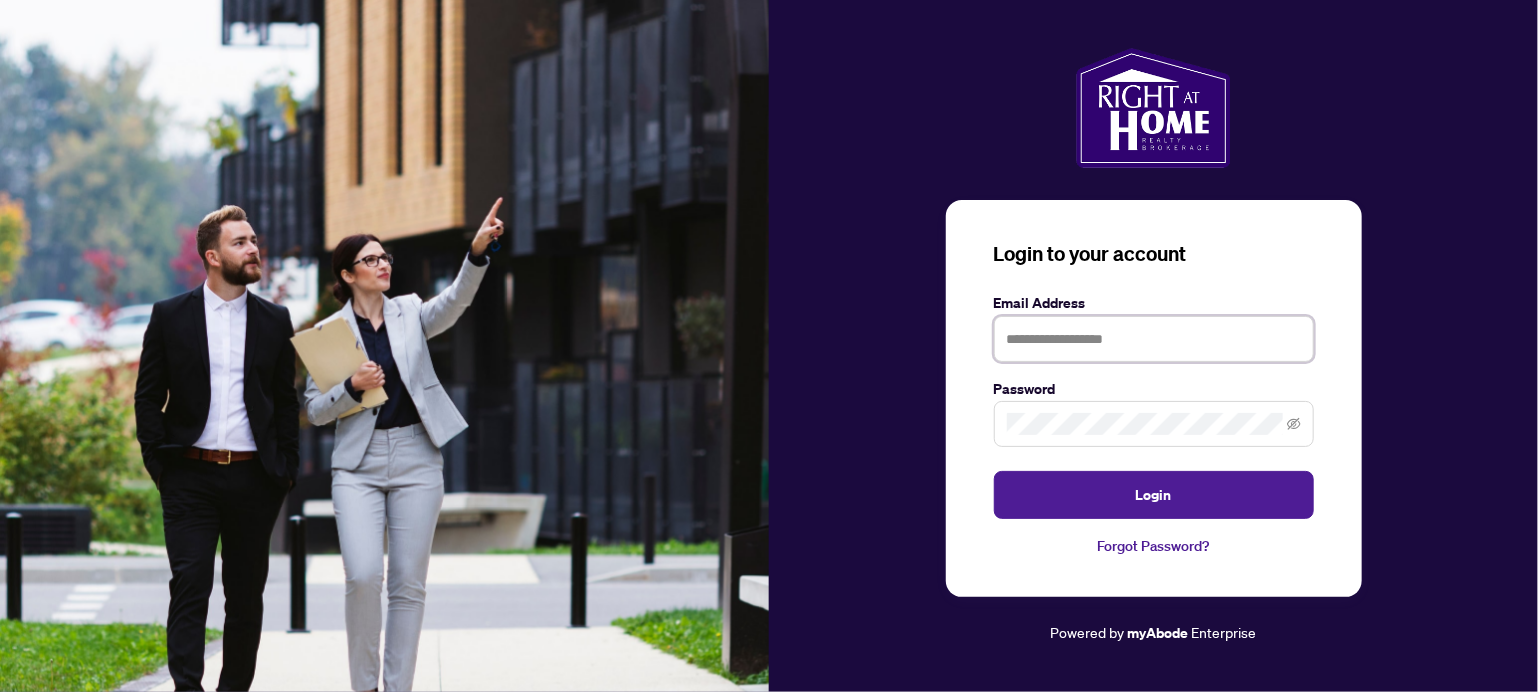 click at bounding box center [1154, 339] 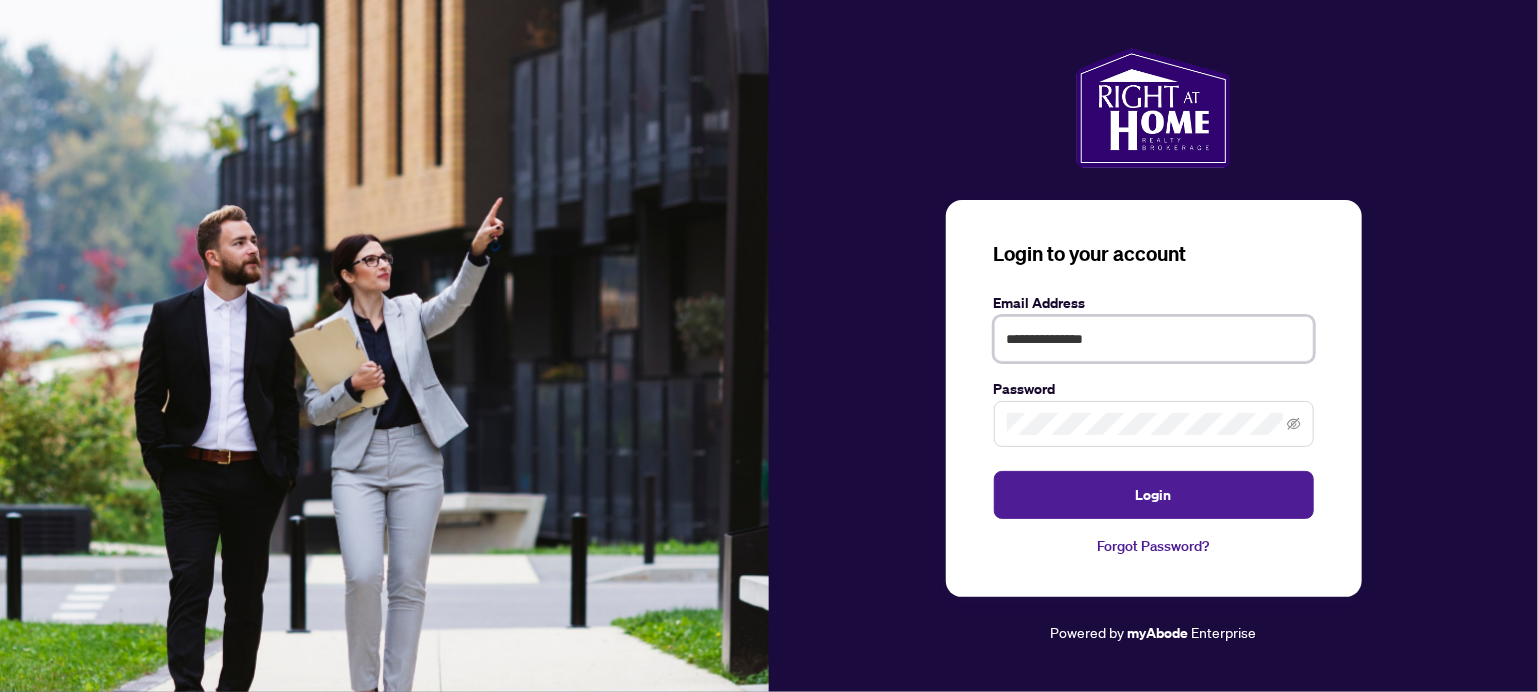 type on "**********" 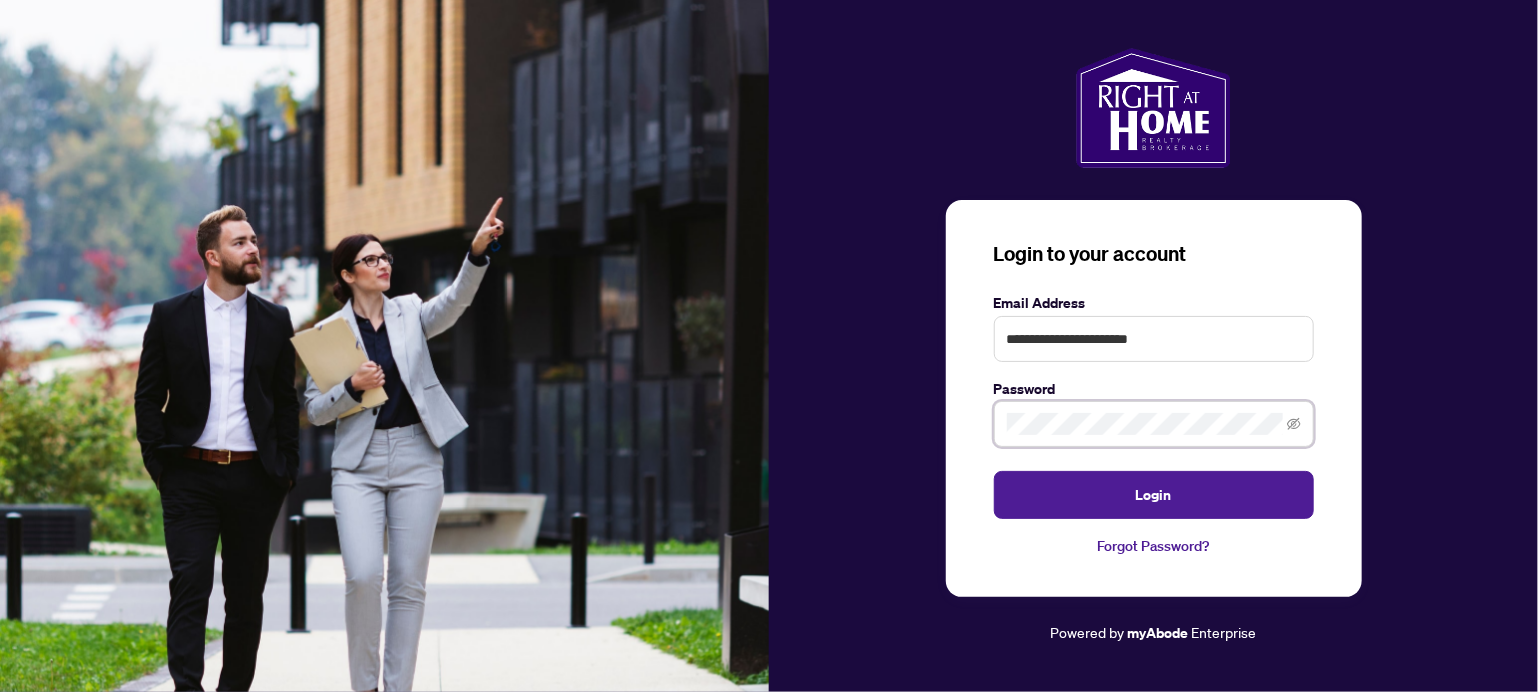 click on "Login" at bounding box center [1154, 495] 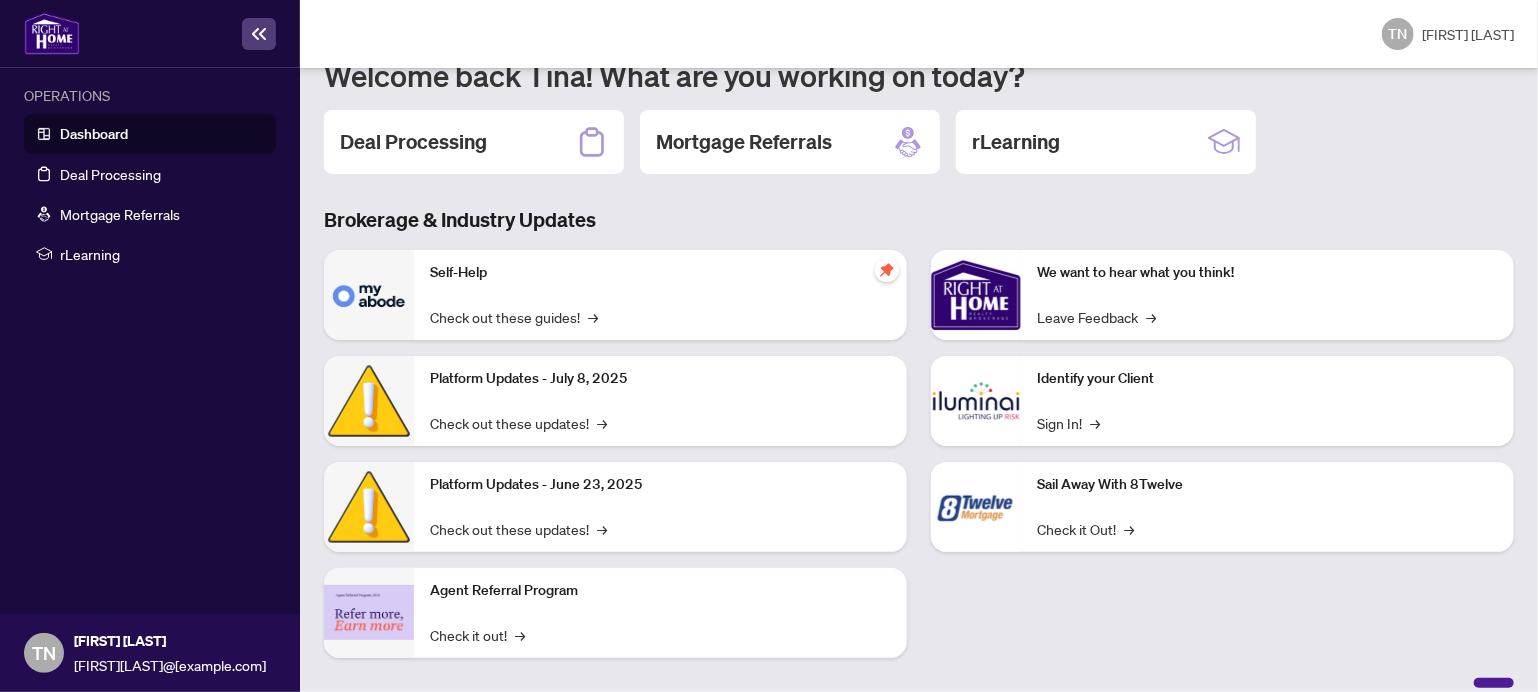 scroll, scrollTop: 200, scrollLeft: 0, axis: vertical 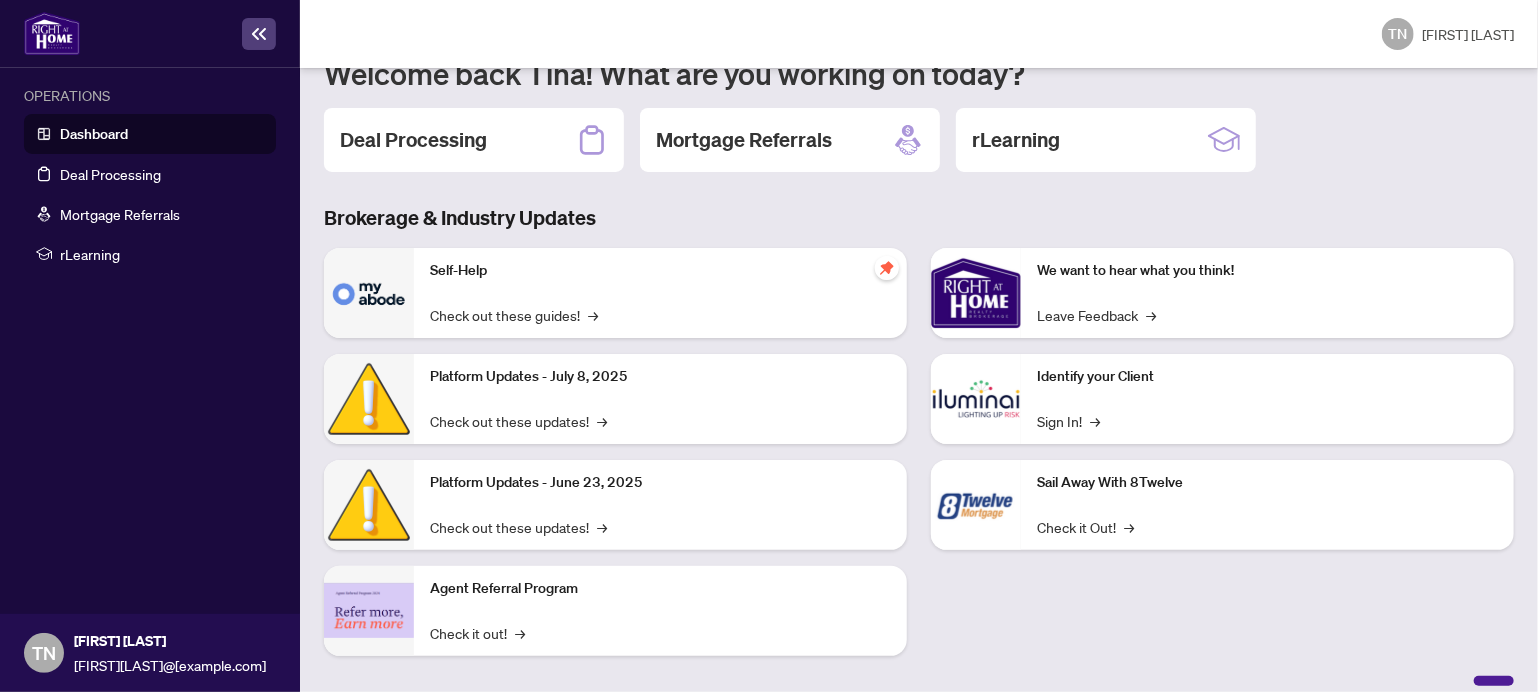 click on "Platform Updates - July 8, 2025 Check out these updates! →" at bounding box center [660, 399] 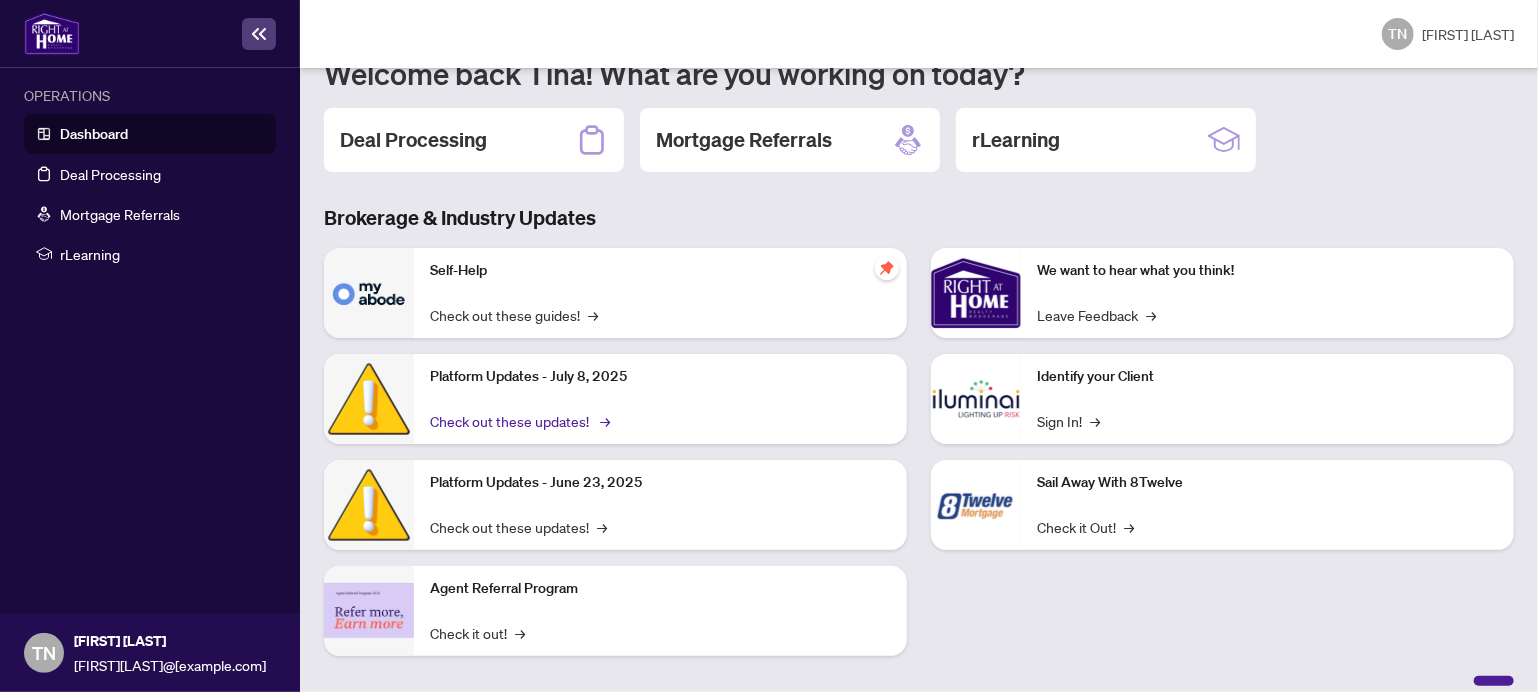 click on "Check out these updates! →" at bounding box center (518, 421) 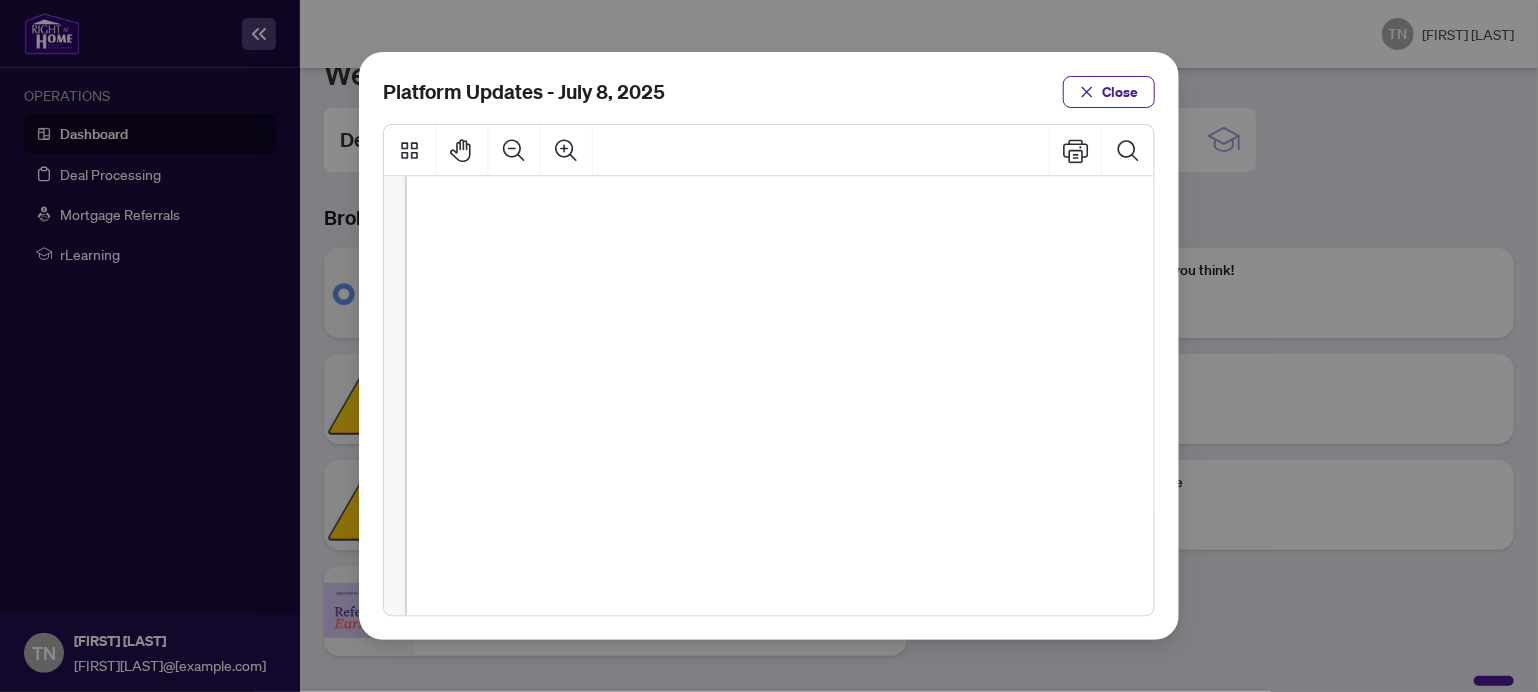 scroll, scrollTop: 526, scrollLeft: 0, axis: vertical 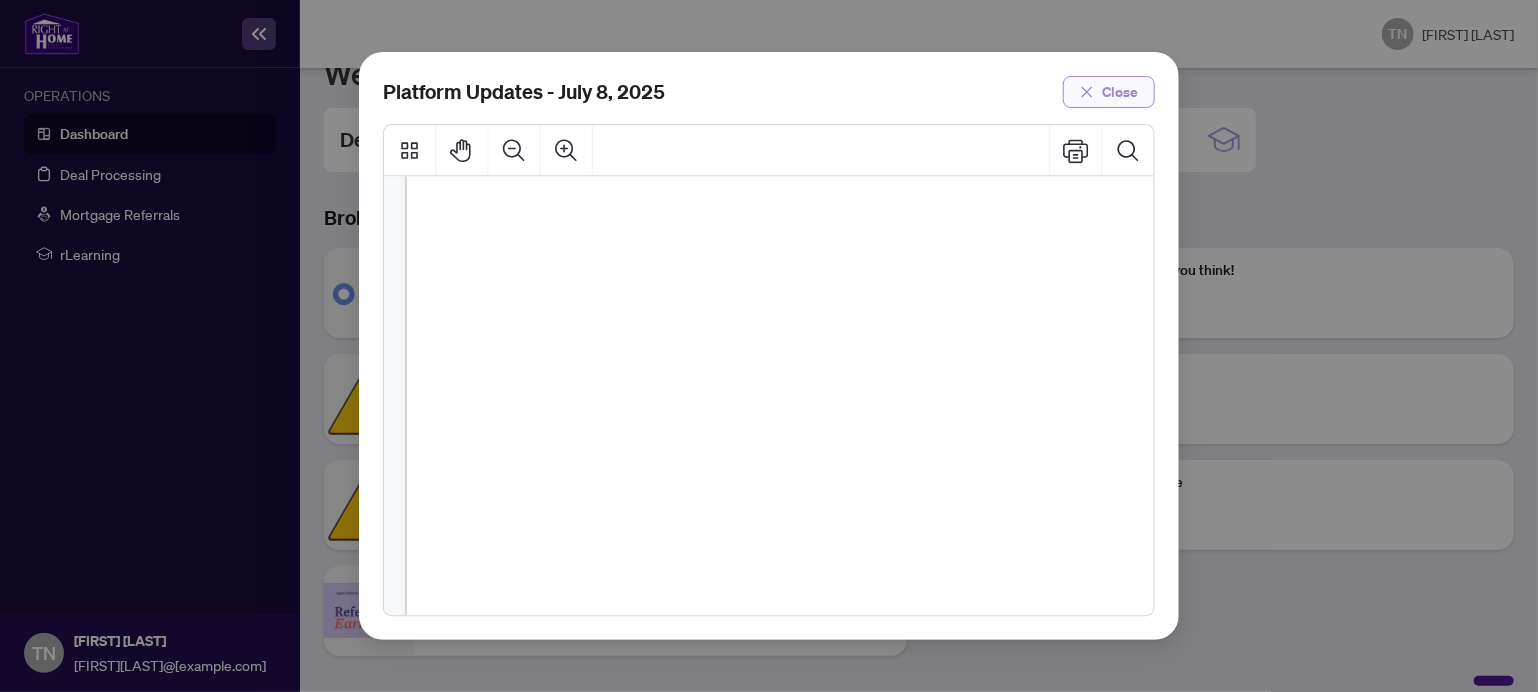 click on "Close" at bounding box center (1120, 92) 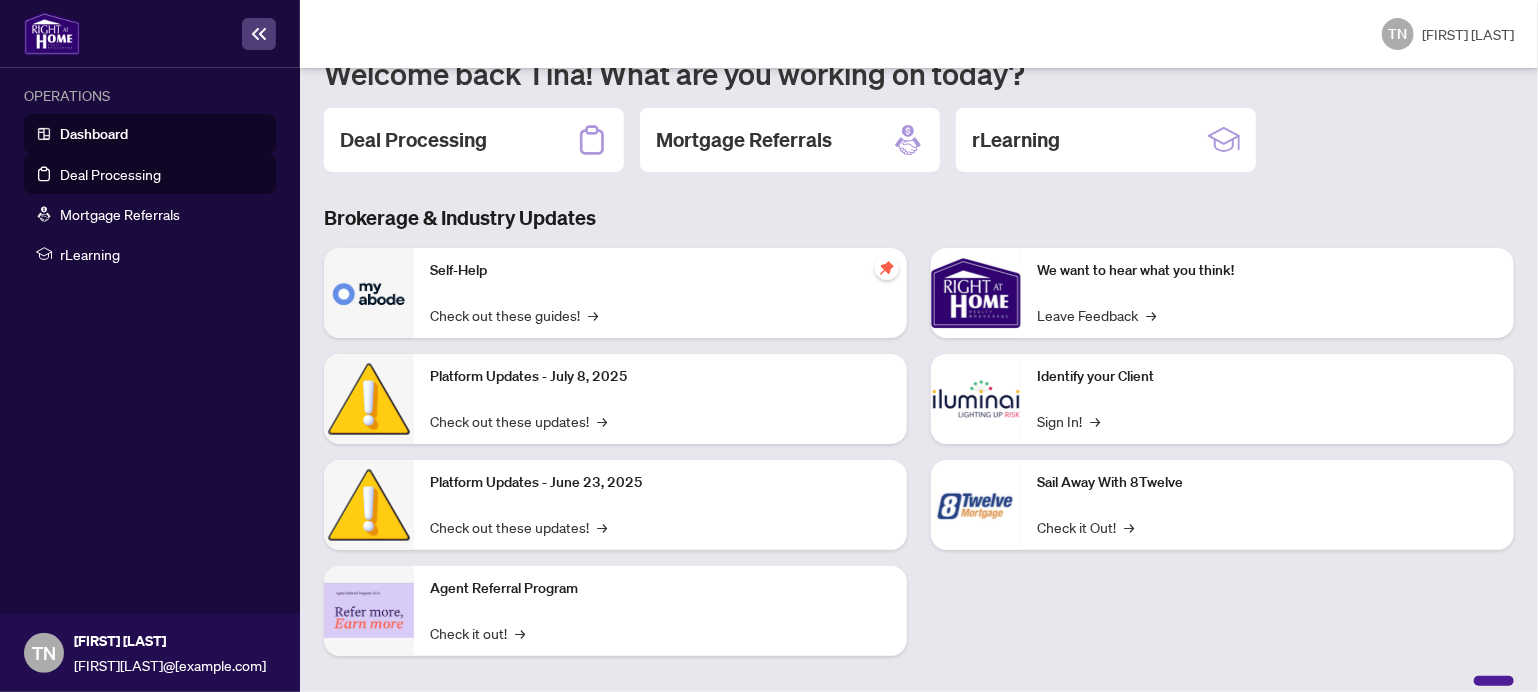 click on "Deal Processing" at bounding box center [110, 174] 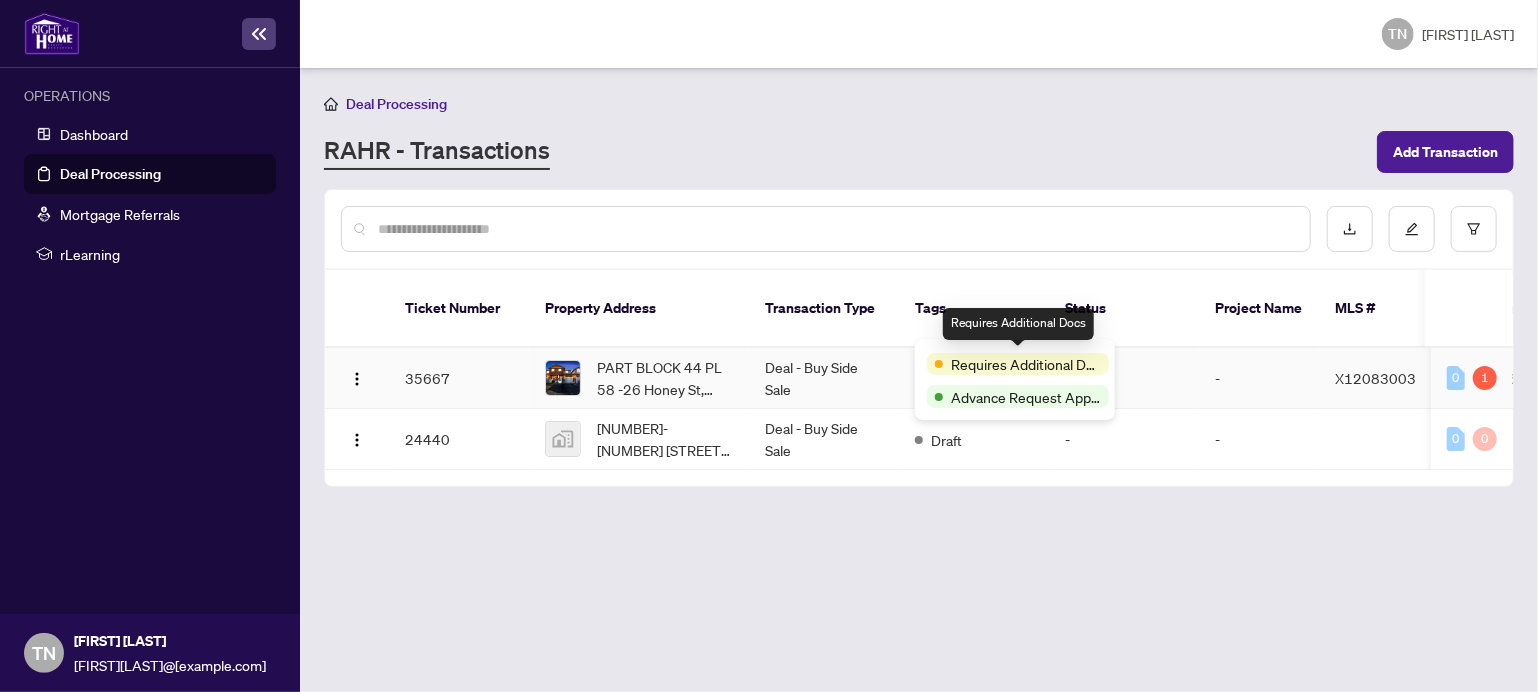 click on "Requires Additional Docs" at bounding box center (1026, 364) 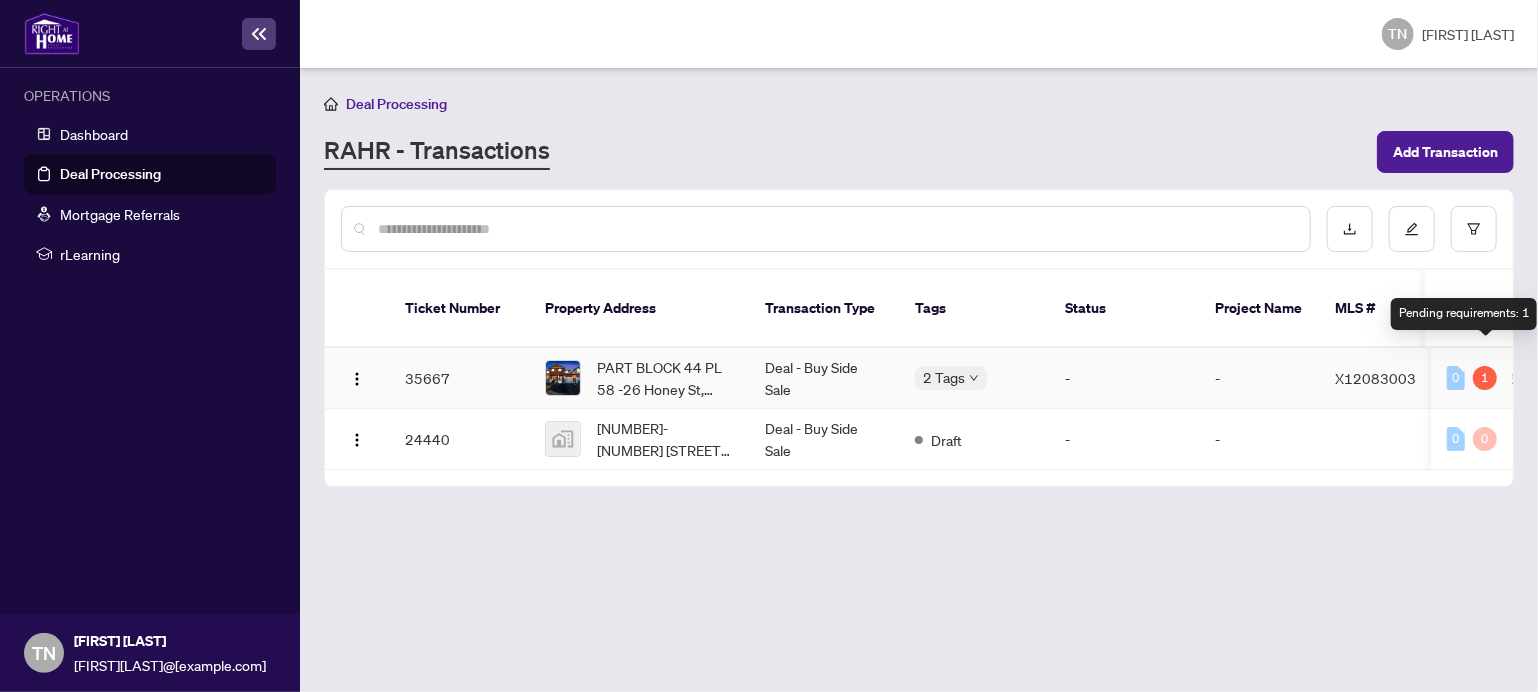 click on "1" at bounding box center [1485, 378] 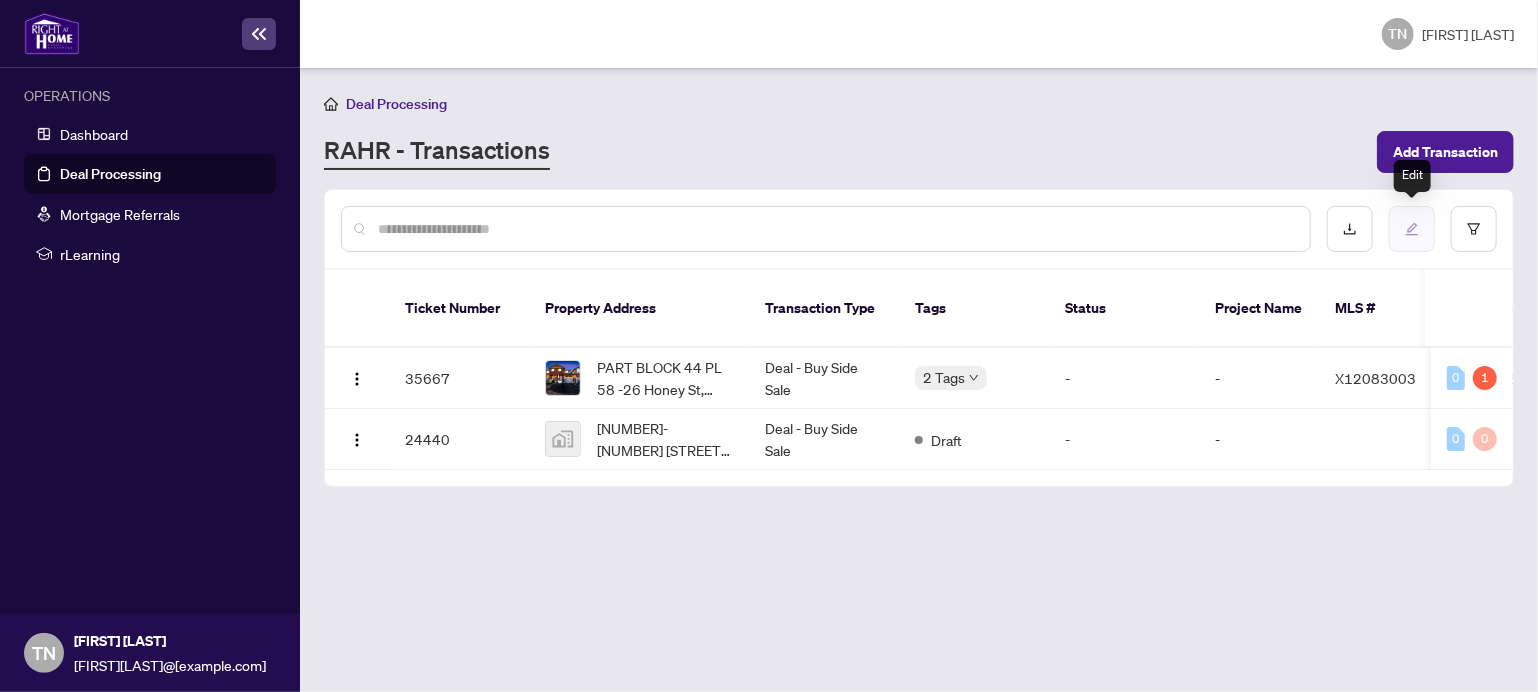 click 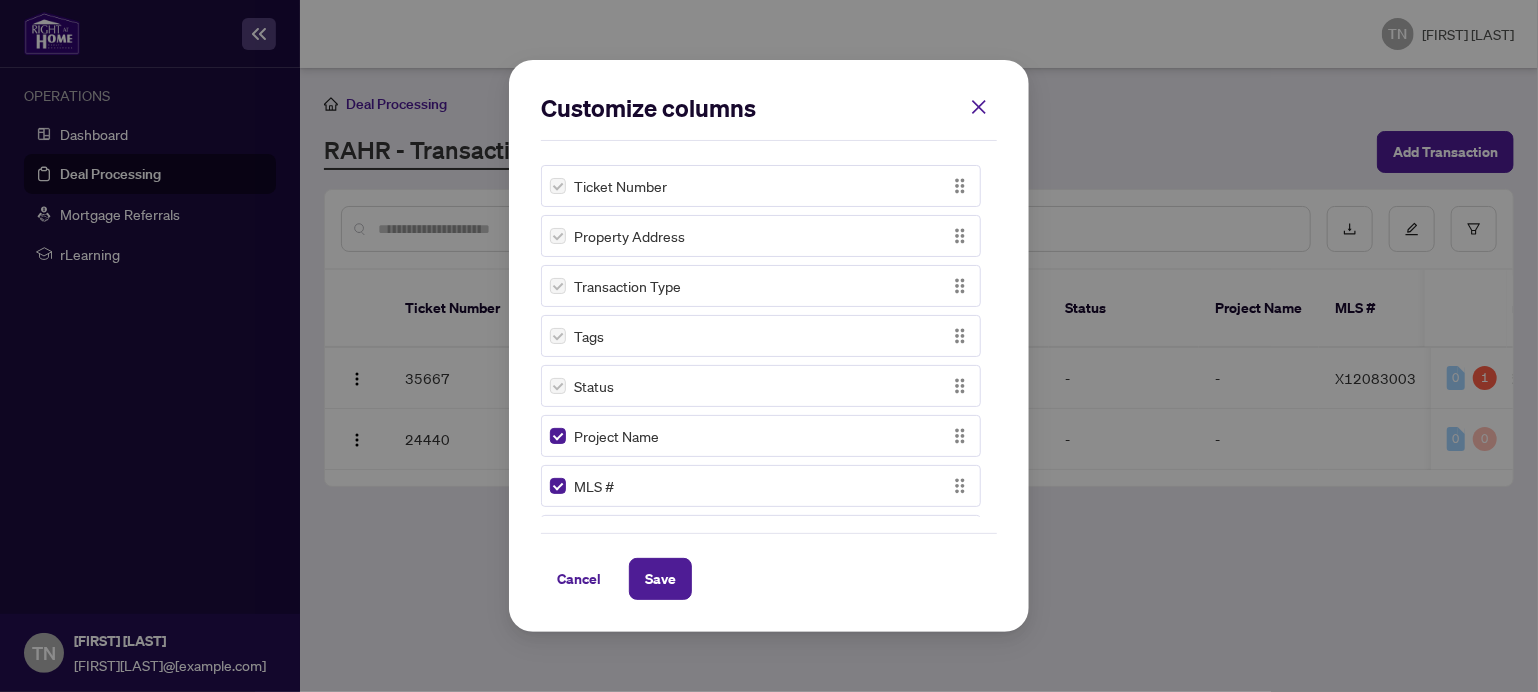scroll, scrollTop: 400, scrollLeft: 0, axis: vertical 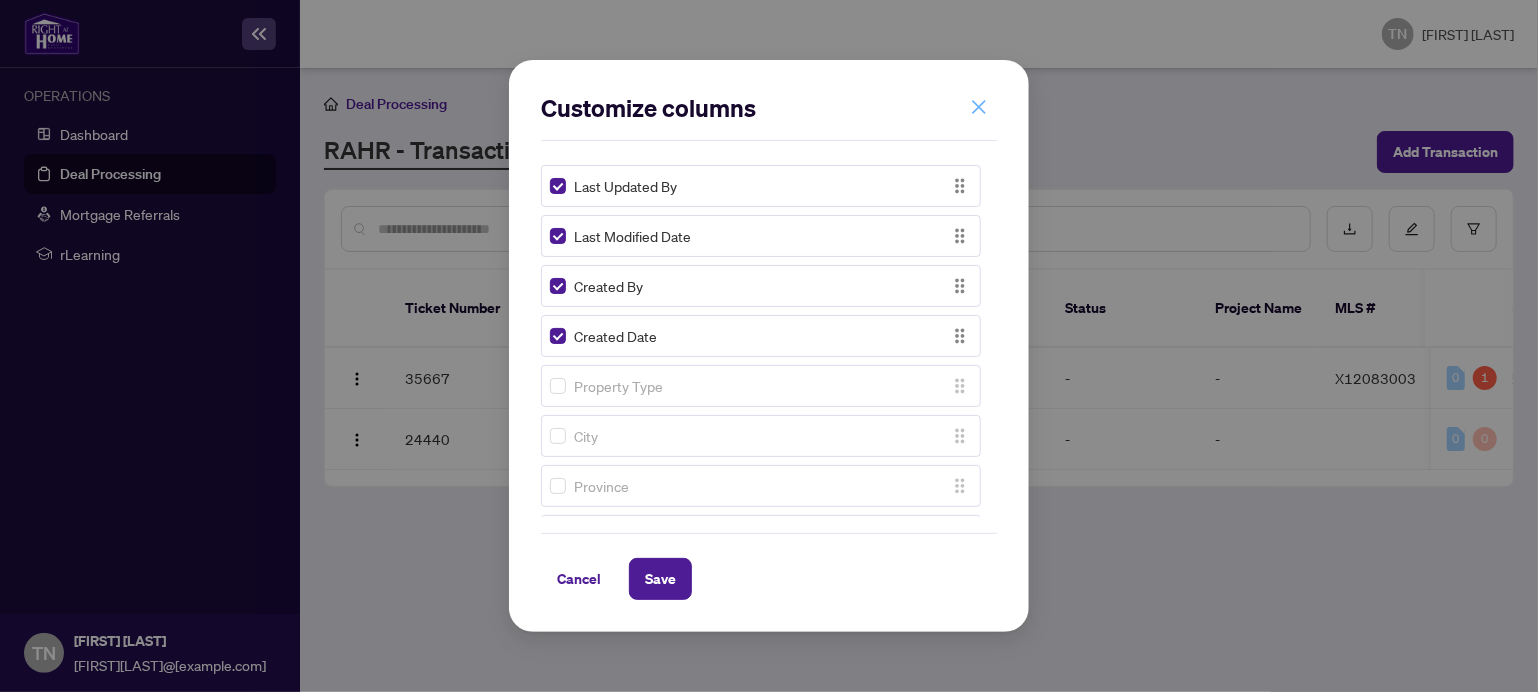 click 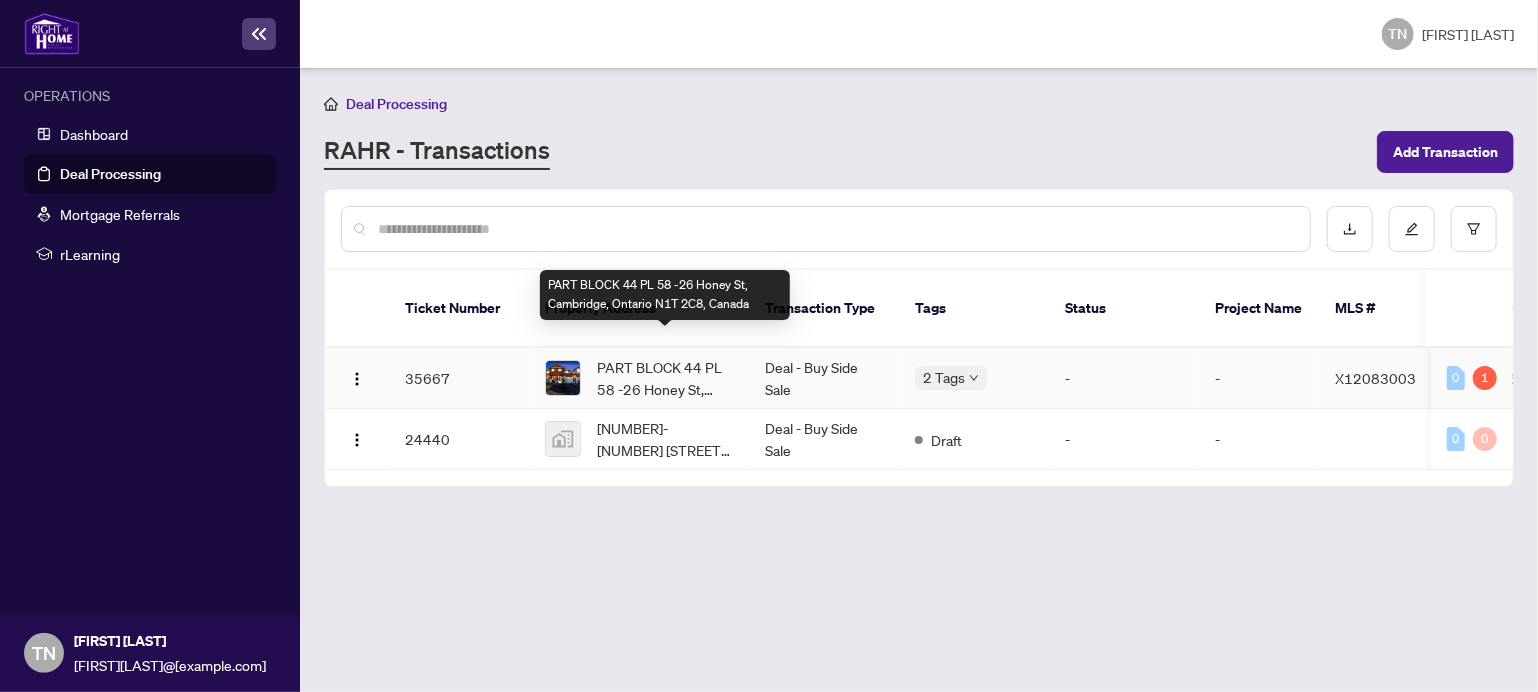 click on "PART BLOCK 44 PL 58 -26 Honey St, Cambridge, Ontario N1T 2C8, Canada" at bounding box center [665, 378] 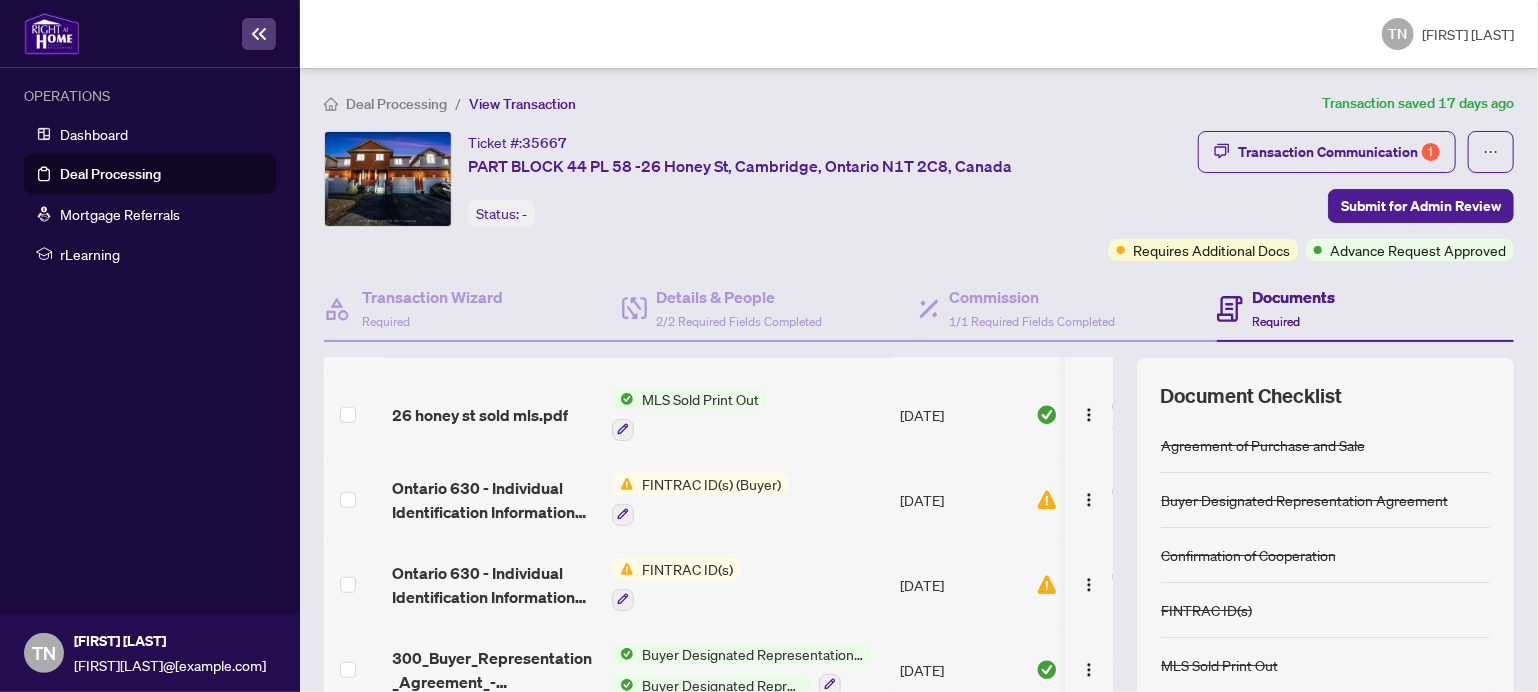 scroll, scrollTop: 900, scrollLeft: 0, axis: vertical 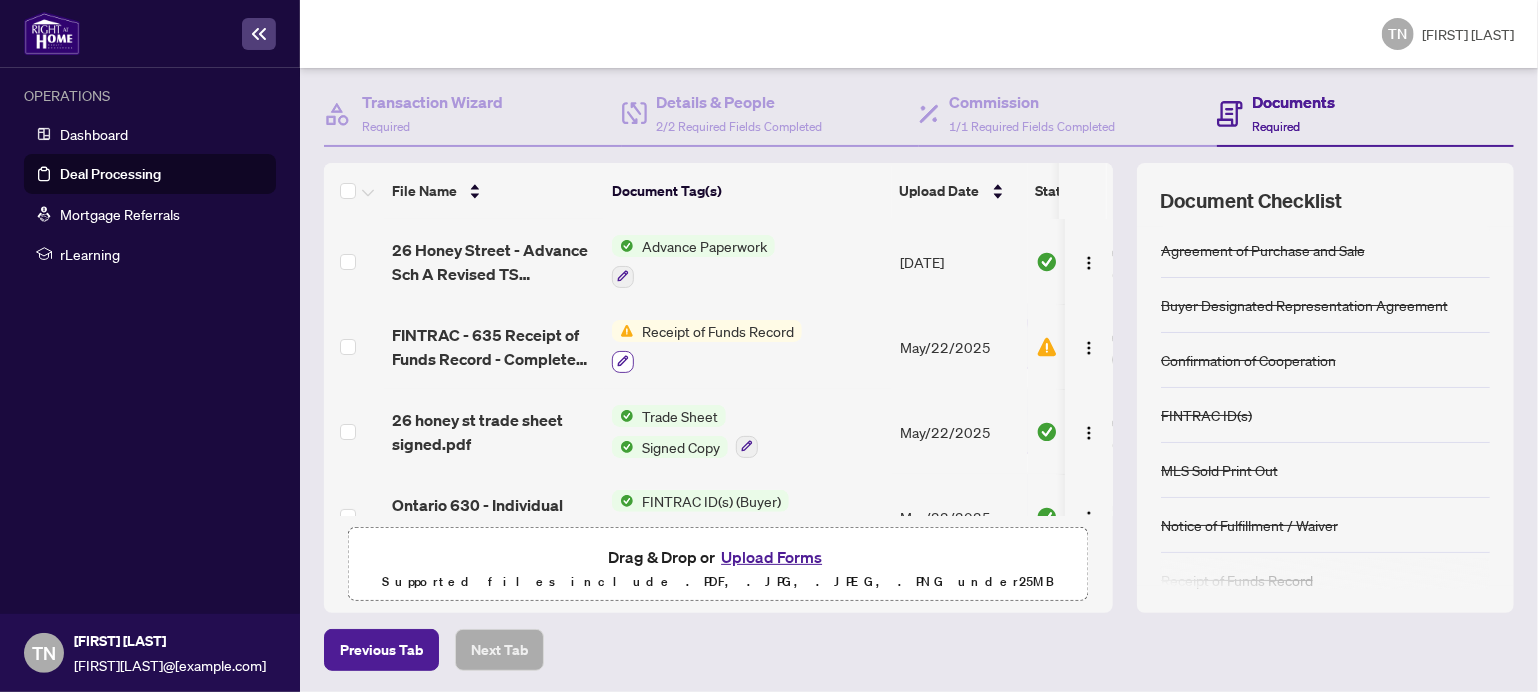 click 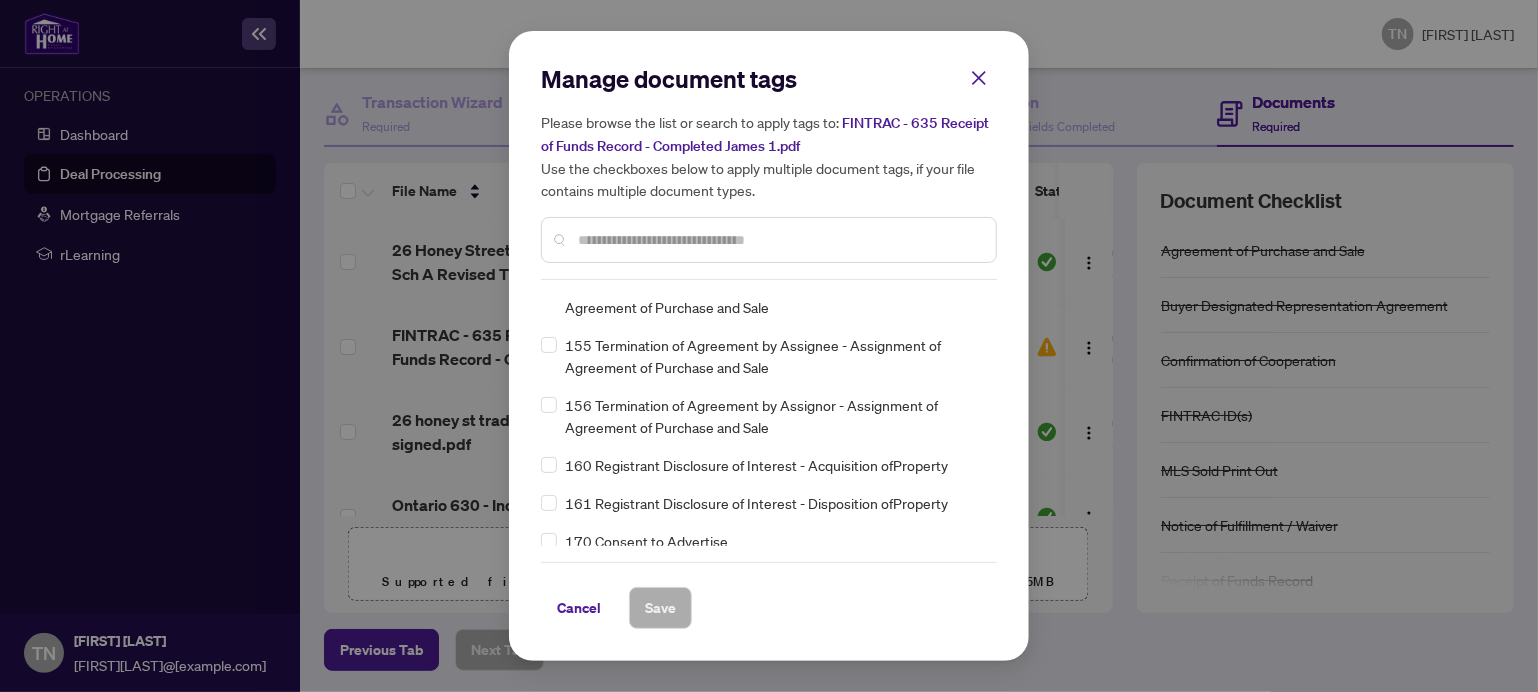 scroll, scrollTop: 6800, scrollLeft: 0, axis: vertical 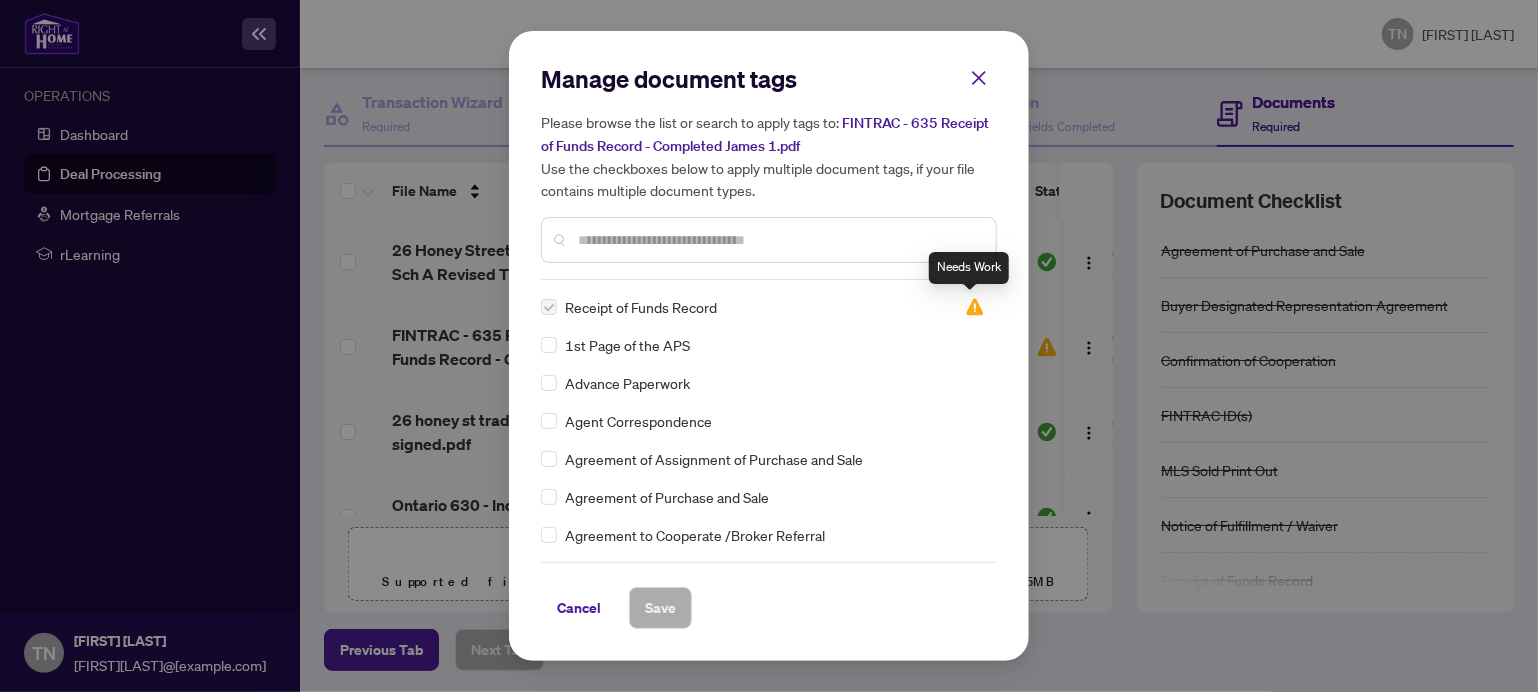 click at bounding box center (975, 307) 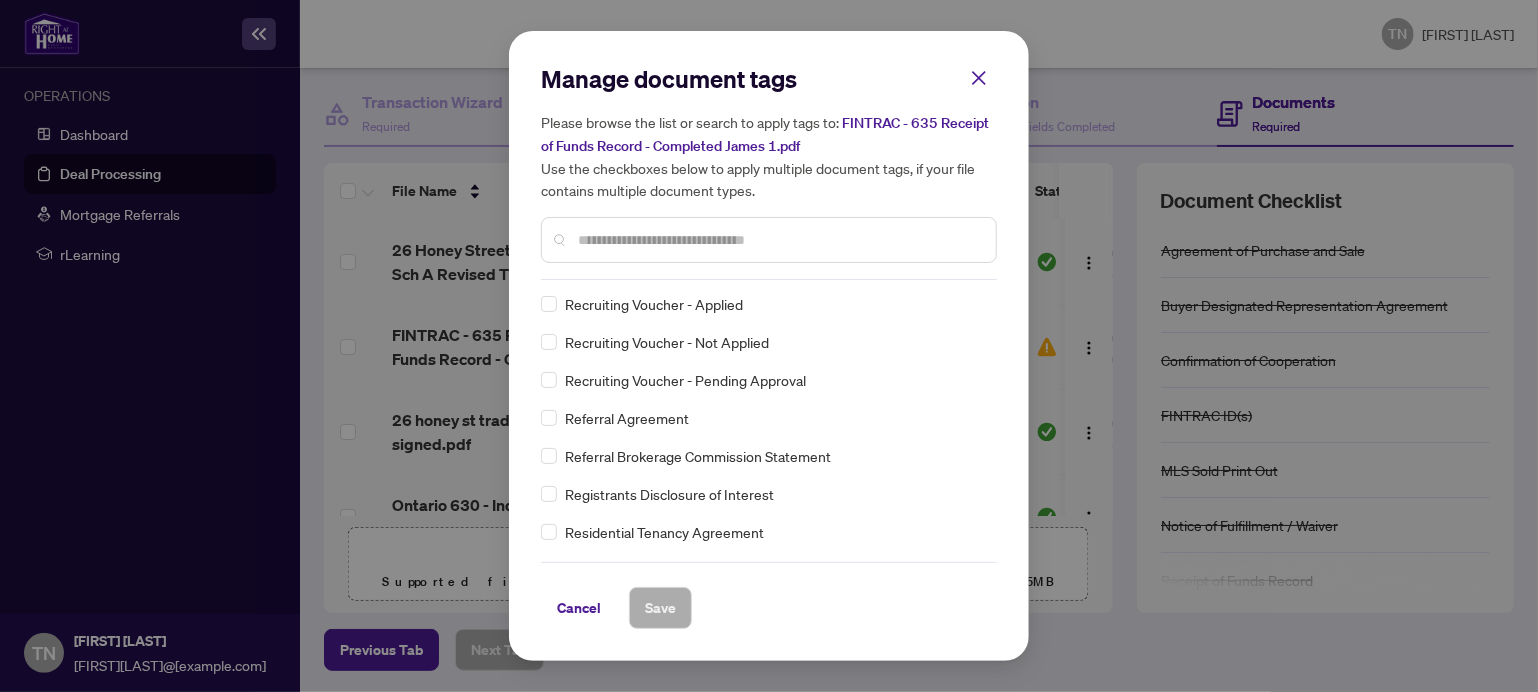 scroll, scrollTop: 3800, scrollLeft: 0, axis: vertical 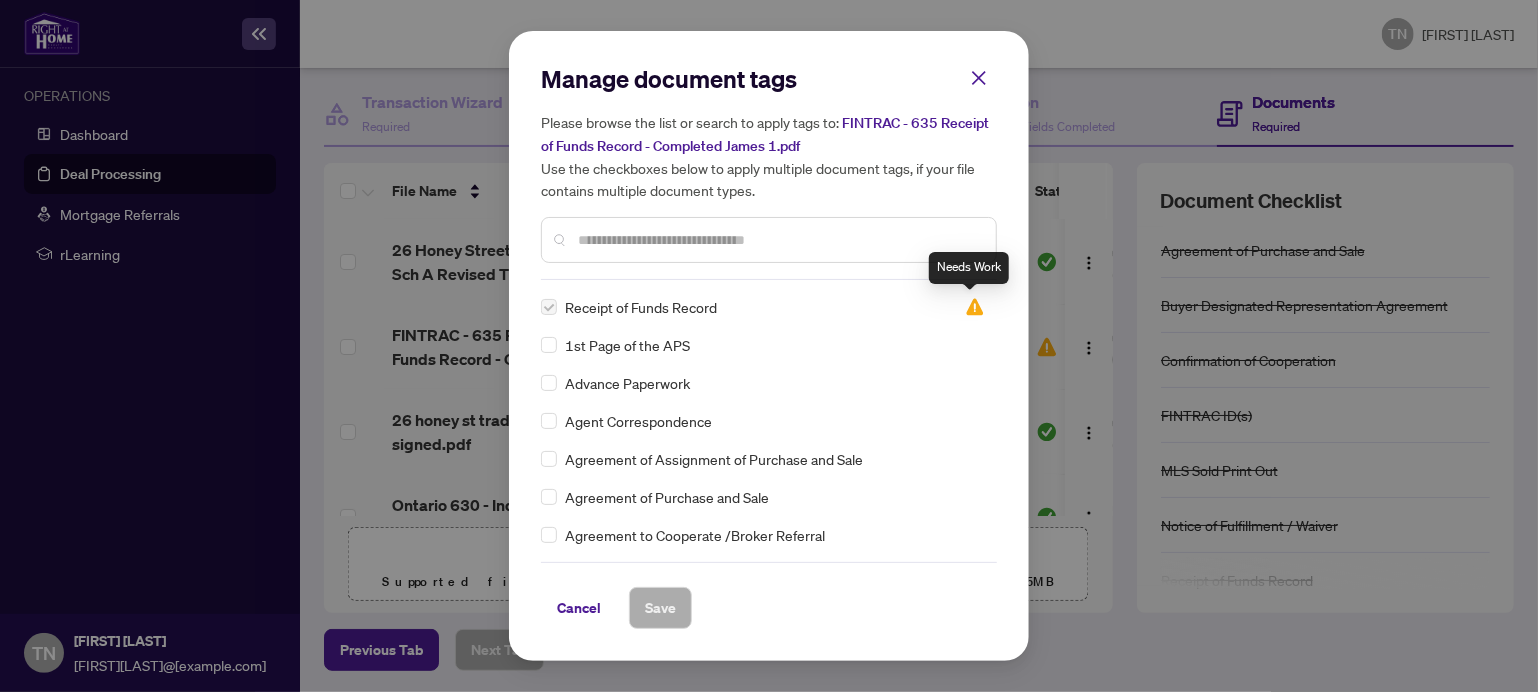 click at bounding box center (975, 307) 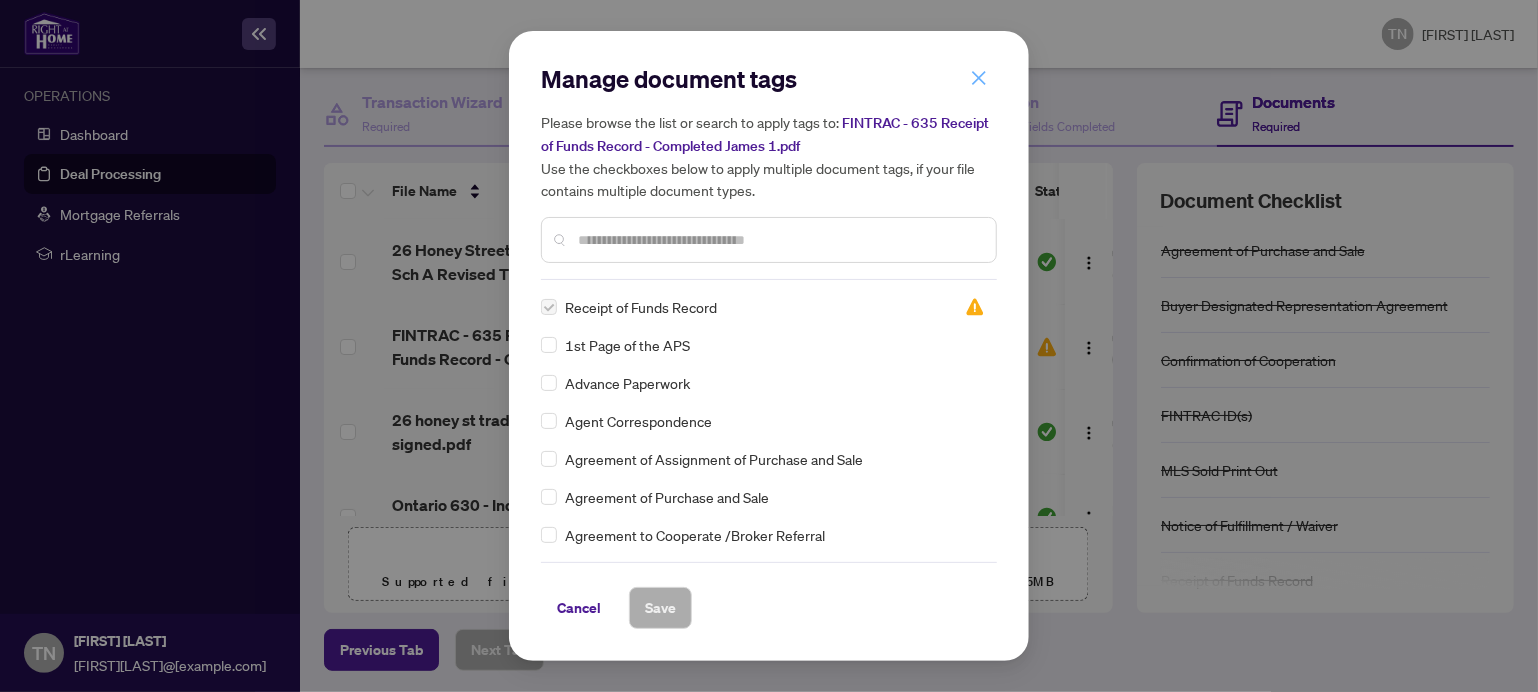 click 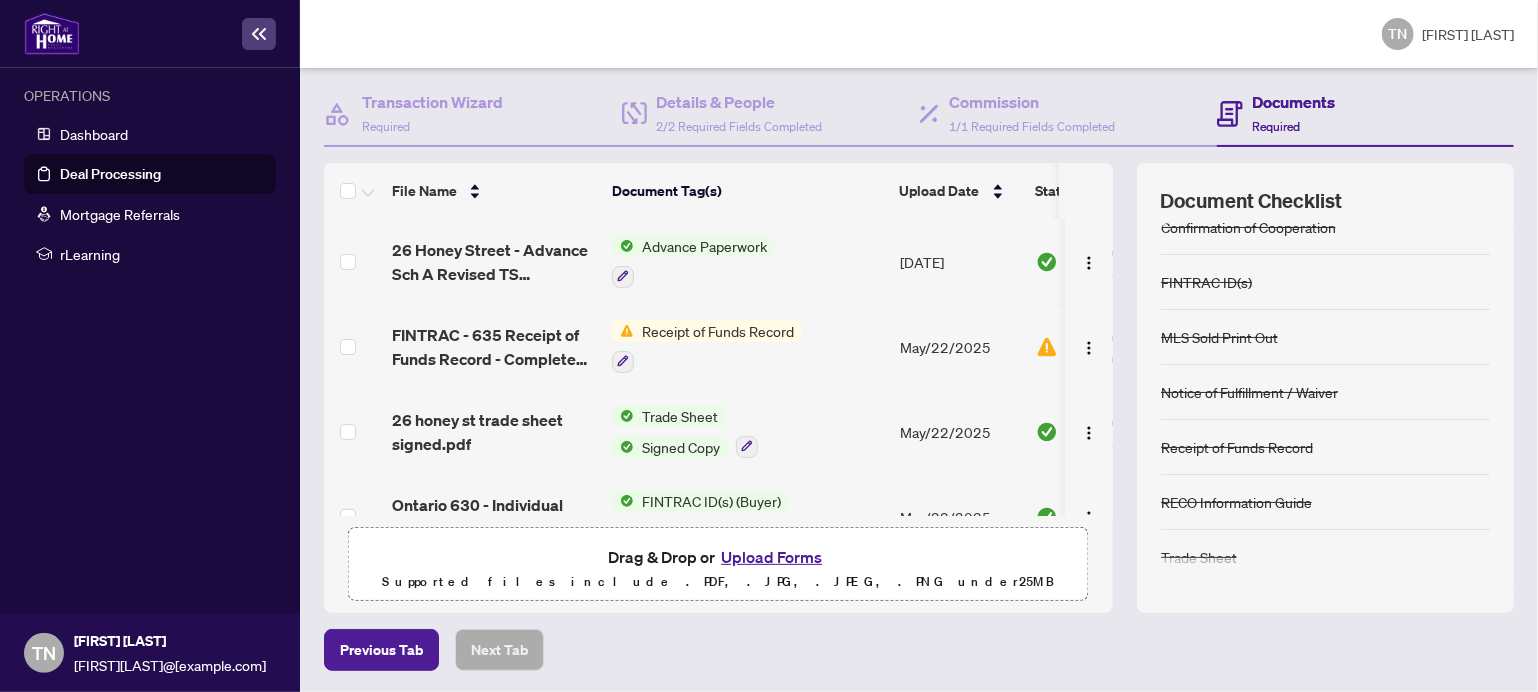 scroll, scrollTop: 134, scrollLeft: 0, axis: vertical 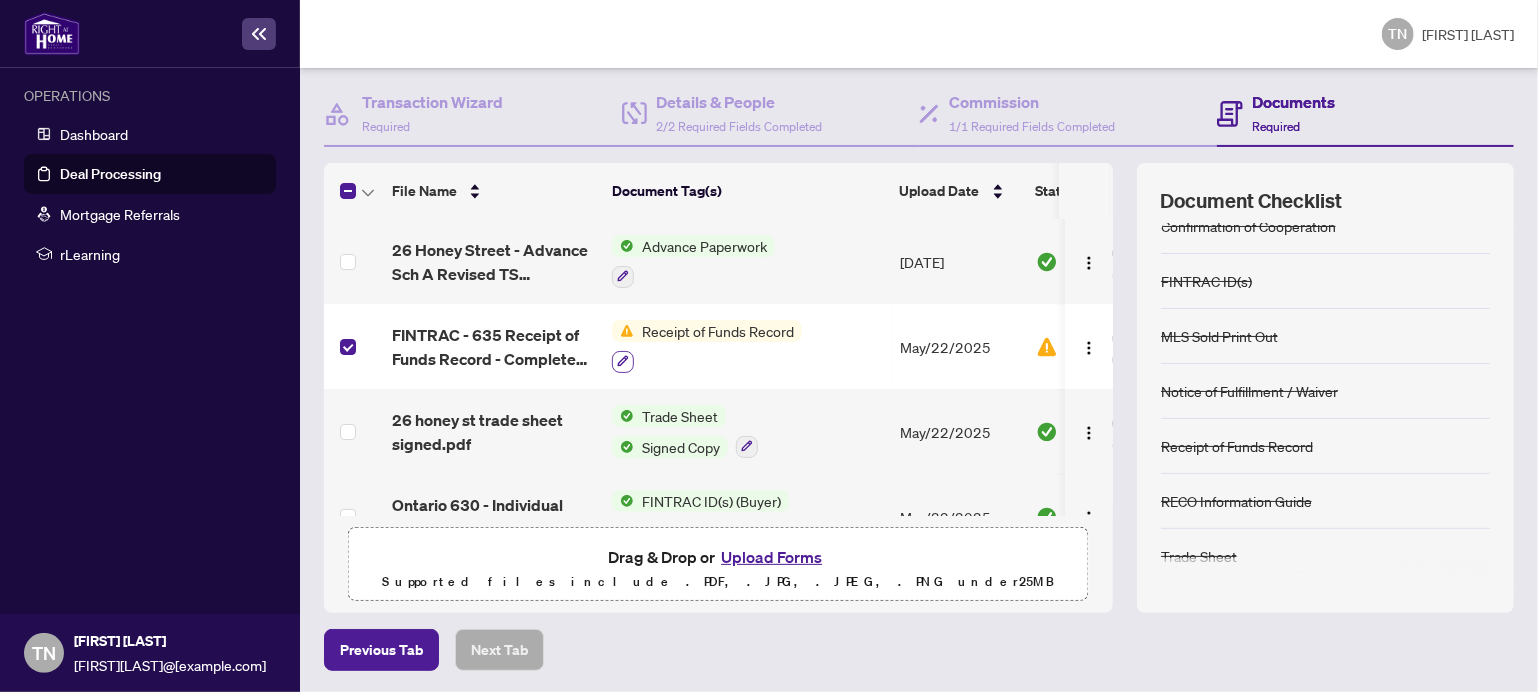 click 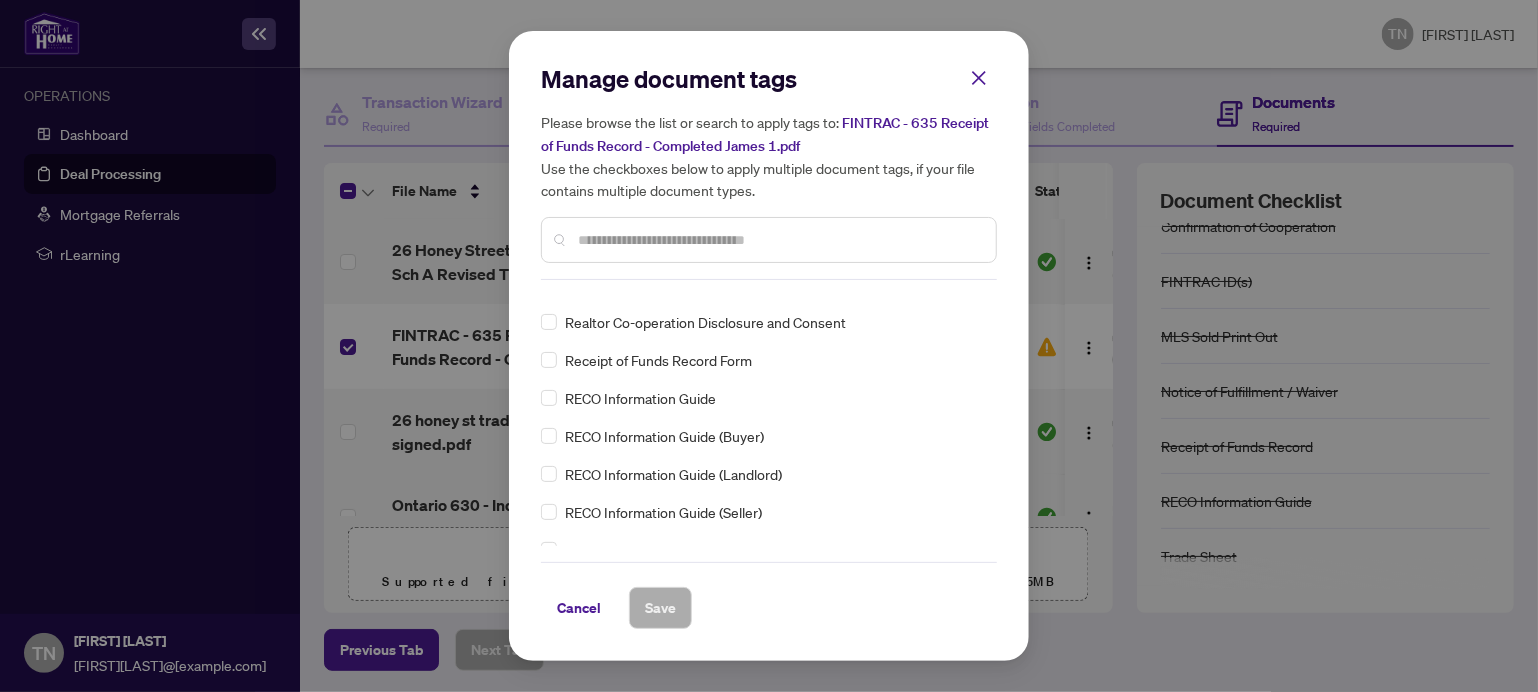 scroll, scrollTop: 3500, scrollLeft: 0, axis: vertical 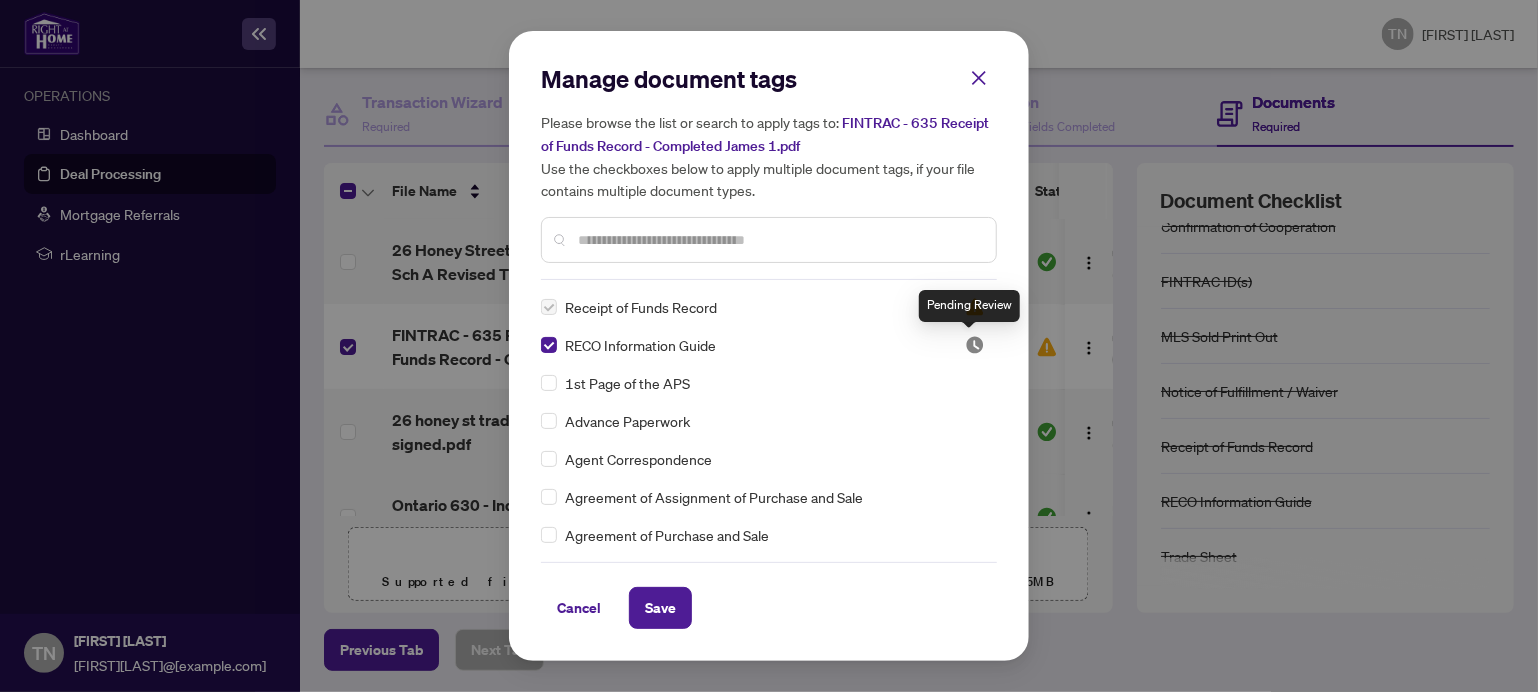 click at bounding box center [975, 345] 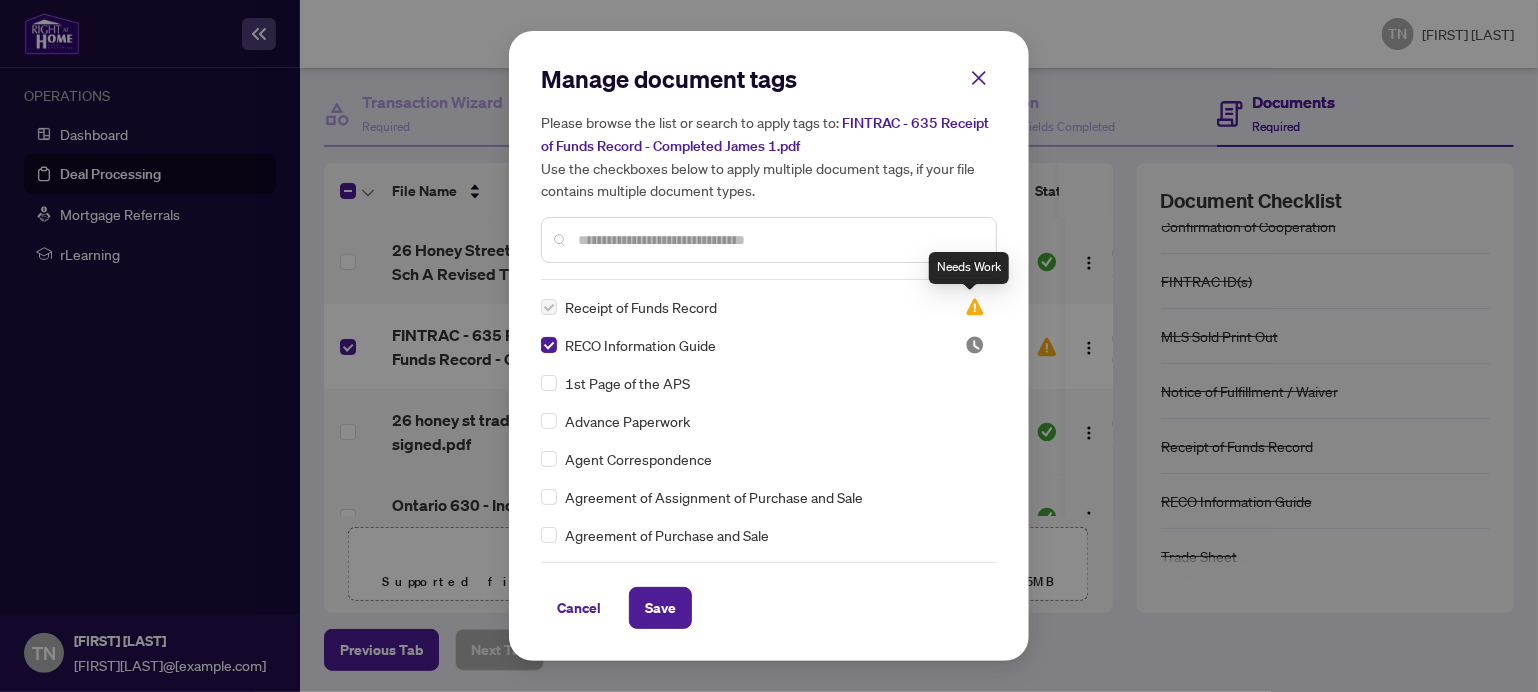click at bounding box center (975, 307) 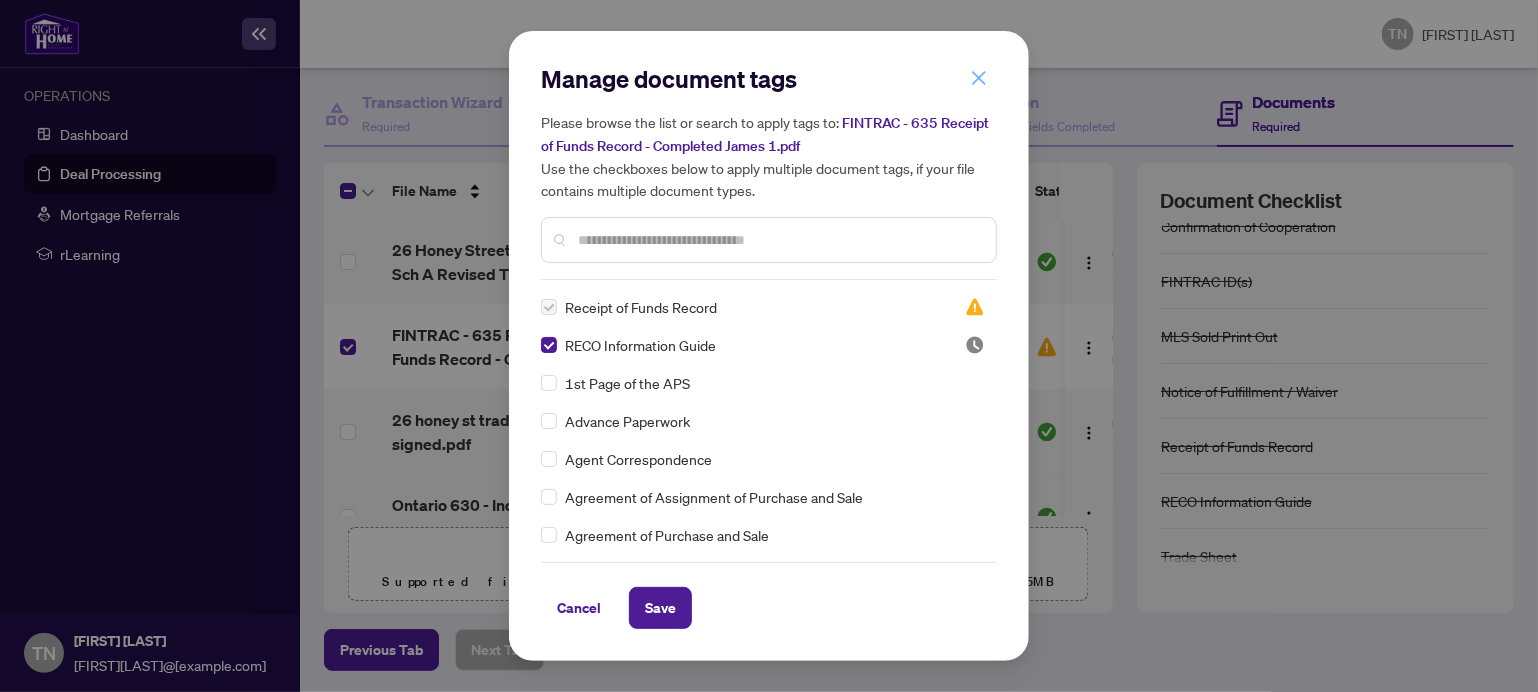 click 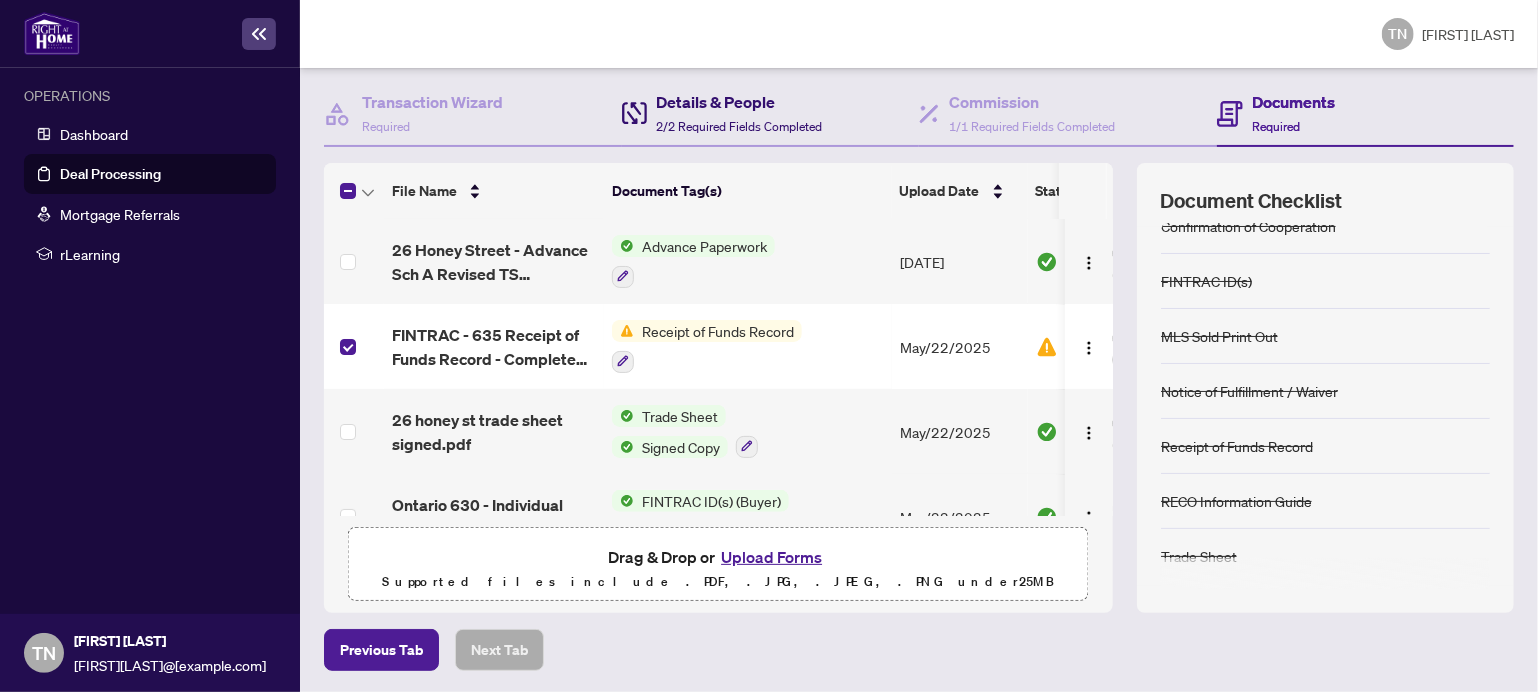 drag, startPoint x: 700, startPoint y: 103, endPoint x: 724, endPoint y: 91, distance: 26.832815 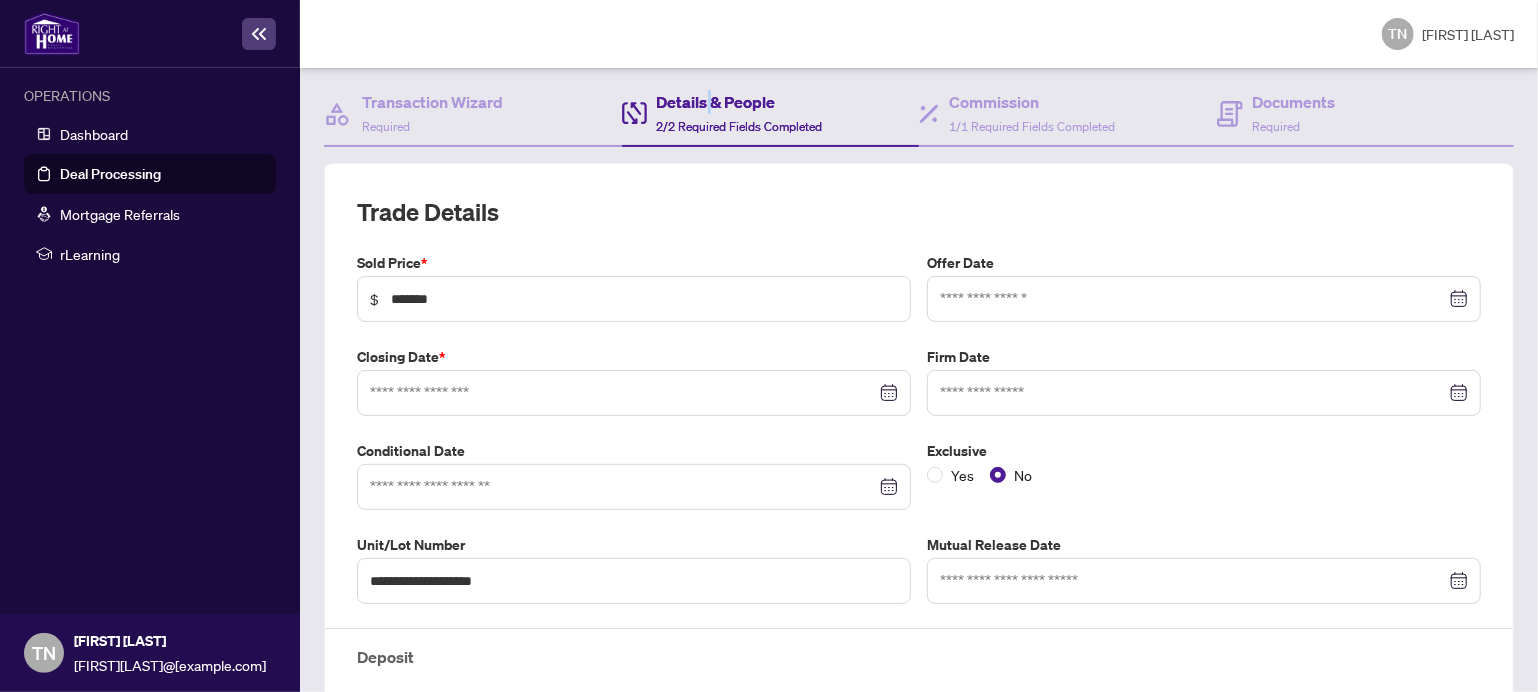 type on "**********" 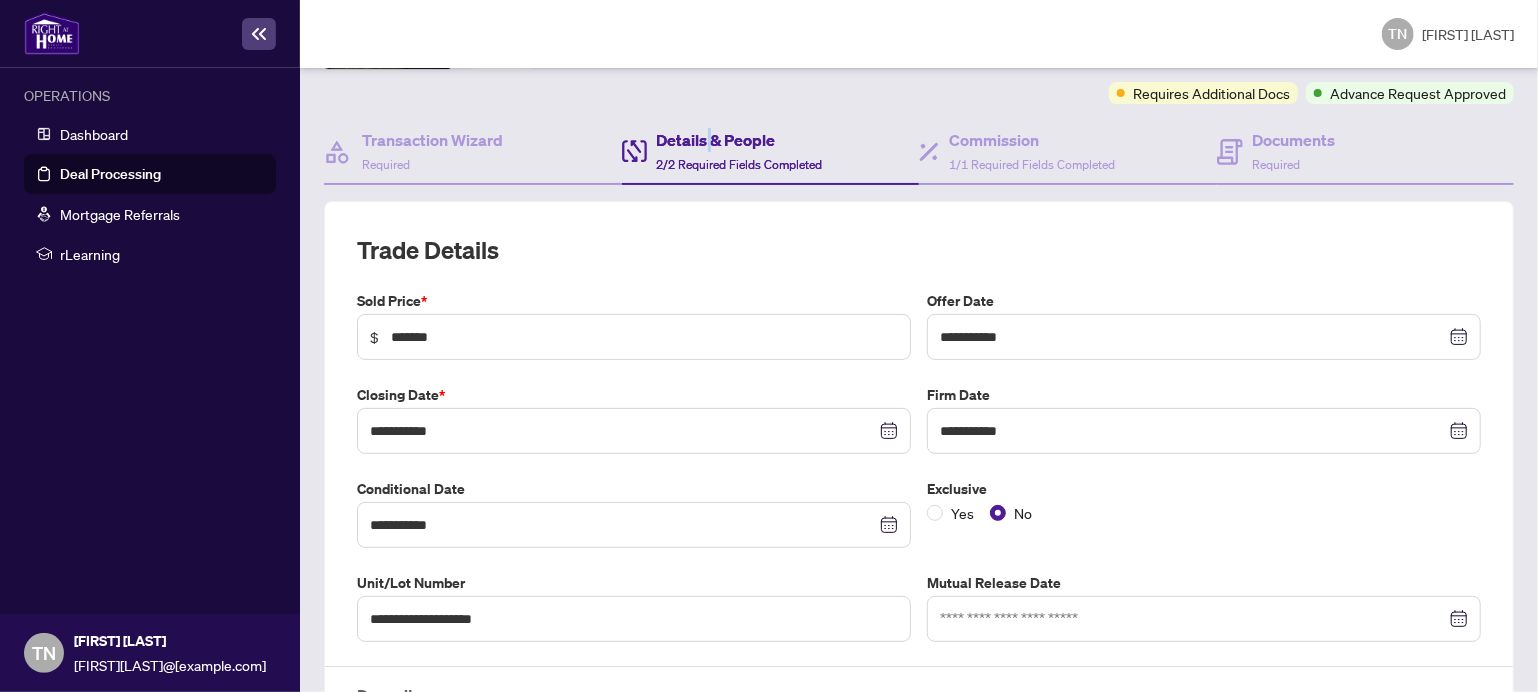 scroll, scrollTop: 22, scrollLeft: 0, axis: vertical 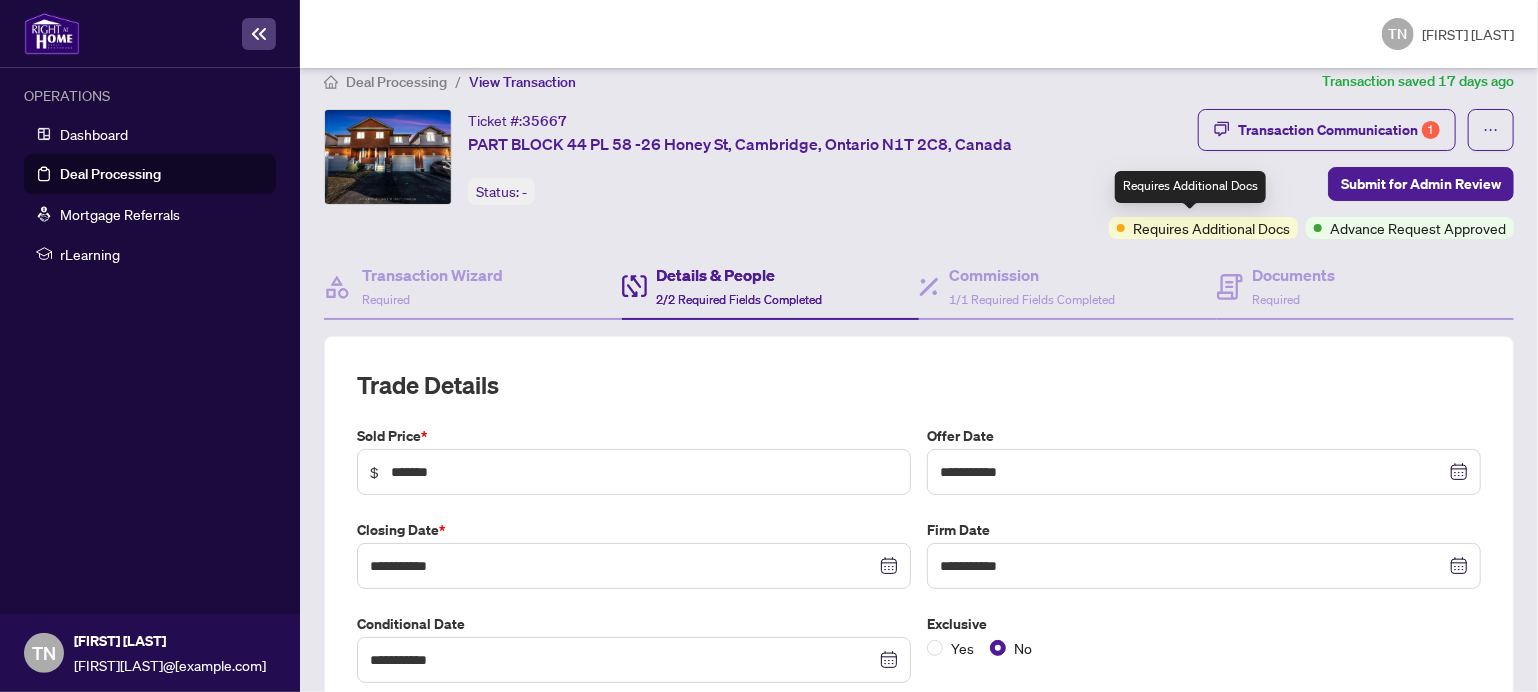 click on "Requires Additional Docs" at bounding box center (1211, 228) 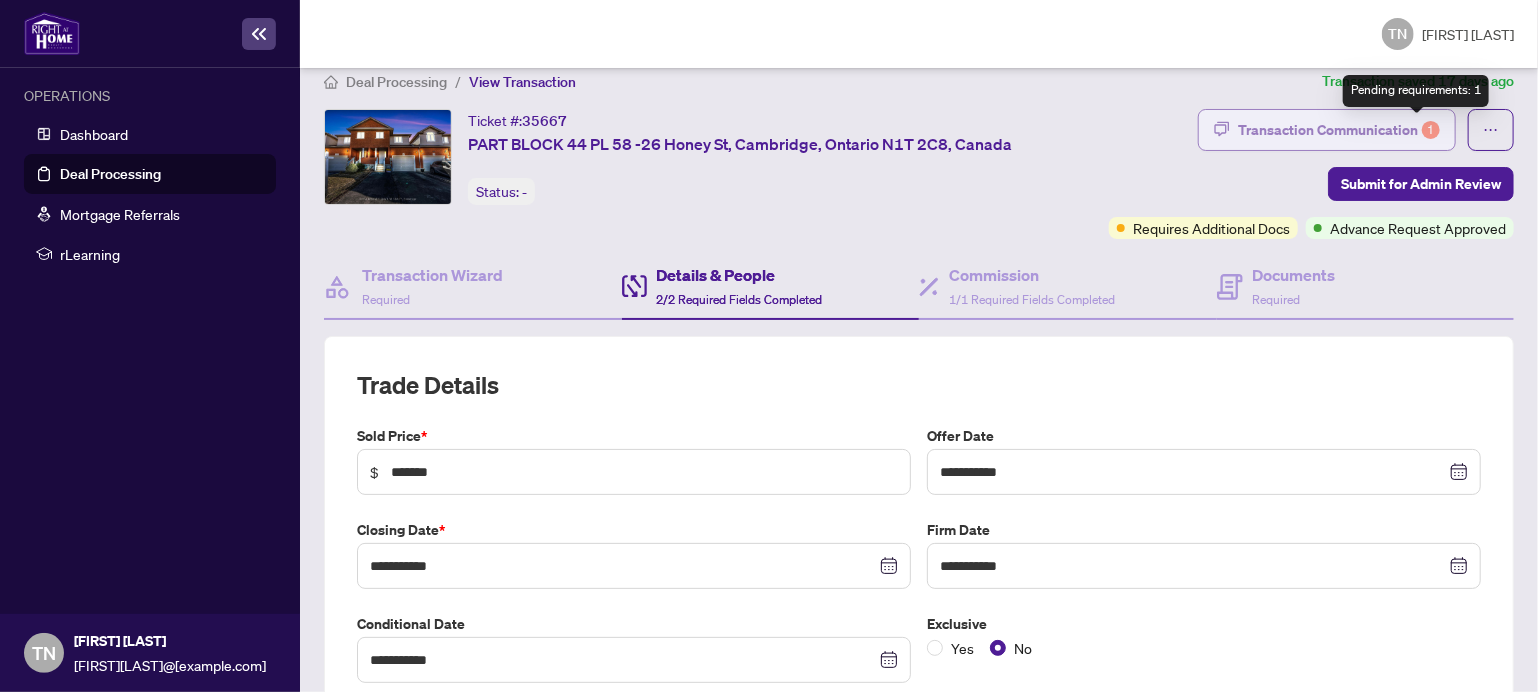 click on "1" at bounding box center (1431, 130) 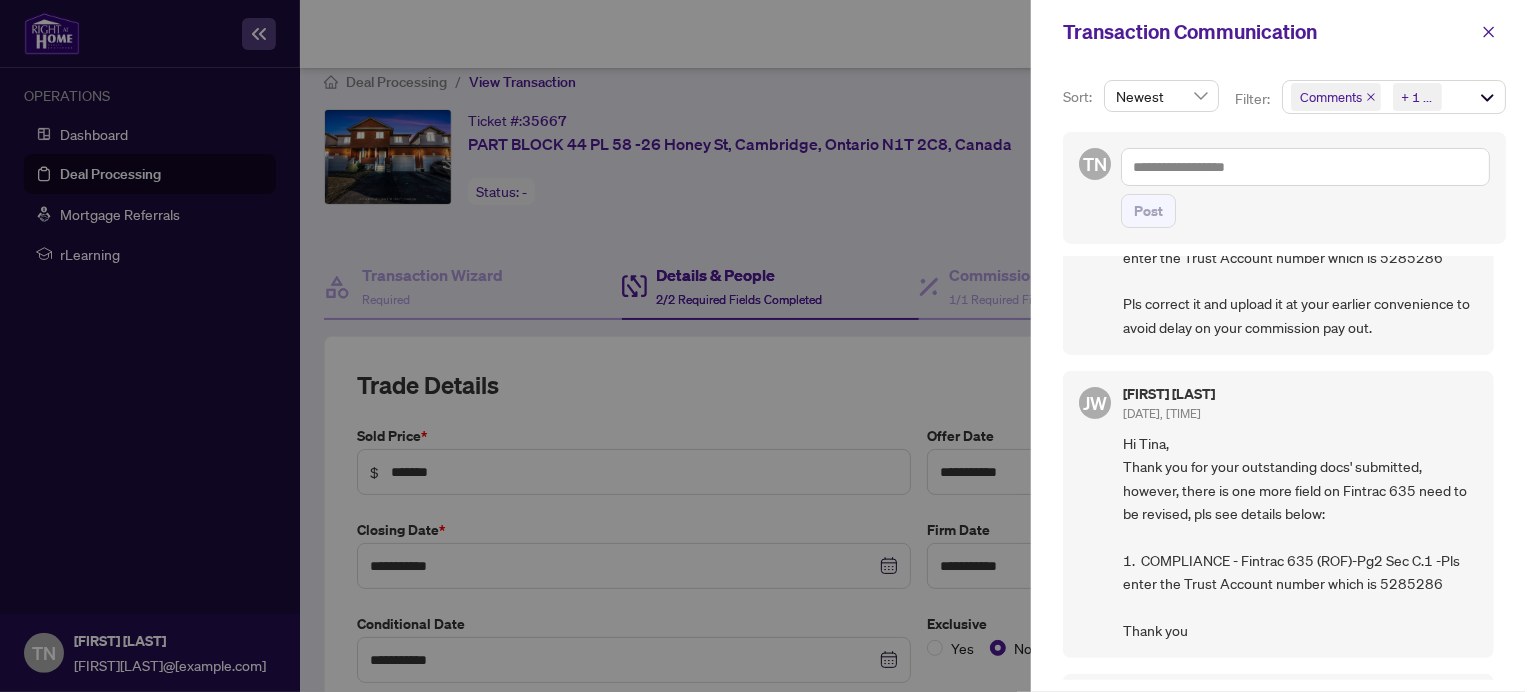 scroll, scrollTop: 0, scrollLeft: 0, axis: both 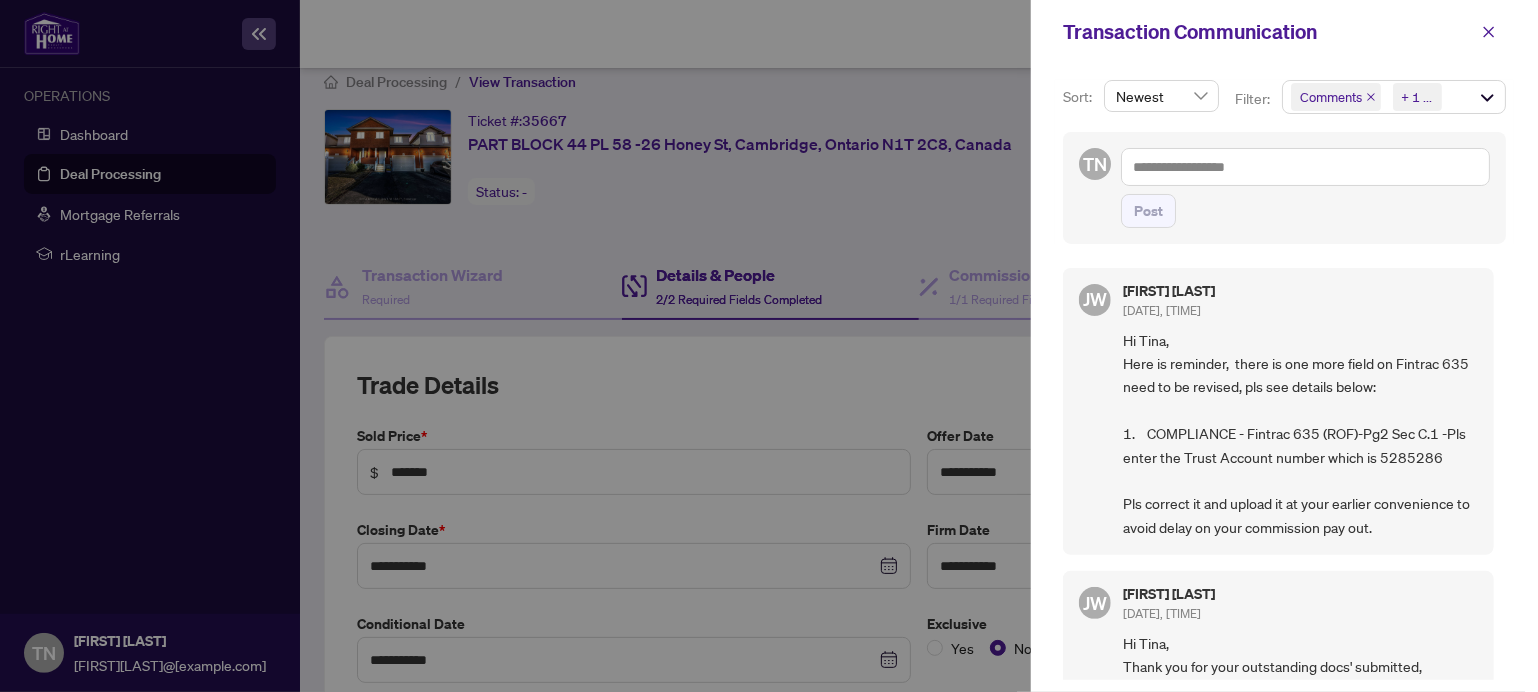 click on "+ 1 ..." at bounding box center [1417, 97] 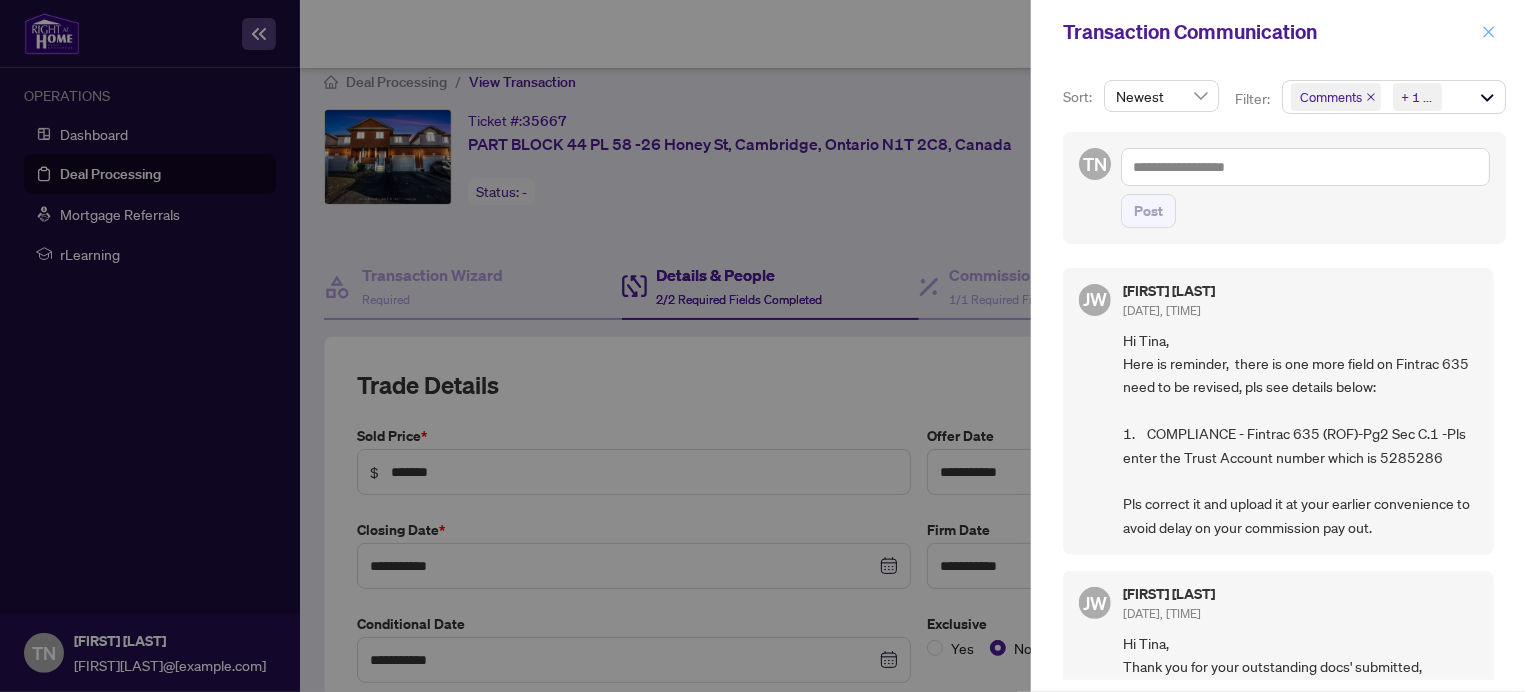 click 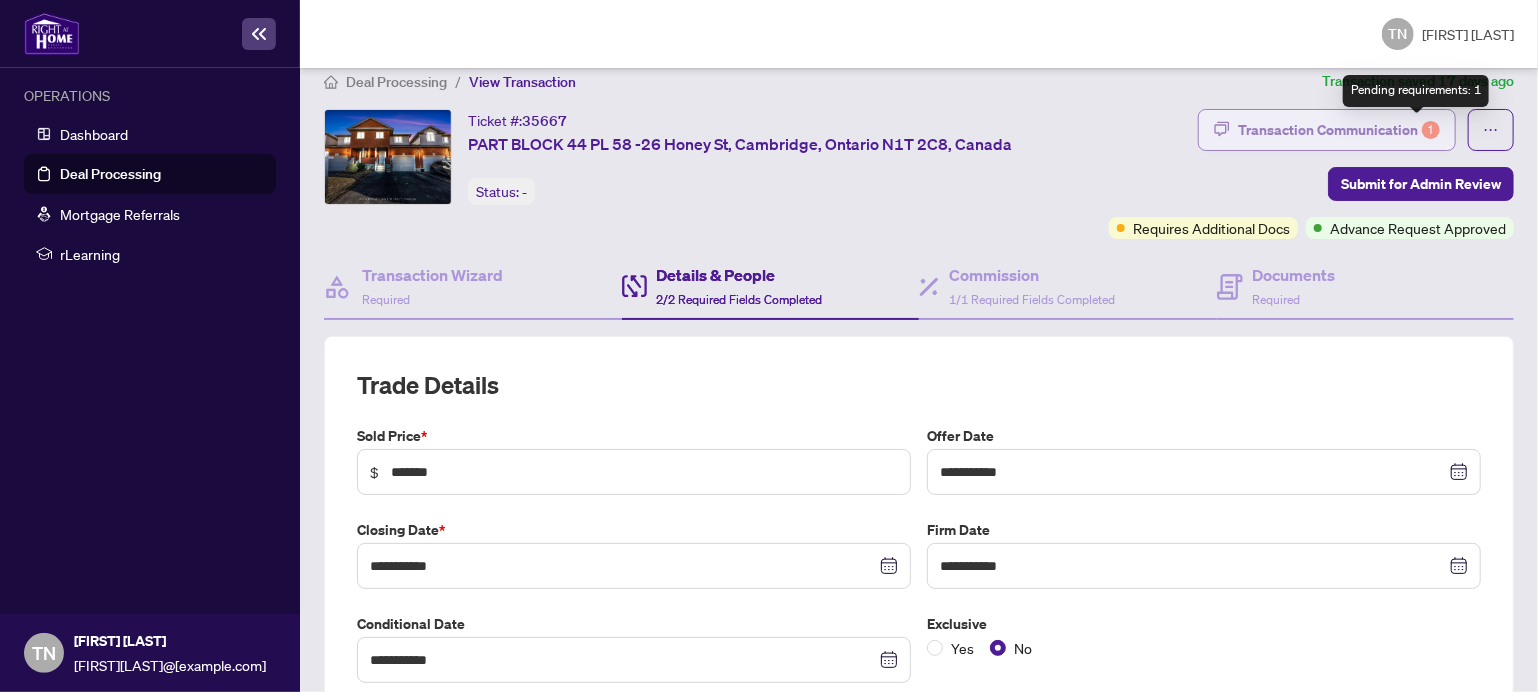 click on "1" at bounding box center (1431, 130) 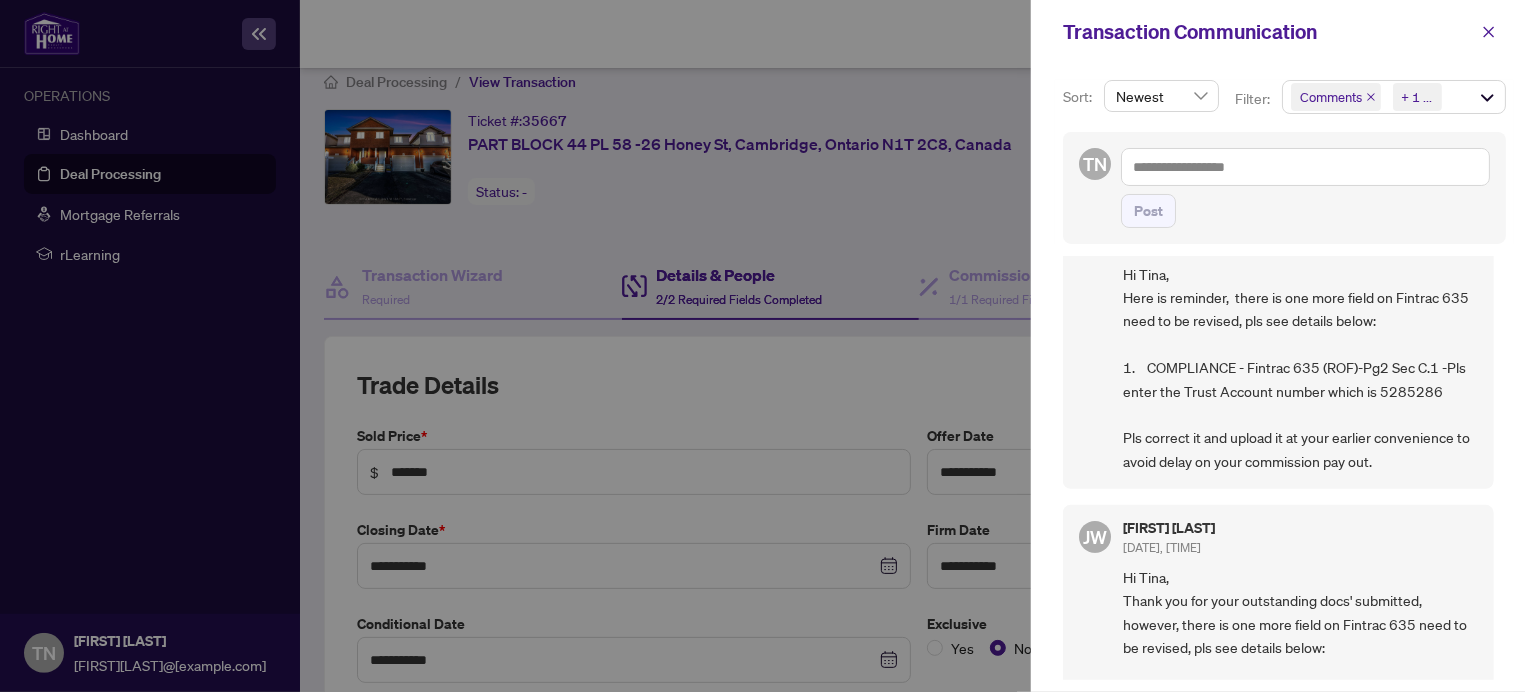 scroll, scrollTop: 100, scrollLeft: 0, axis: vertical 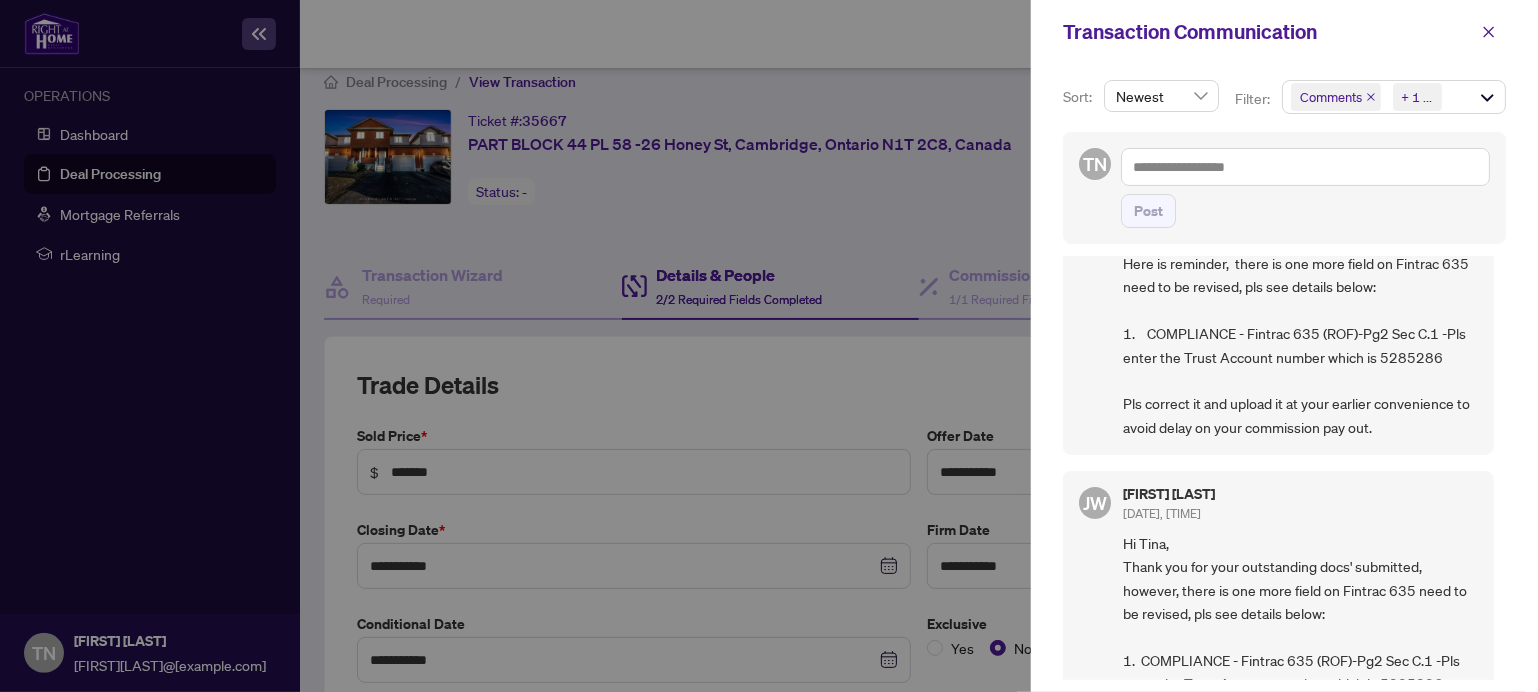 click at bounding box center (769, 346) 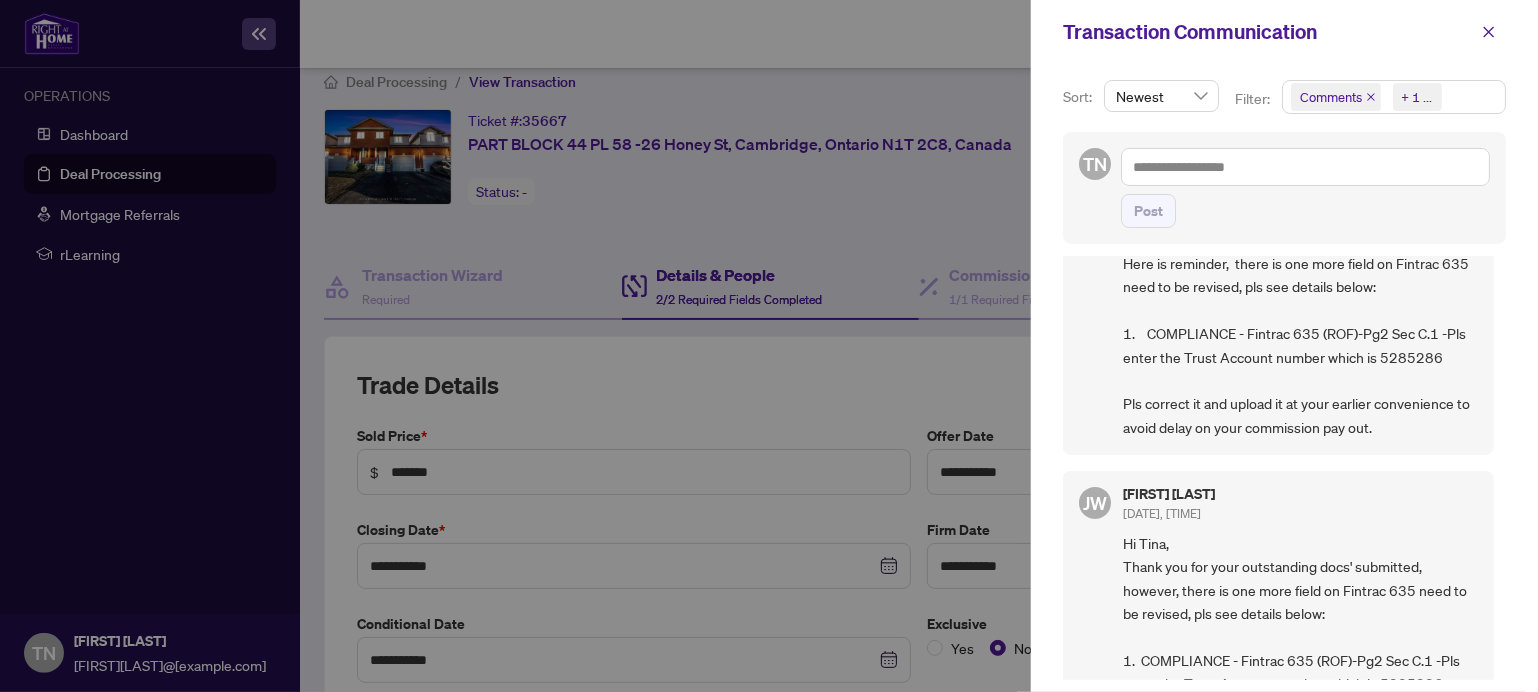 click on "Comments Requirements + 1 ..." at bounding box center (1394, 97) 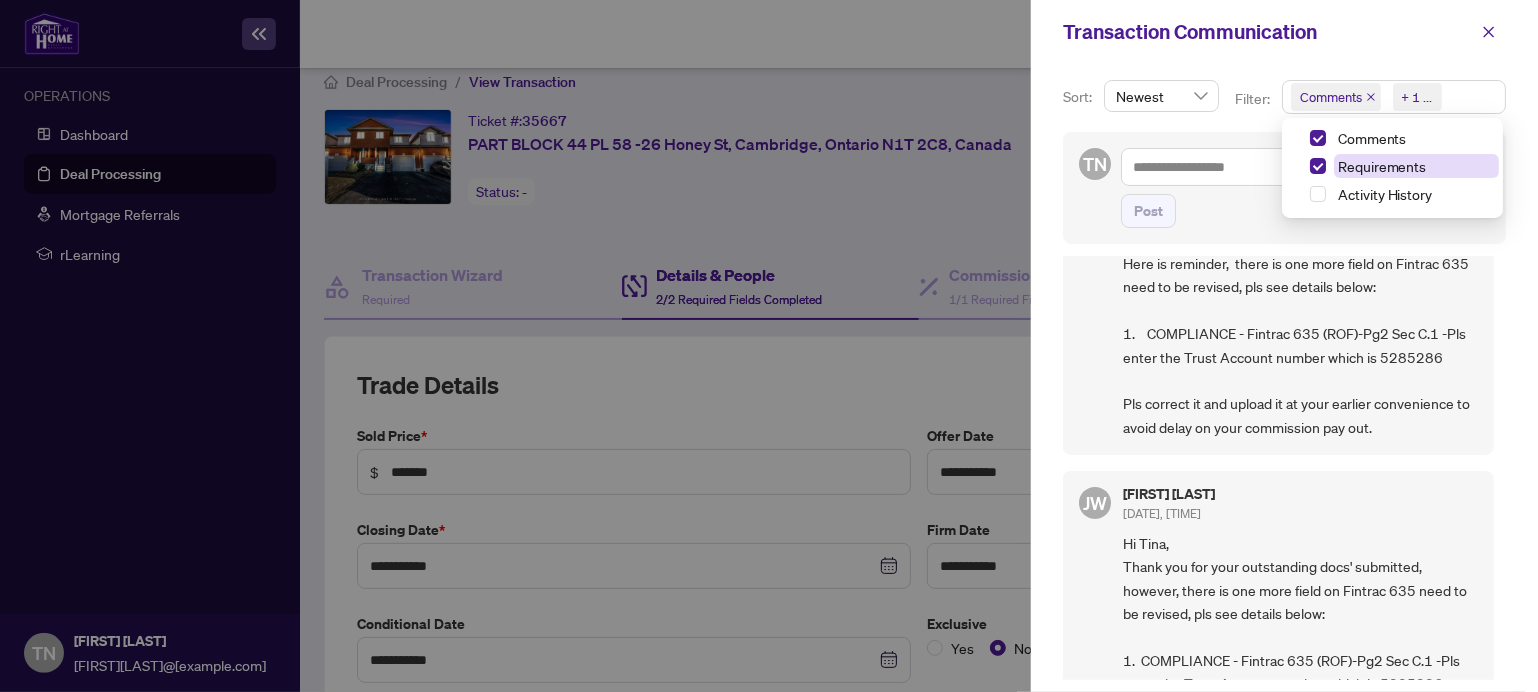 click on "Requirements" at bounding box center (1382, 166) 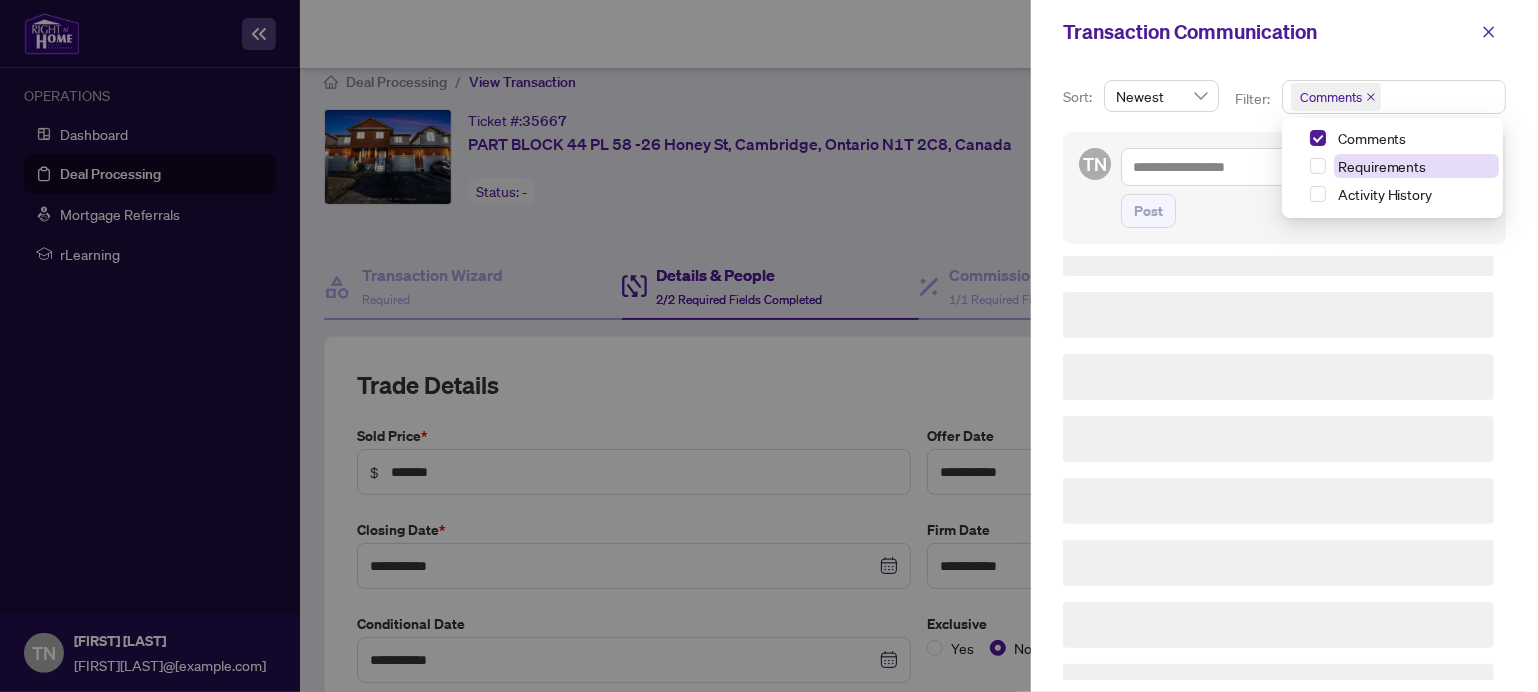 scroll, scrollTop: 0, scrollLeft: 0, axis: both 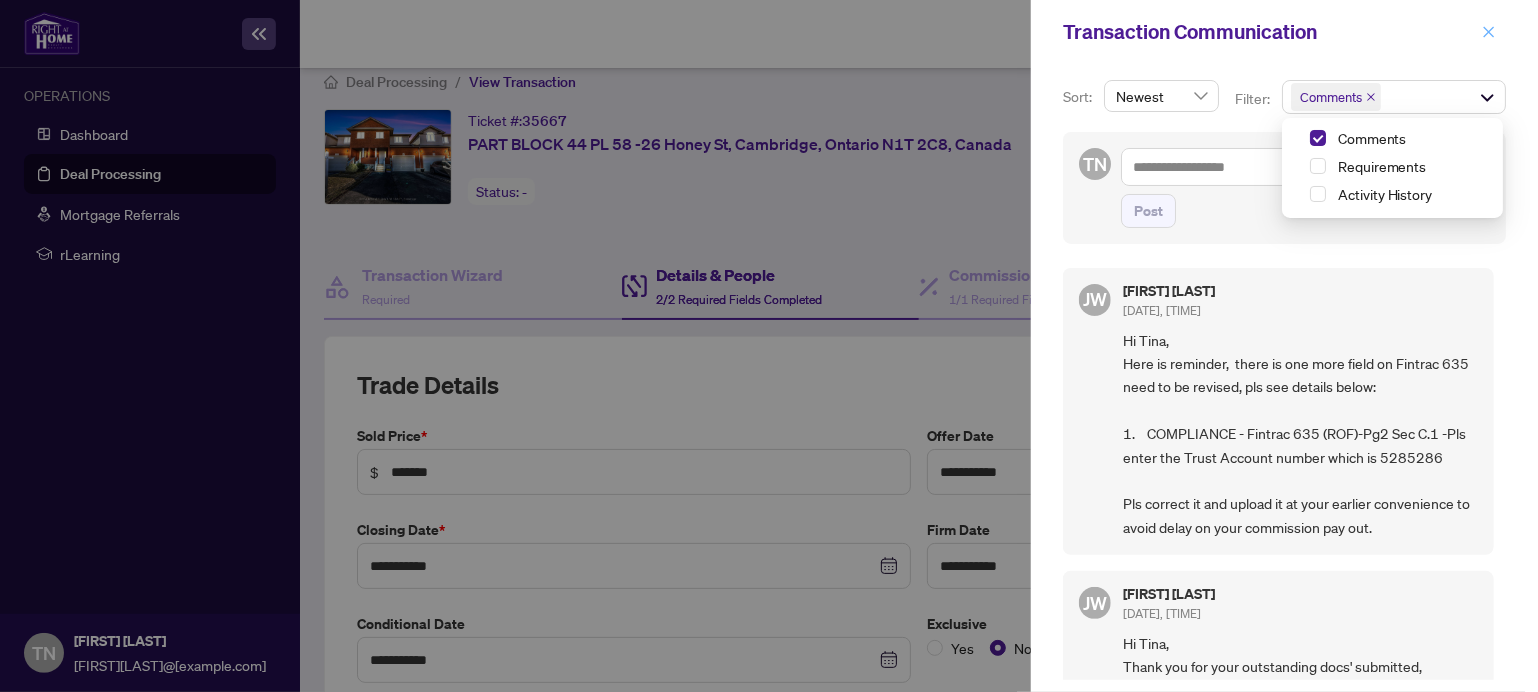 click 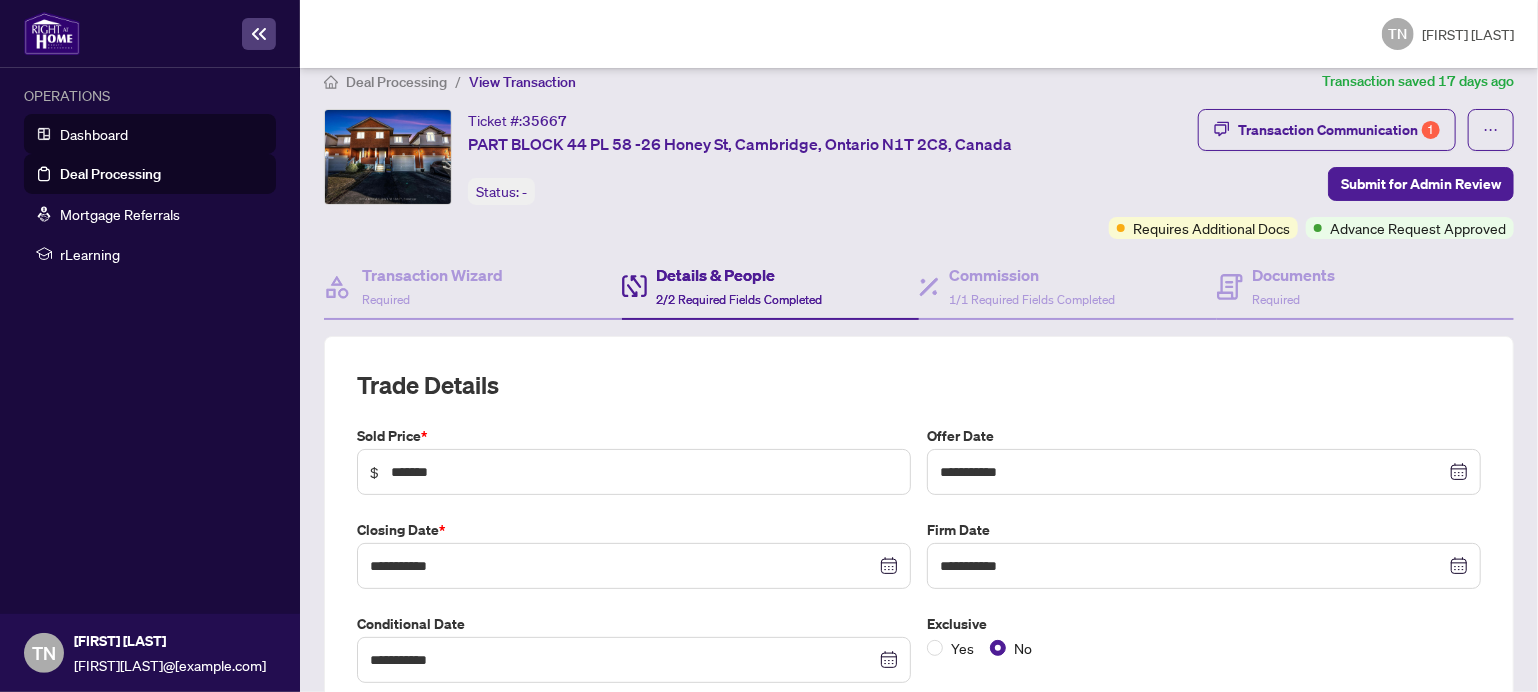 click on "Dashboard" at bounding box center [94, 134] 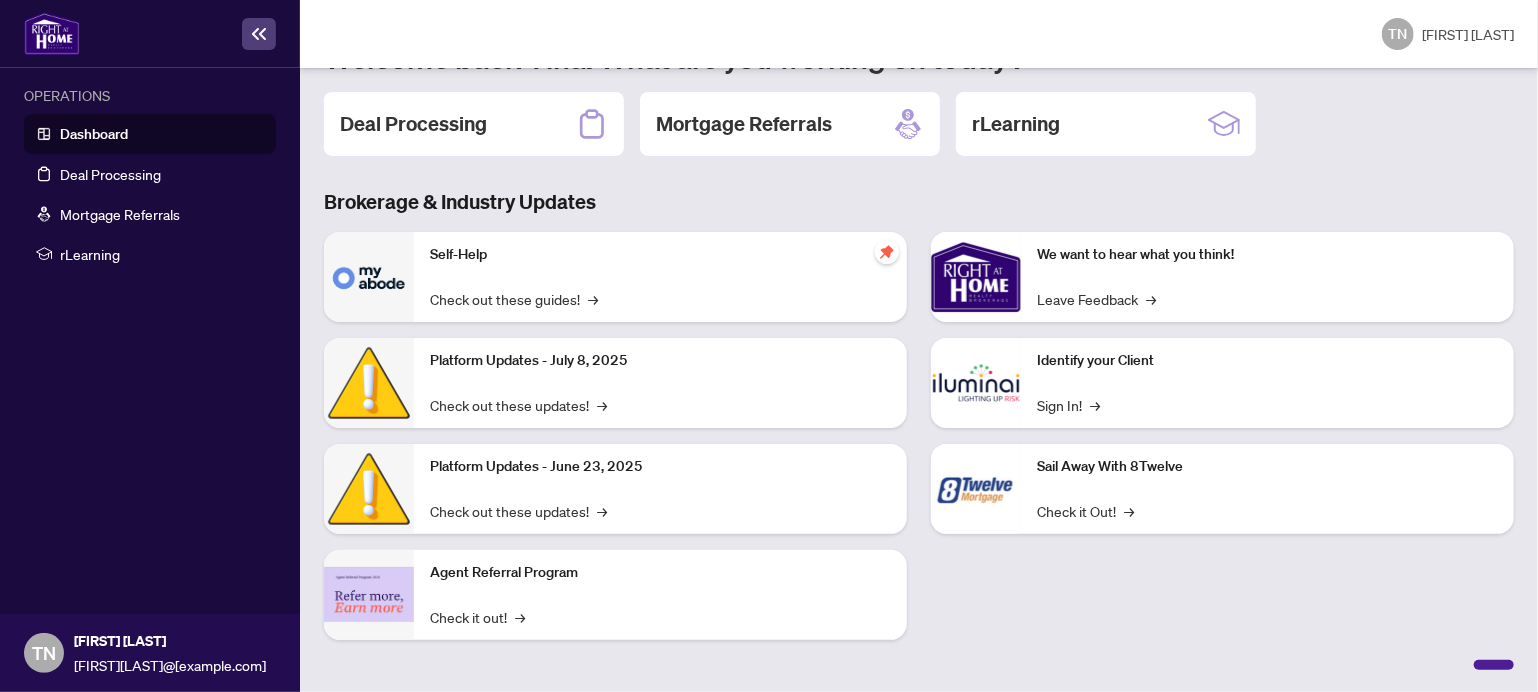 scroll, scrollTop: 0, scrollLeft: 0, axis: both 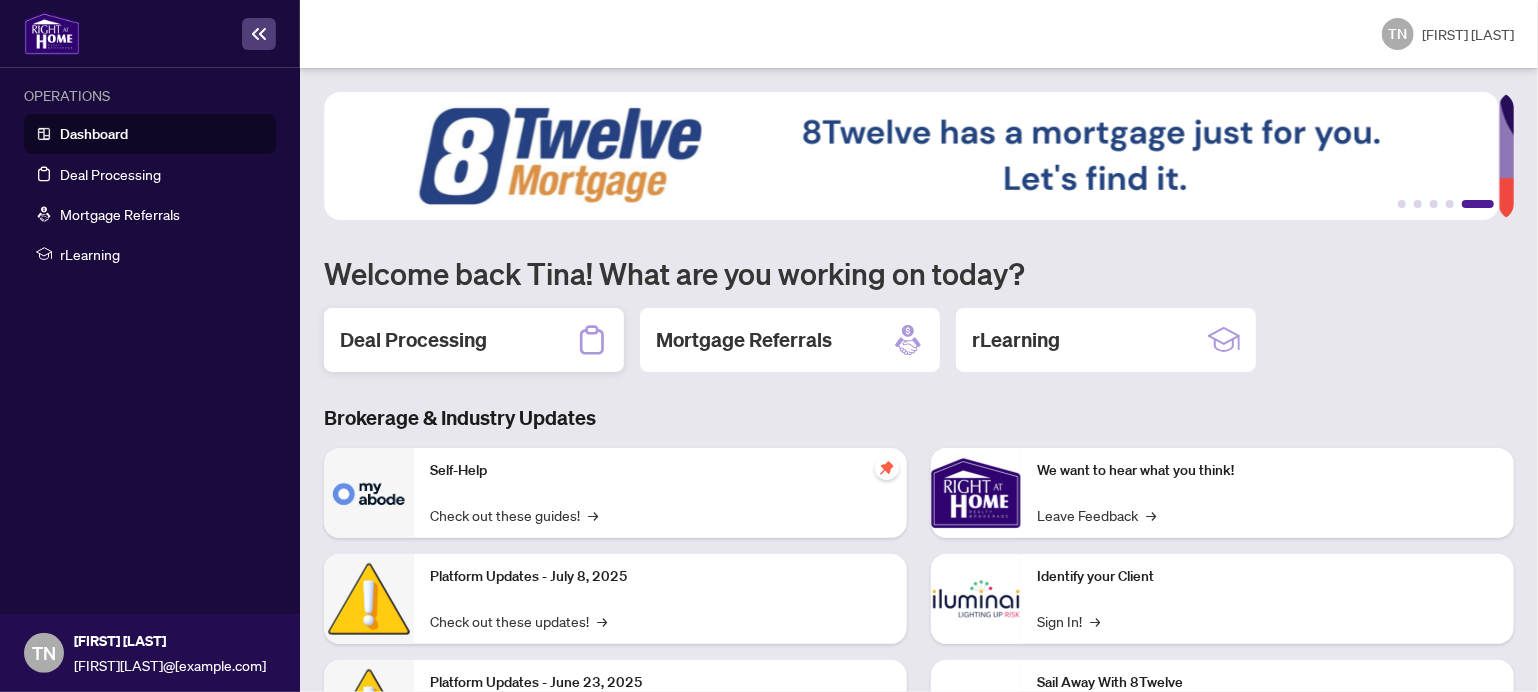 click on "Deal Processing" at bounding box center (474, 340) 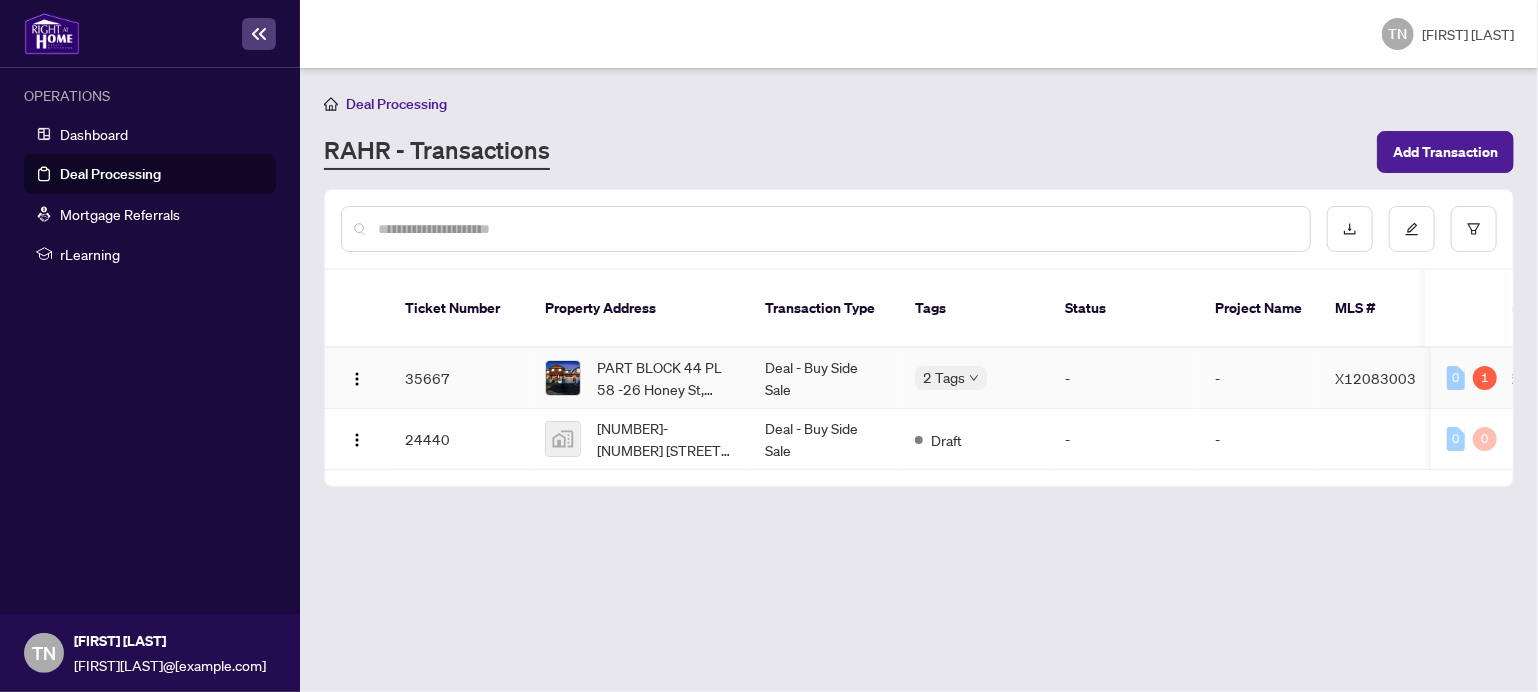 click on "35667" at bounding box center [459, 378] 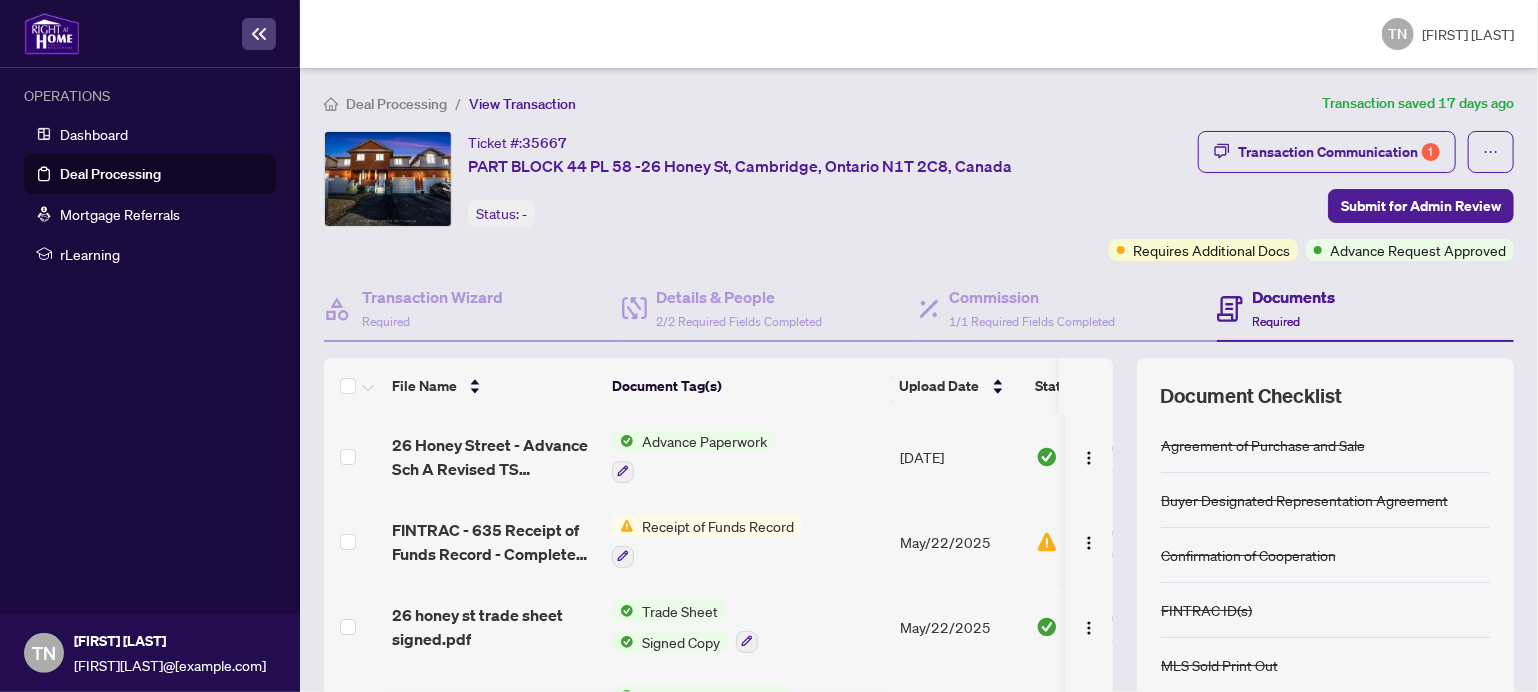 click on "Documents" at bounding box center [1294, 297] 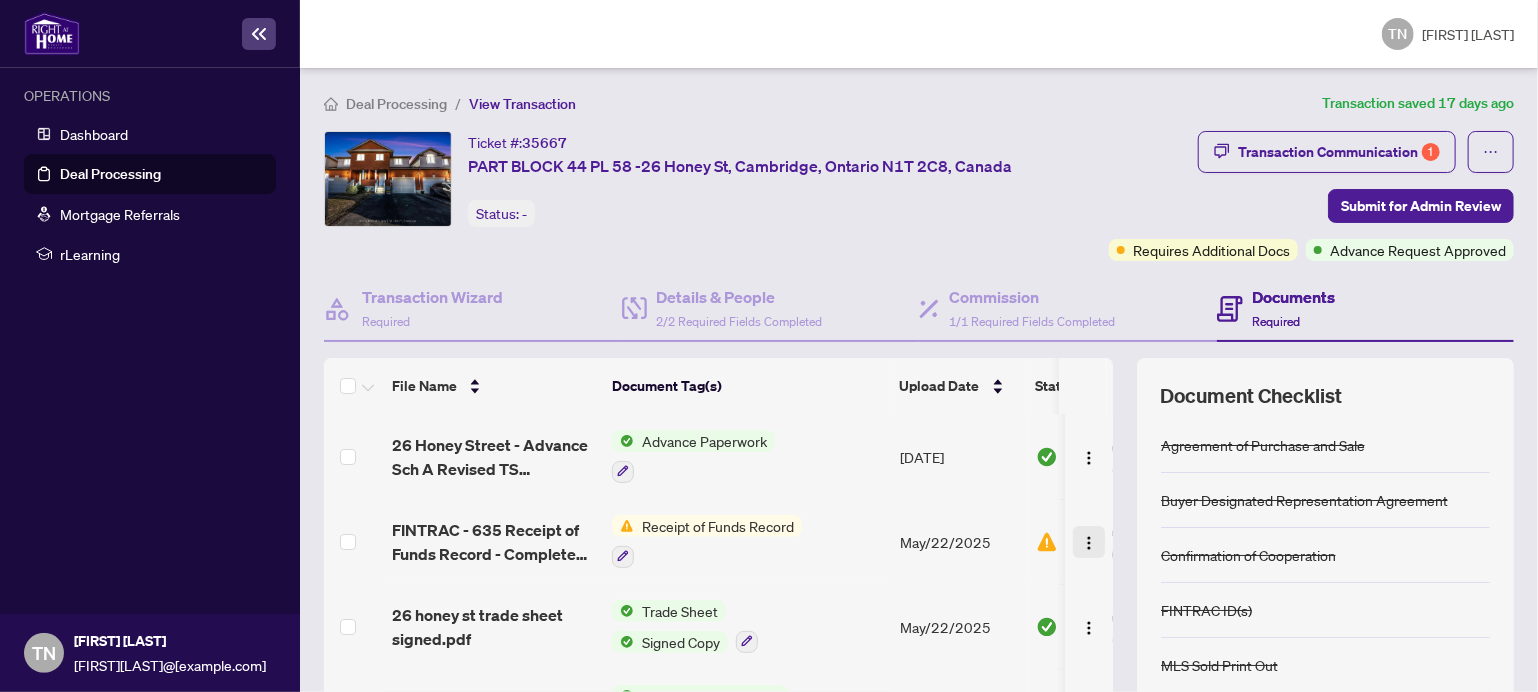 click at bounding box center [1089, 543] 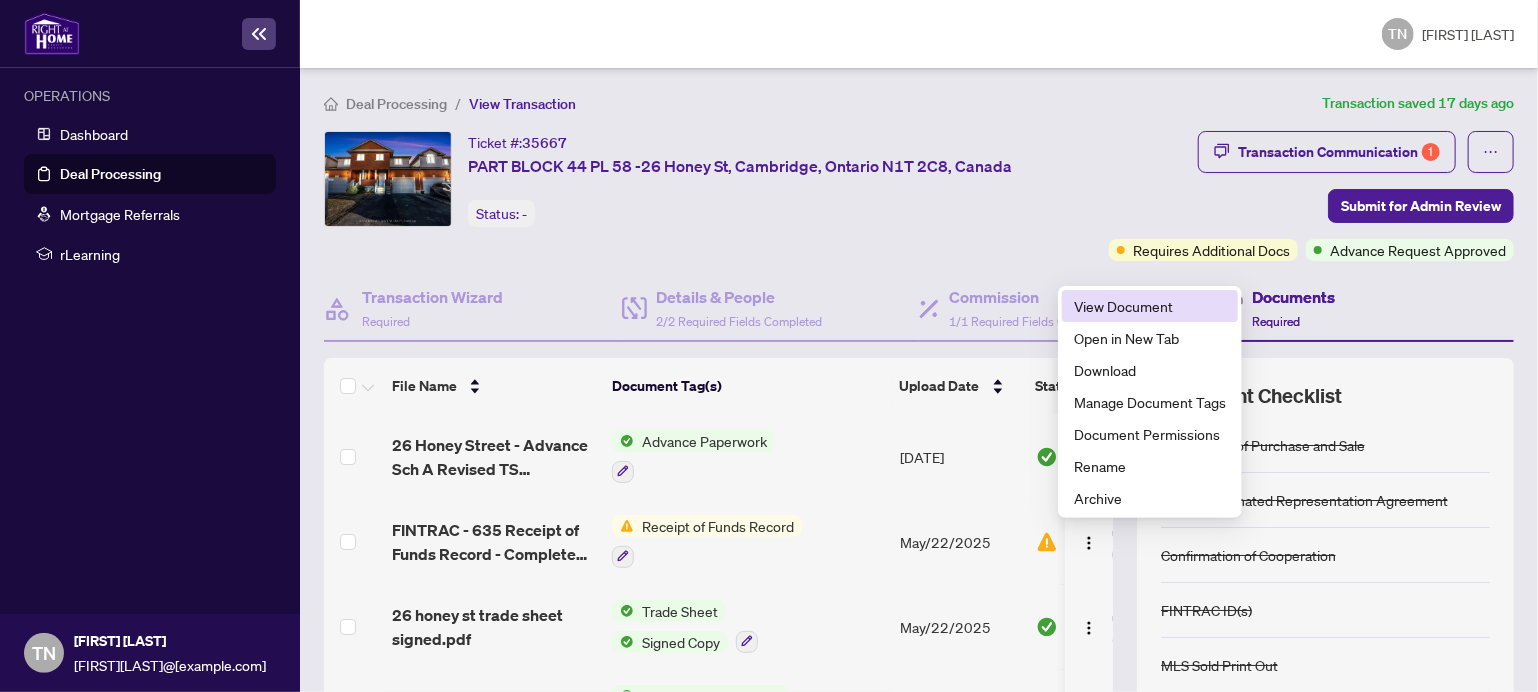 click on "View Document" at bounding box center [1150, 306] 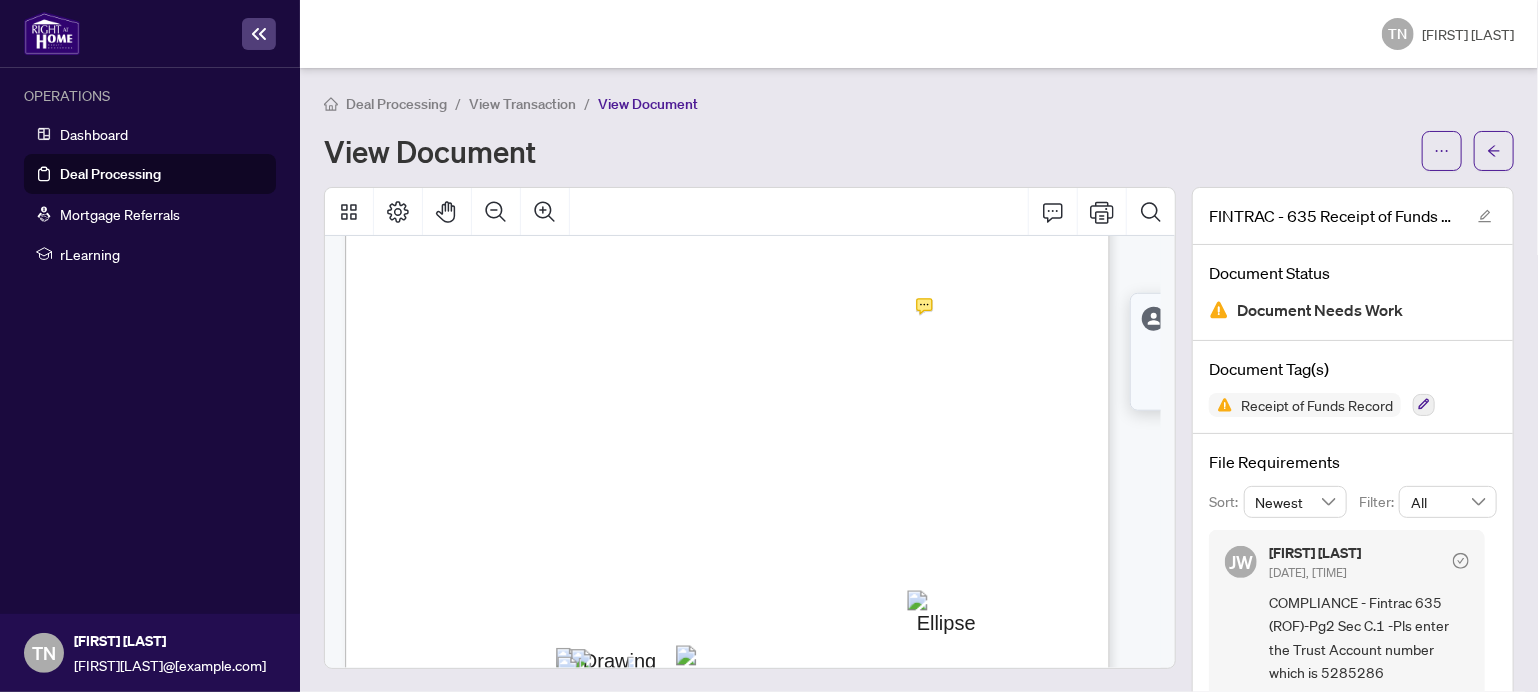 scroll, scrollTop: 1157, scrollLeft: 0, axis: vertical 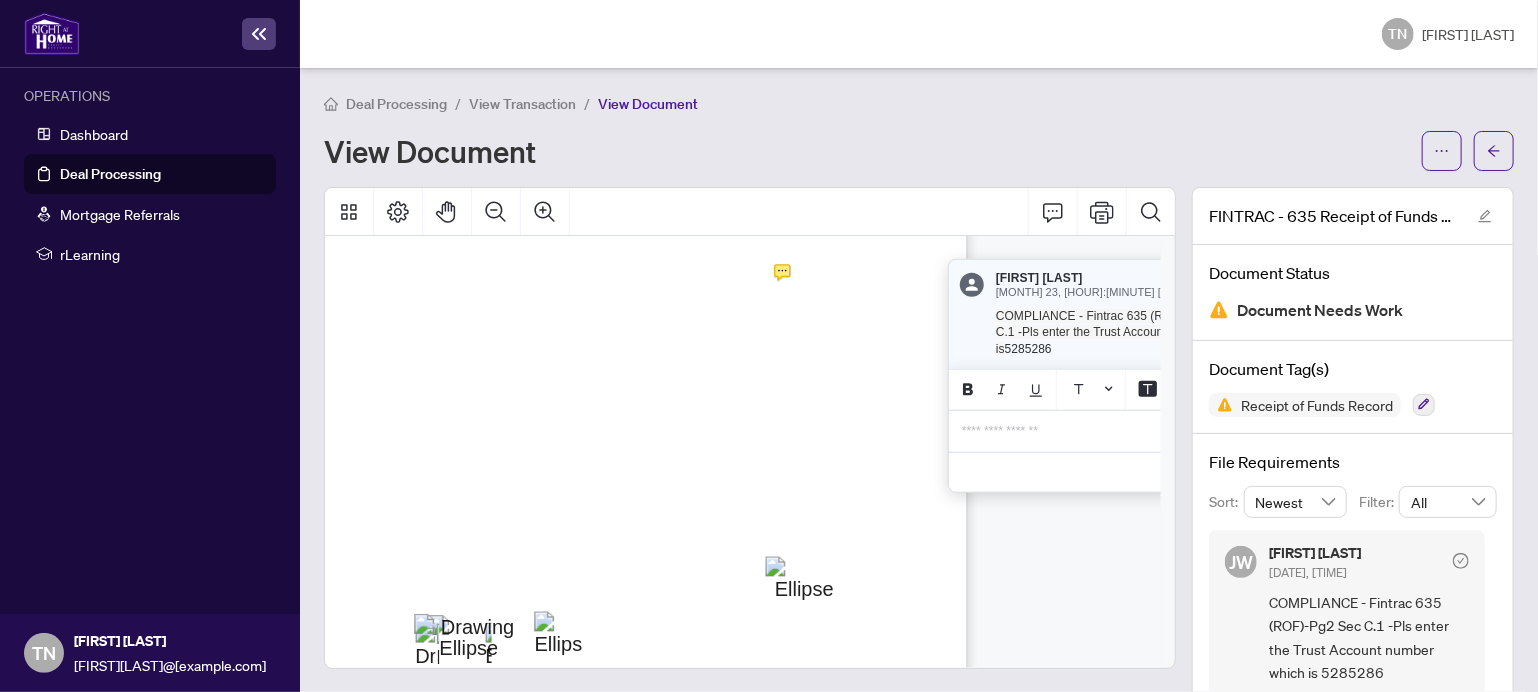click 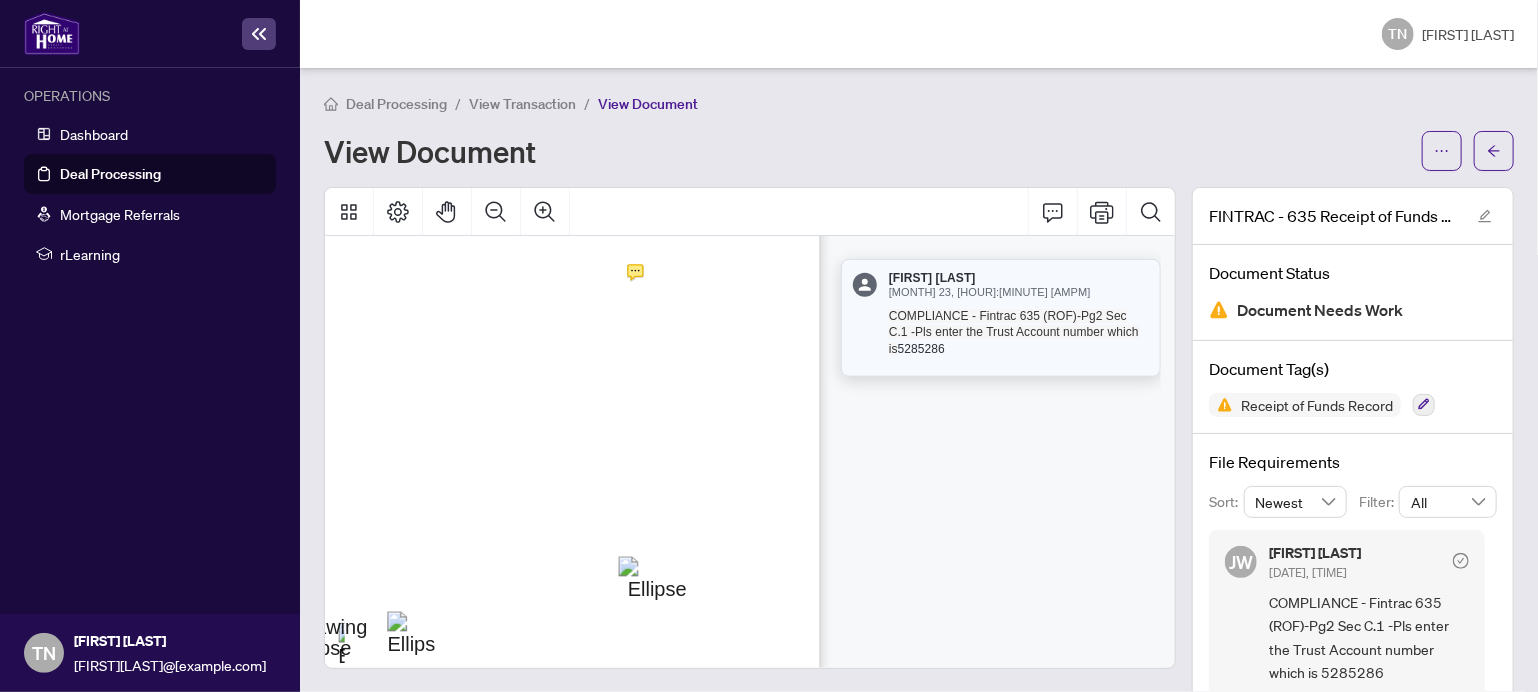 scroll, scrollTop: 1157, scrollLeft: 304, axis: both 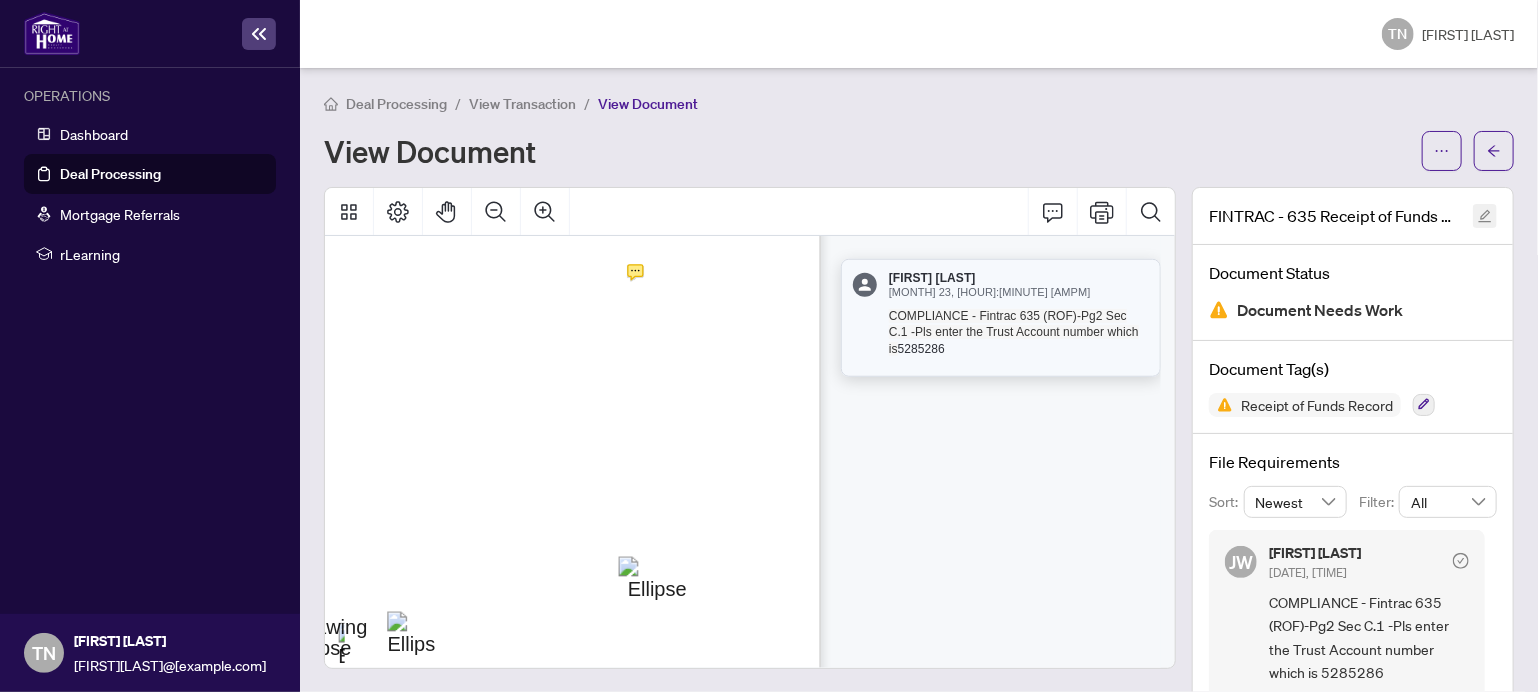click 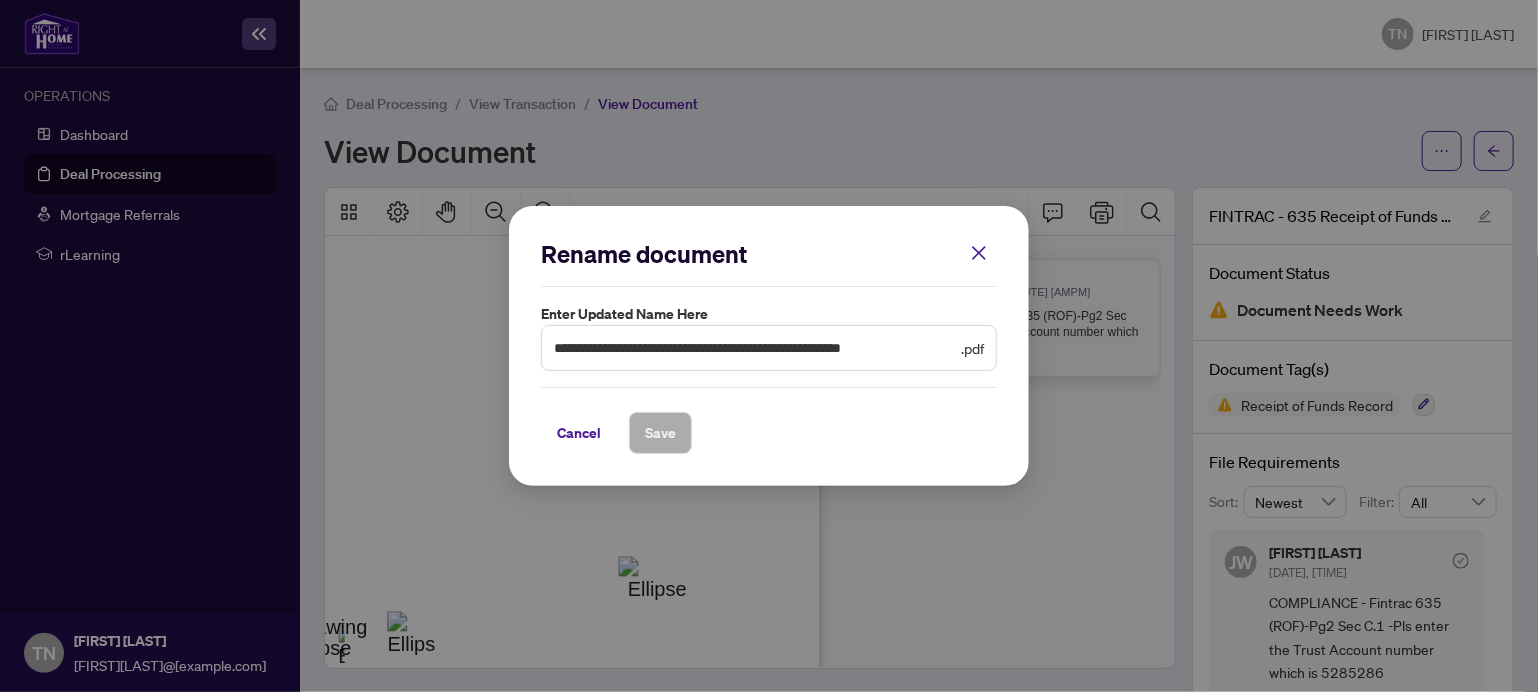 click on ".pdf" at bounding box center [972, 348] 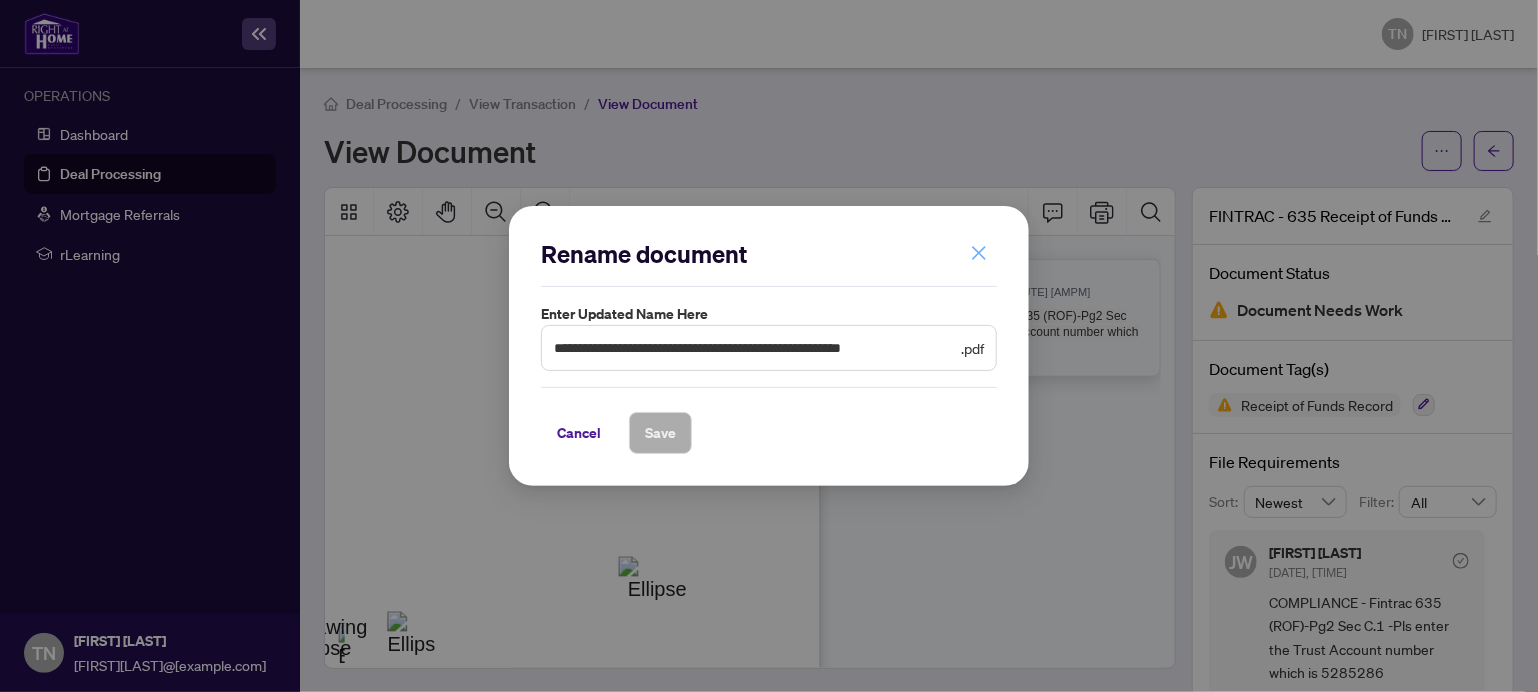 click 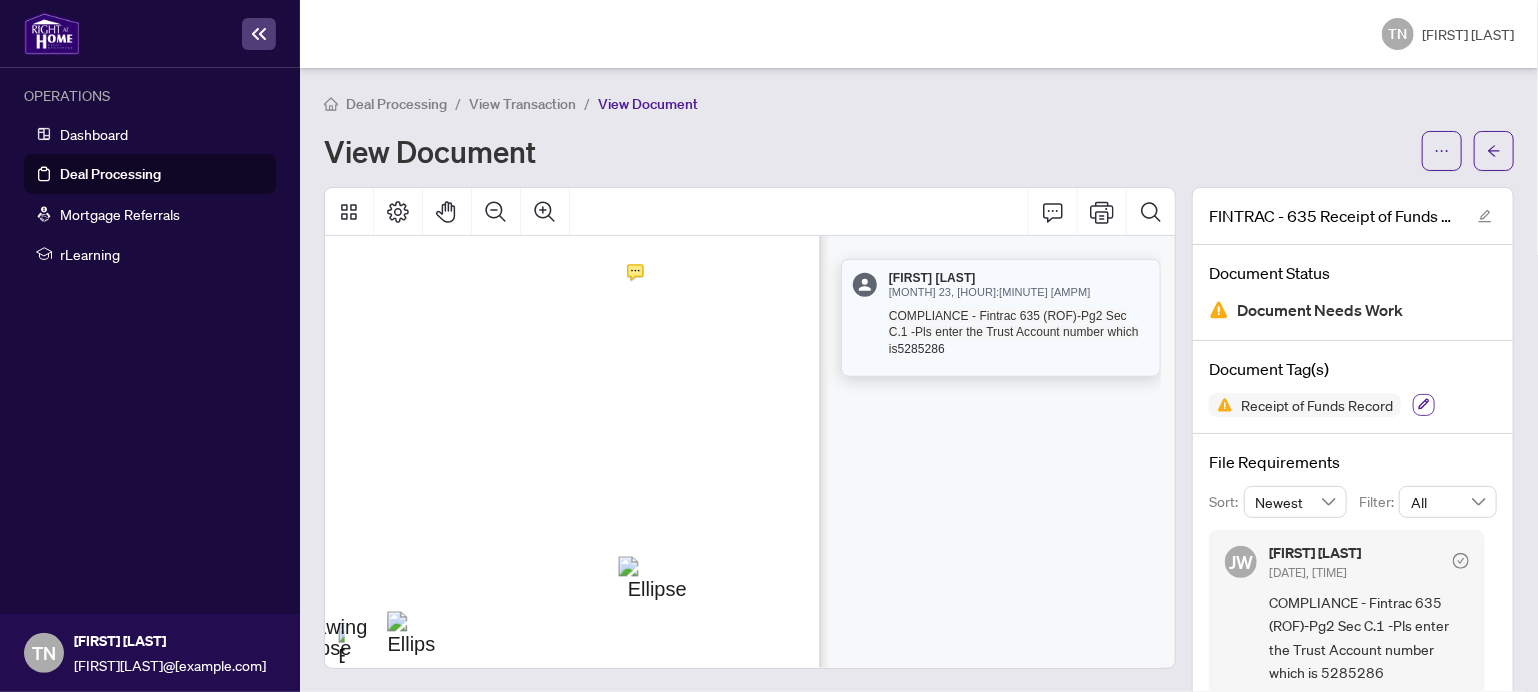 click 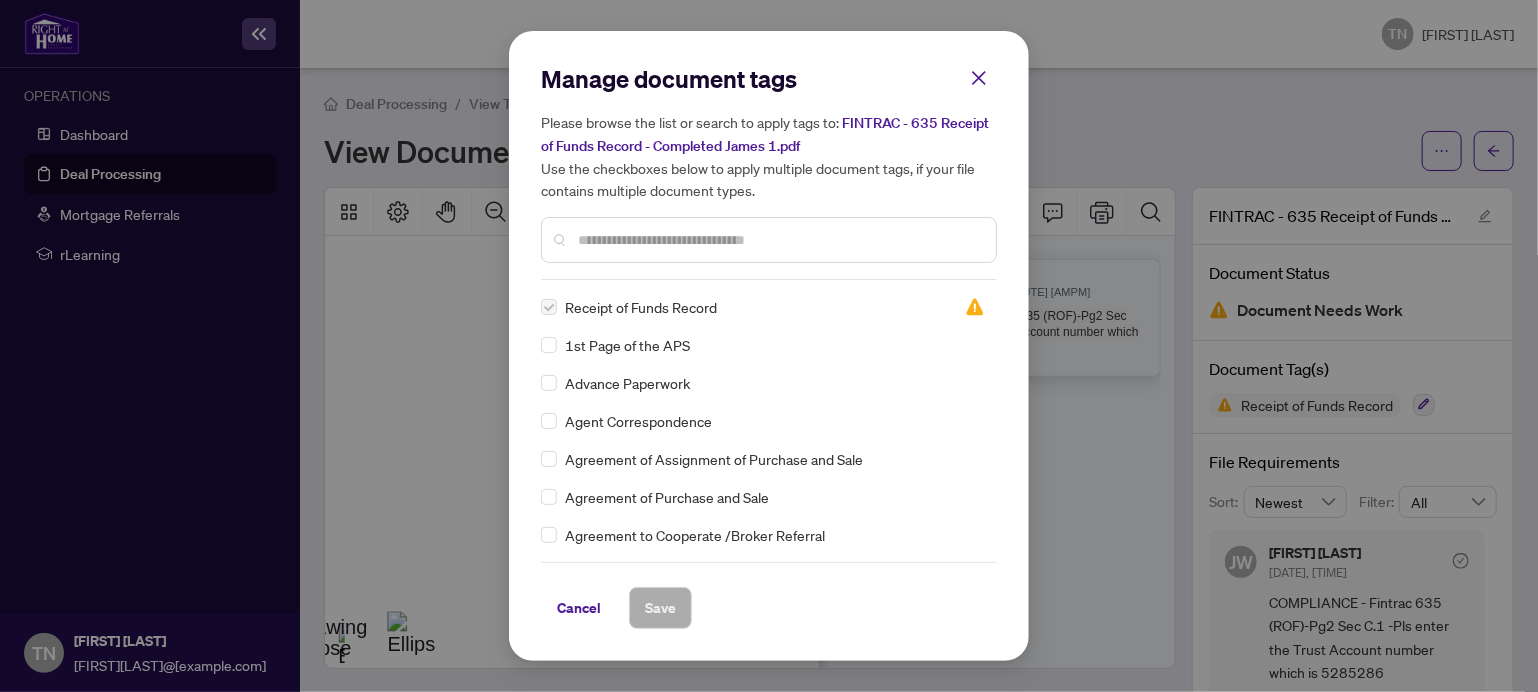 click at bounding box center [549, 307] 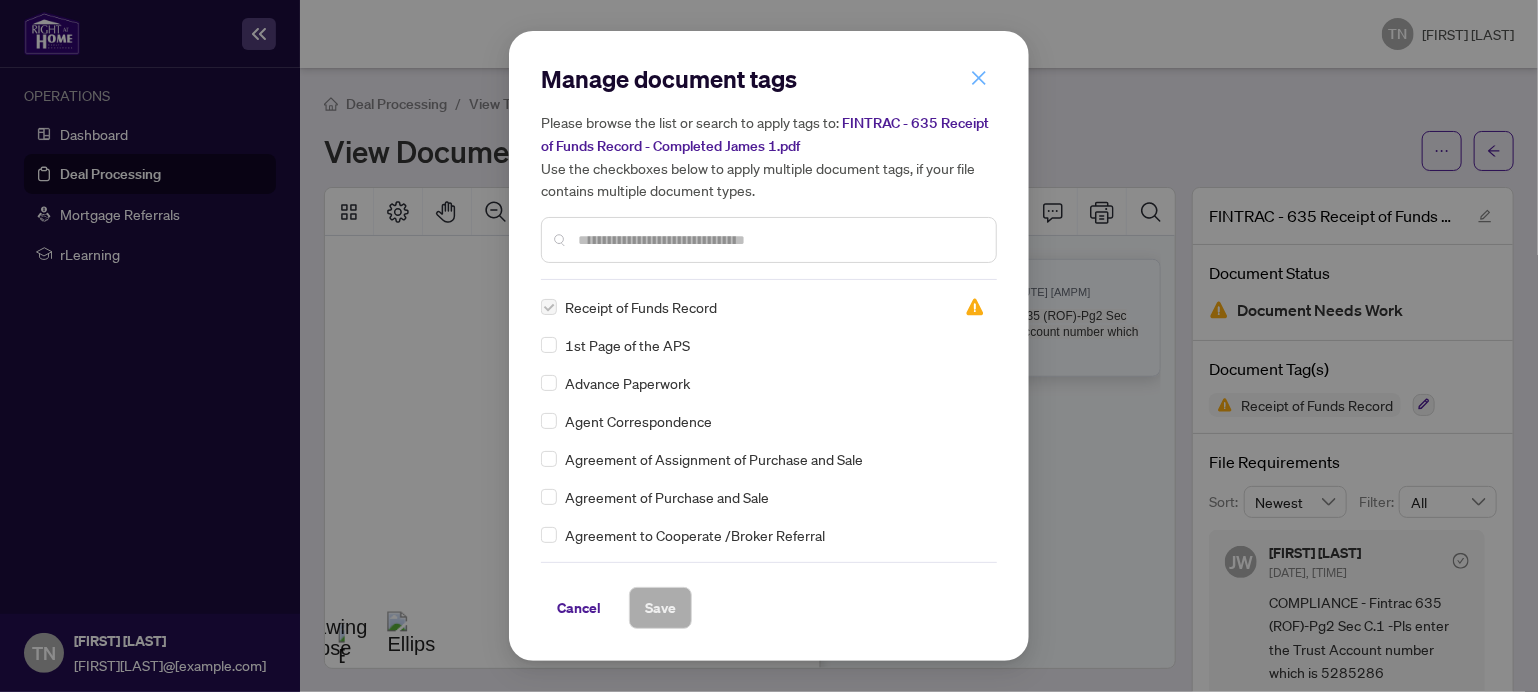 click 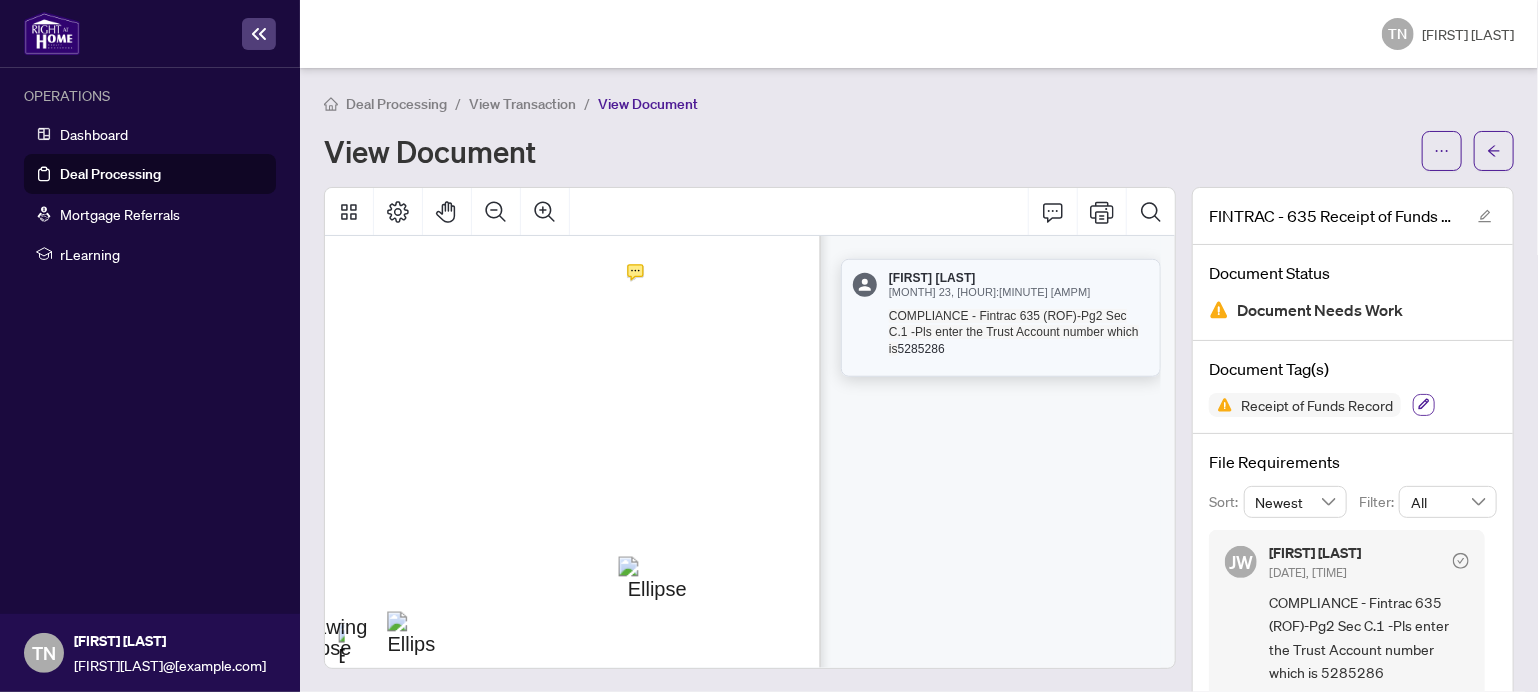 click 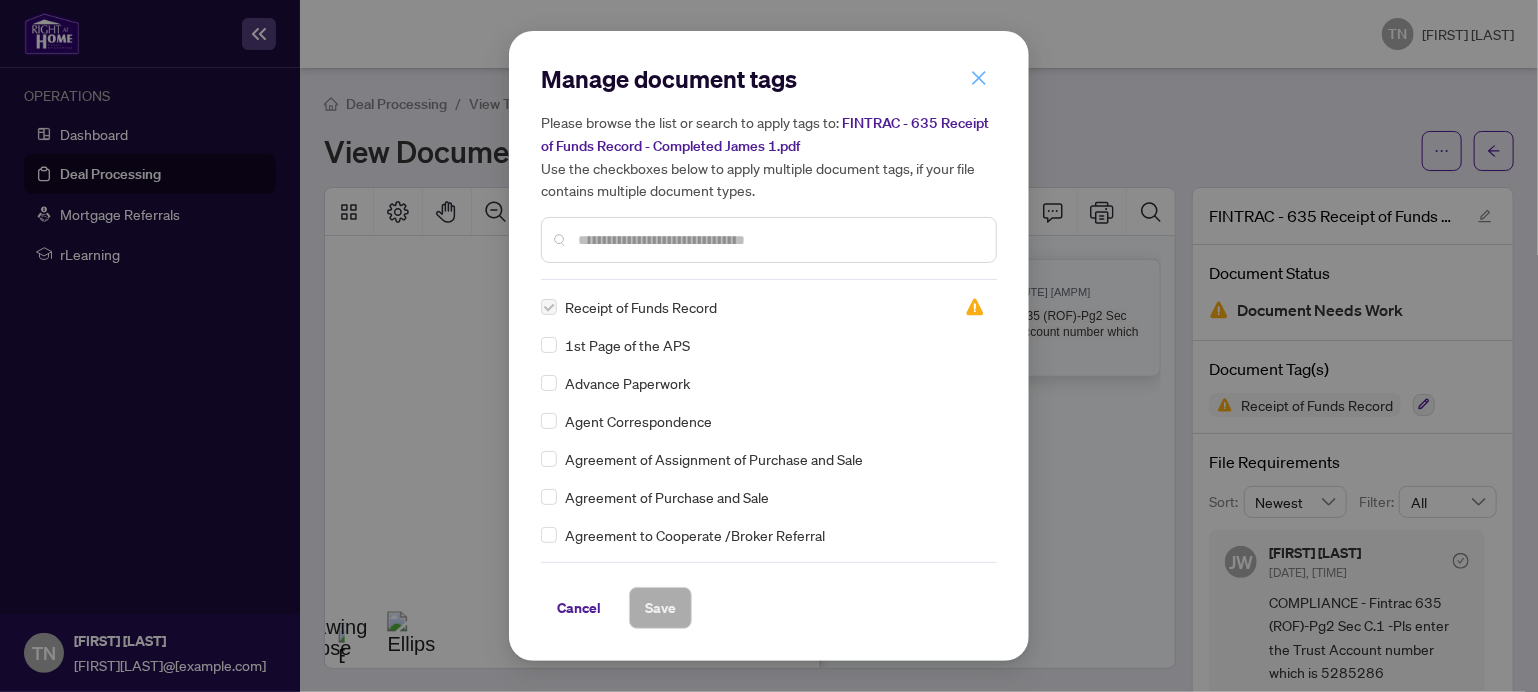 click 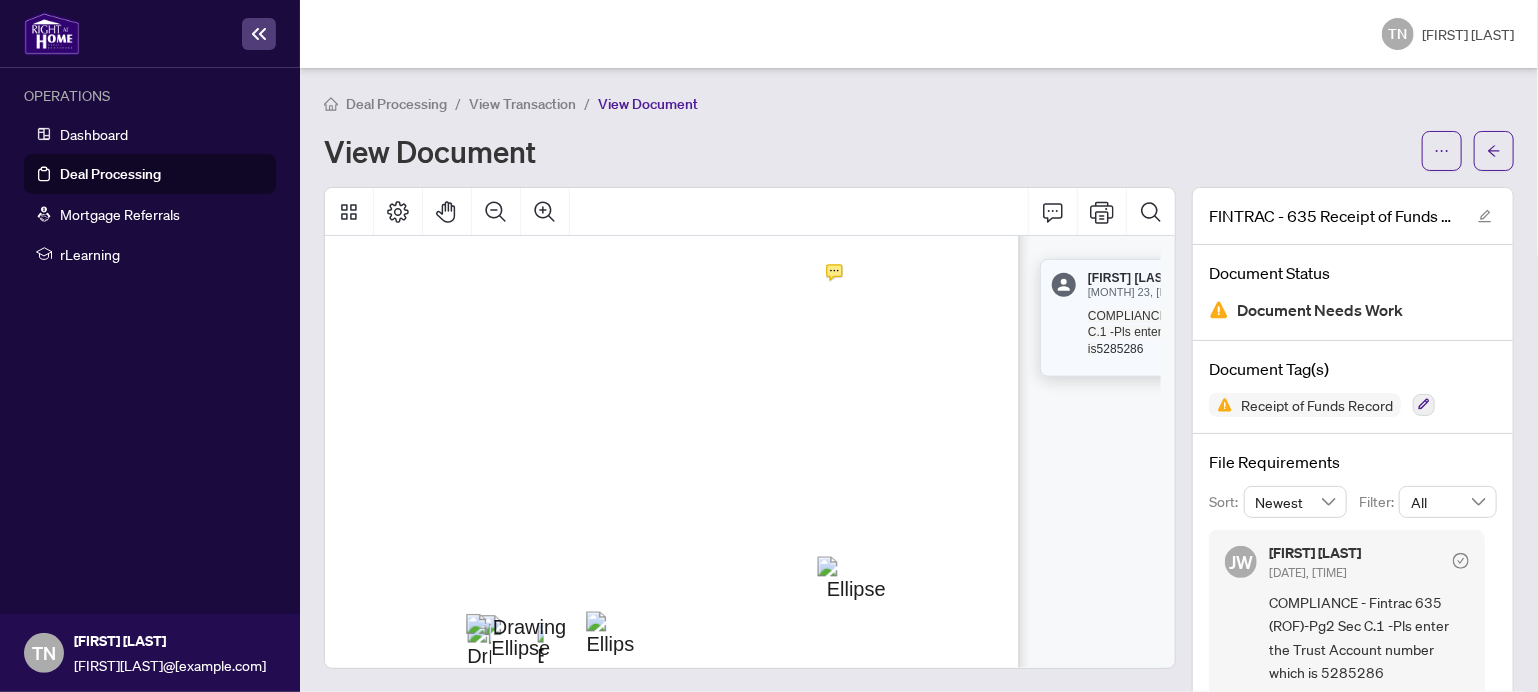 scroll, scrollTop: 1157, scrollLeft: 0, axis: vertical 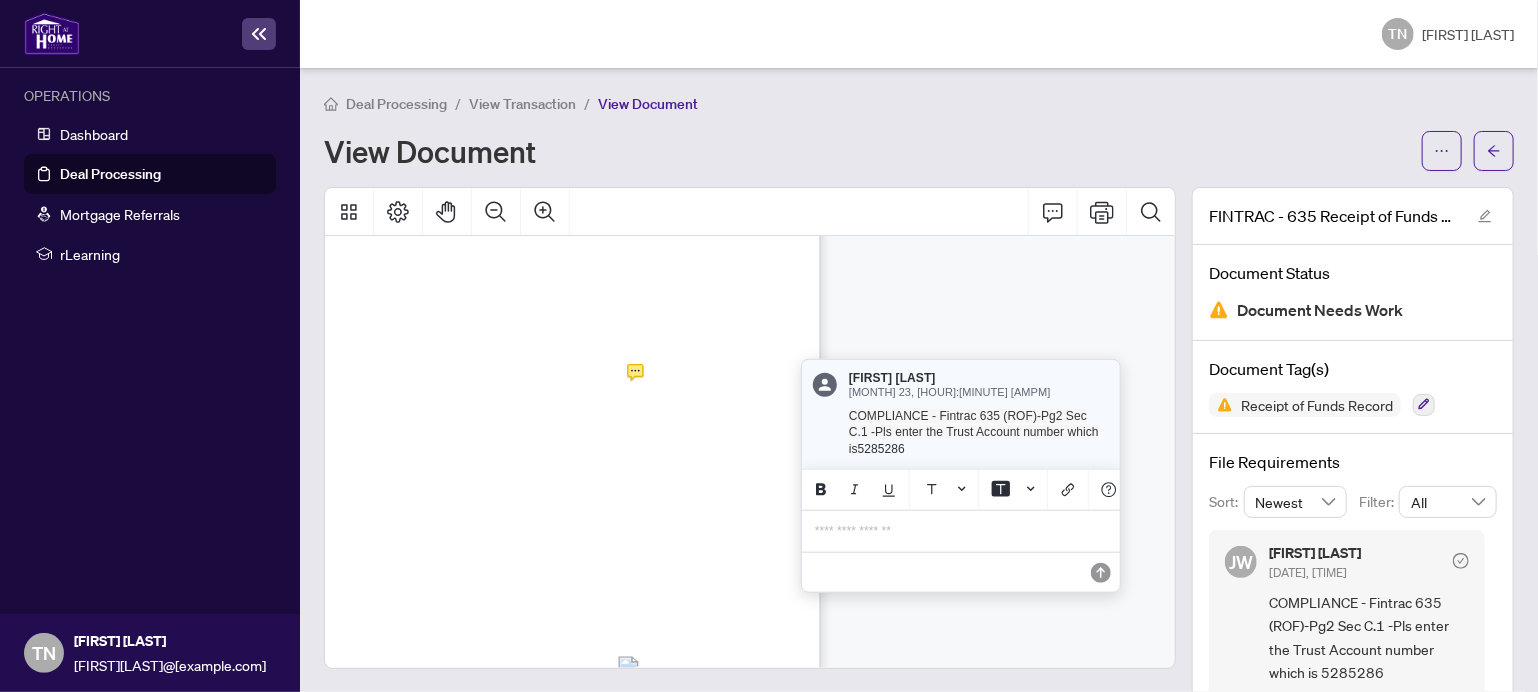 click on "**********" at bounding box center [961, 531] 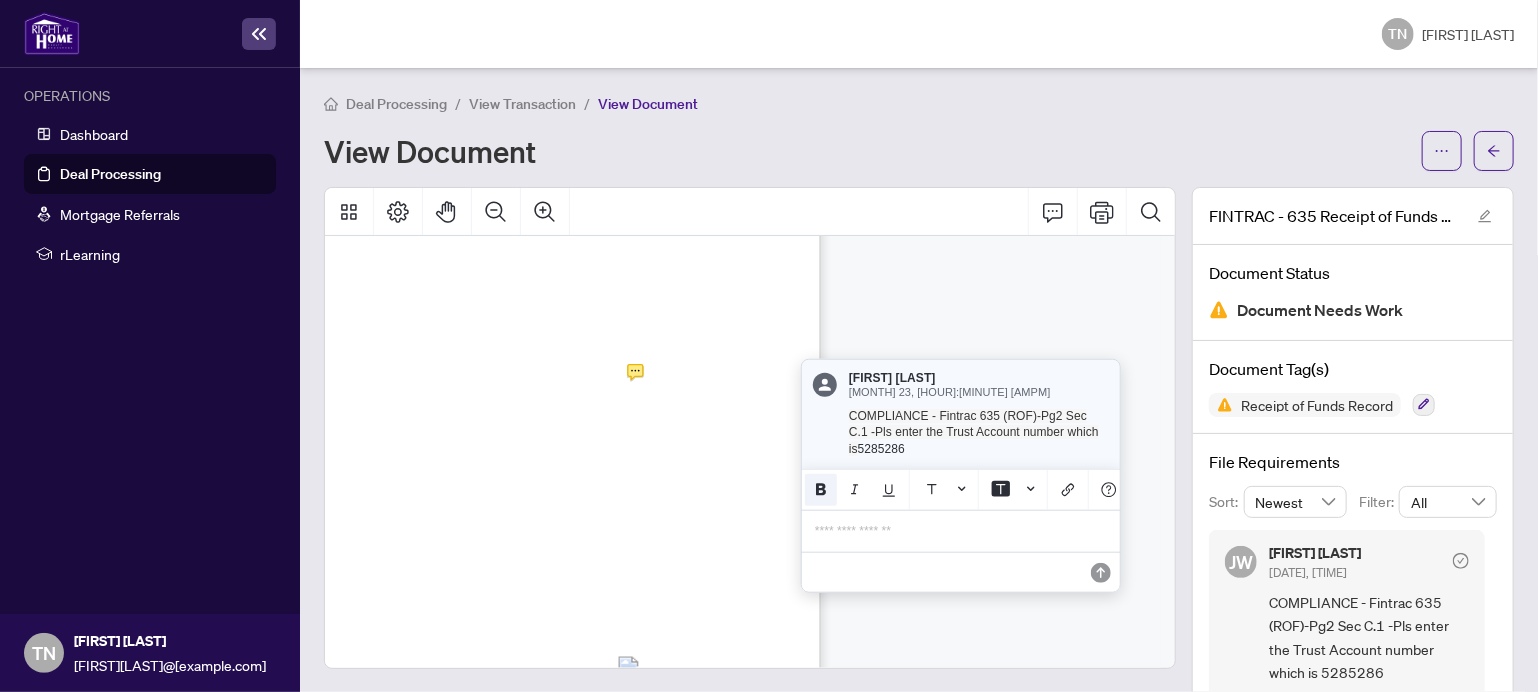 click 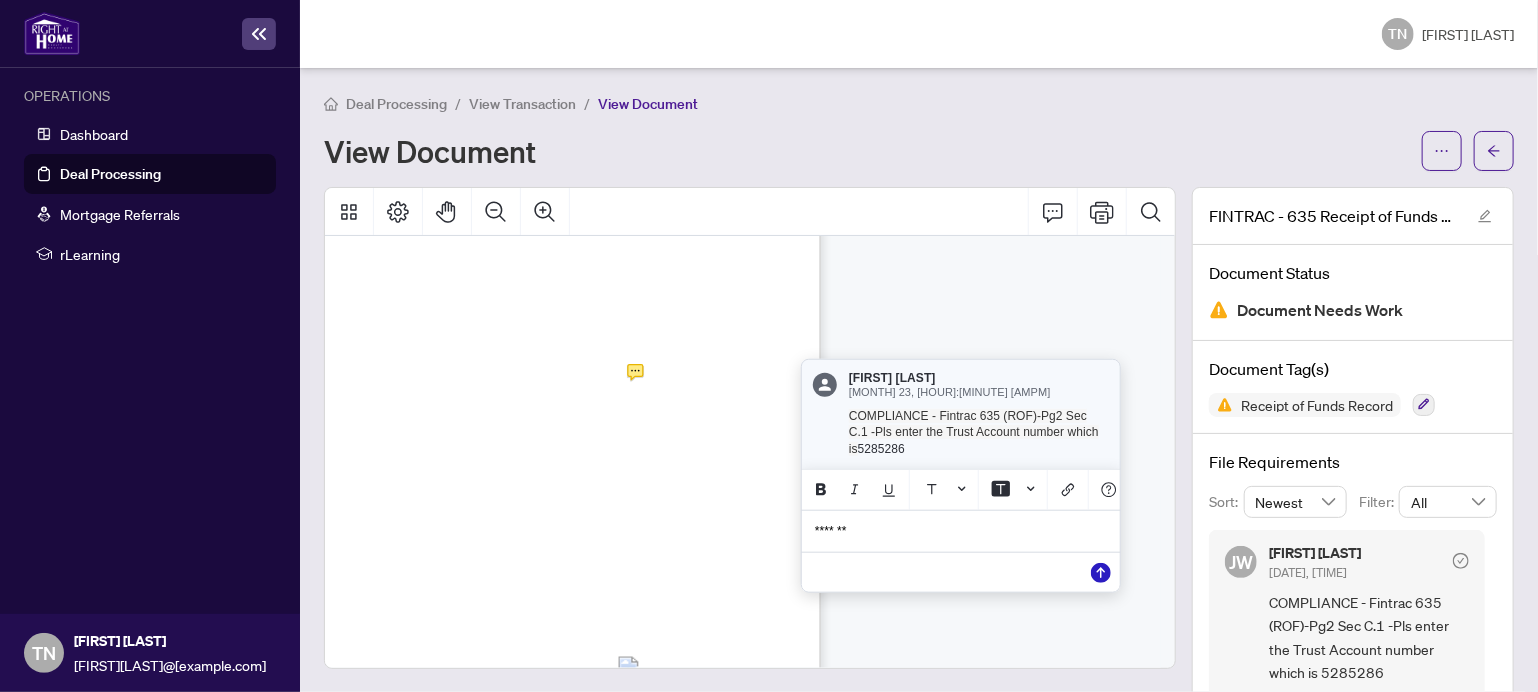 click 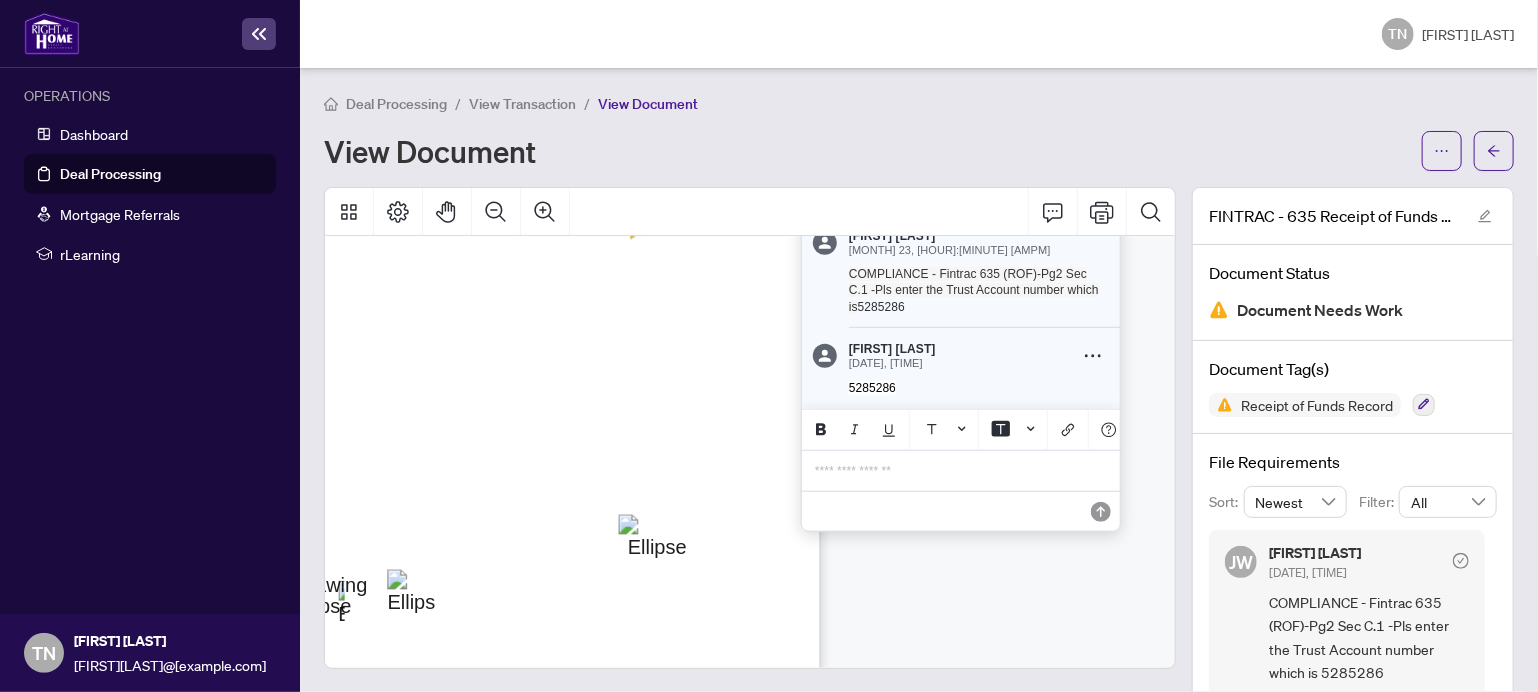 scroll, scrollTop: 1057, scrollLeft: 304, axis: both 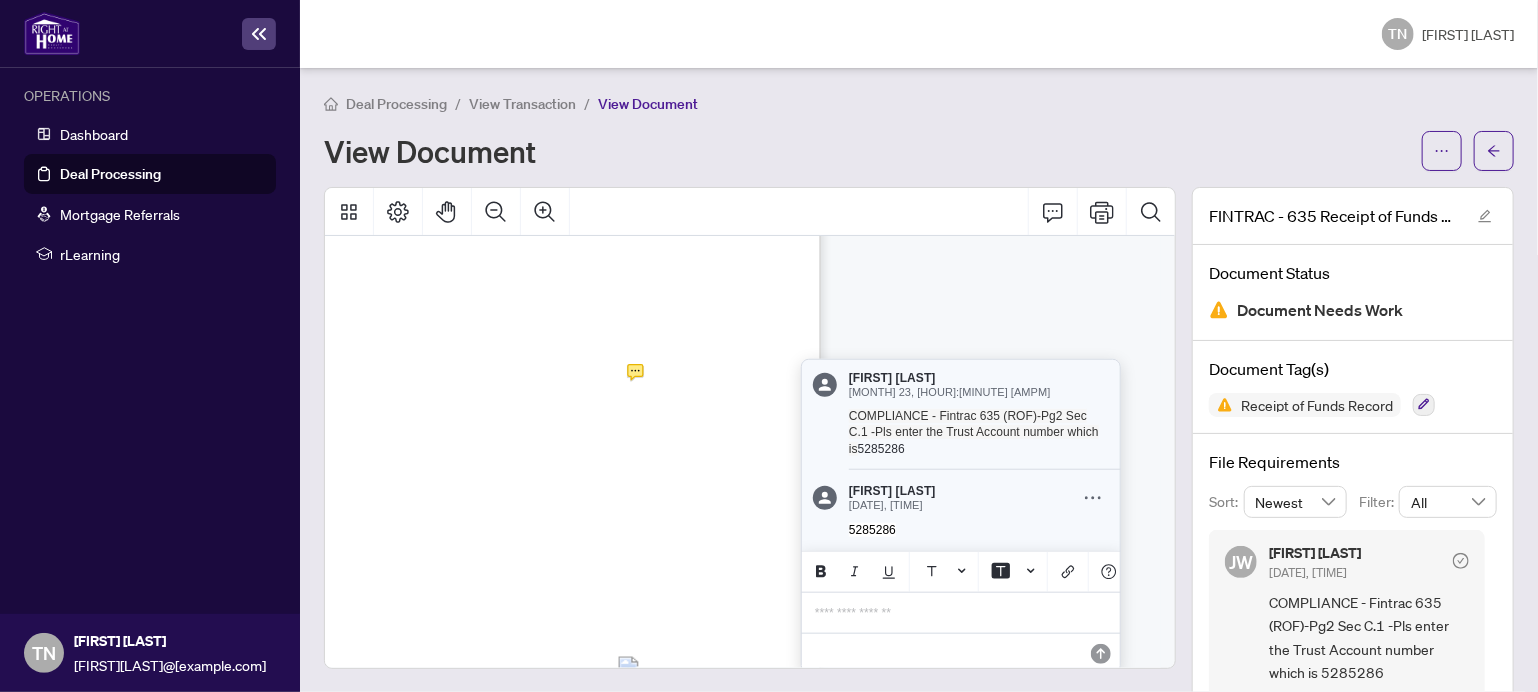 click at bounding box center [750, 428] 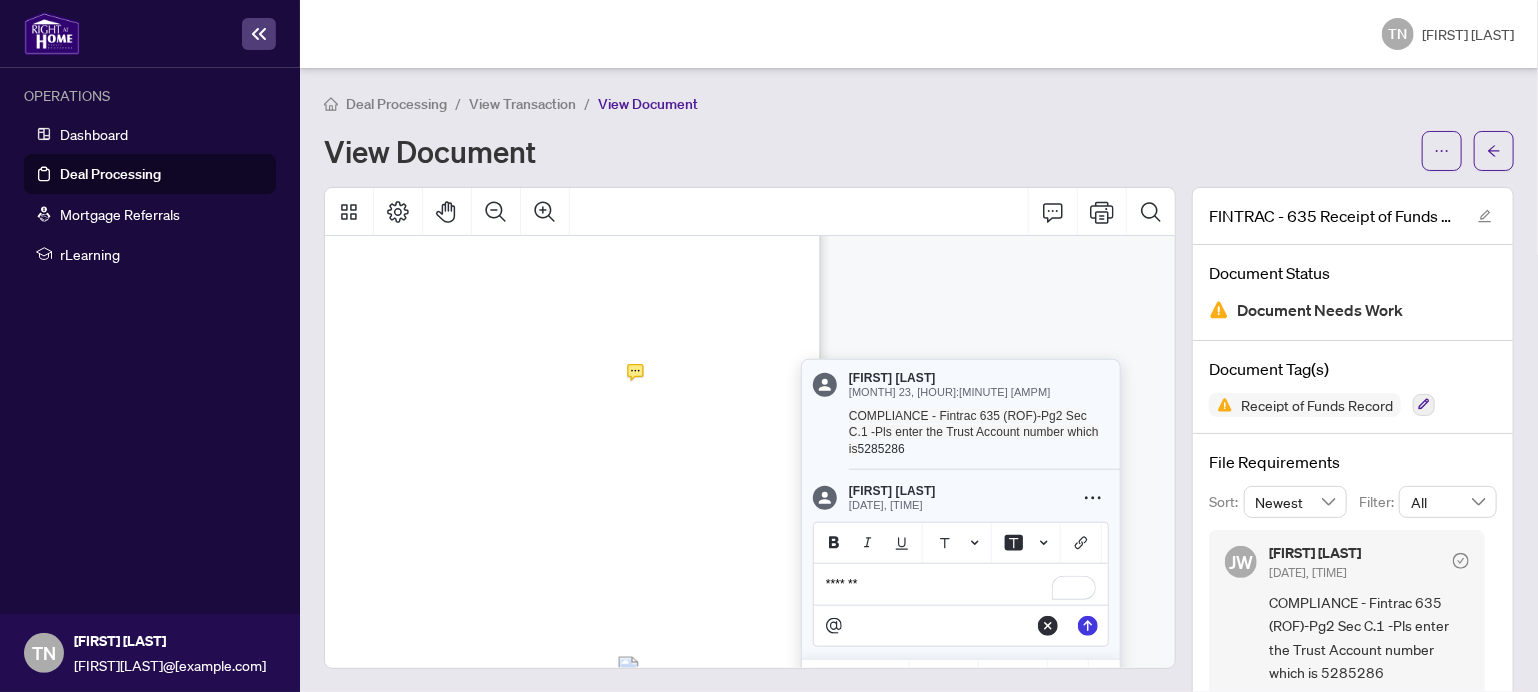 click 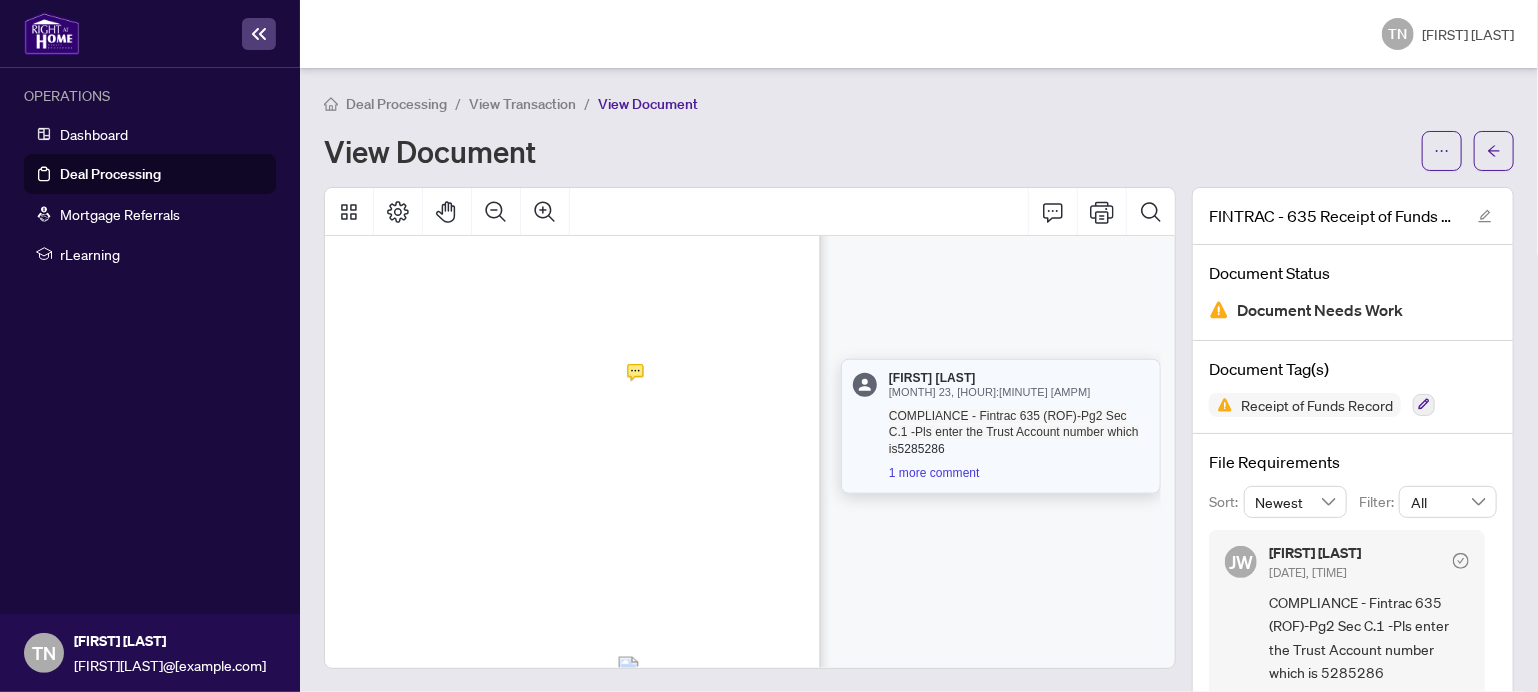 click on "Royal Lepage Signature Realty" at bounding box center [555, 378] 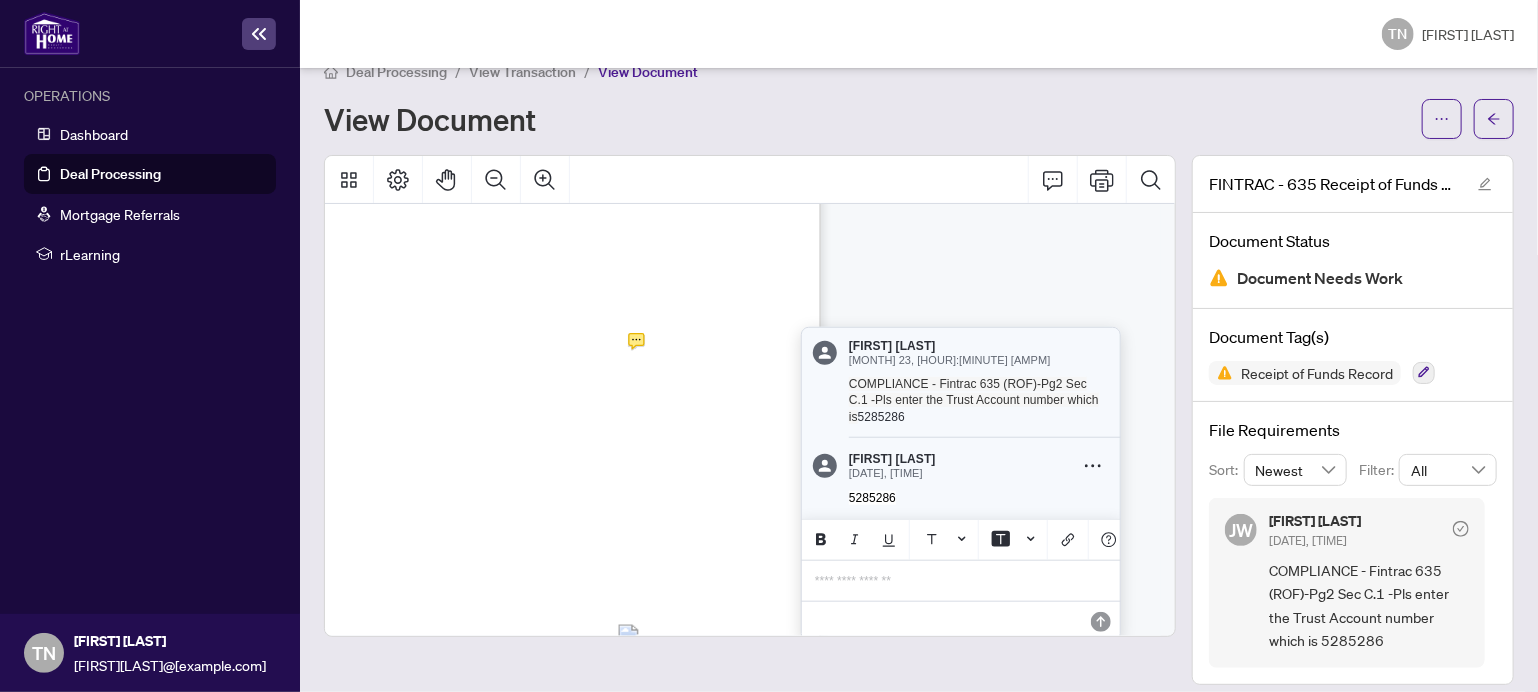 scroll, scrollTop: 45, scrollLeft: 0, axis: vertical 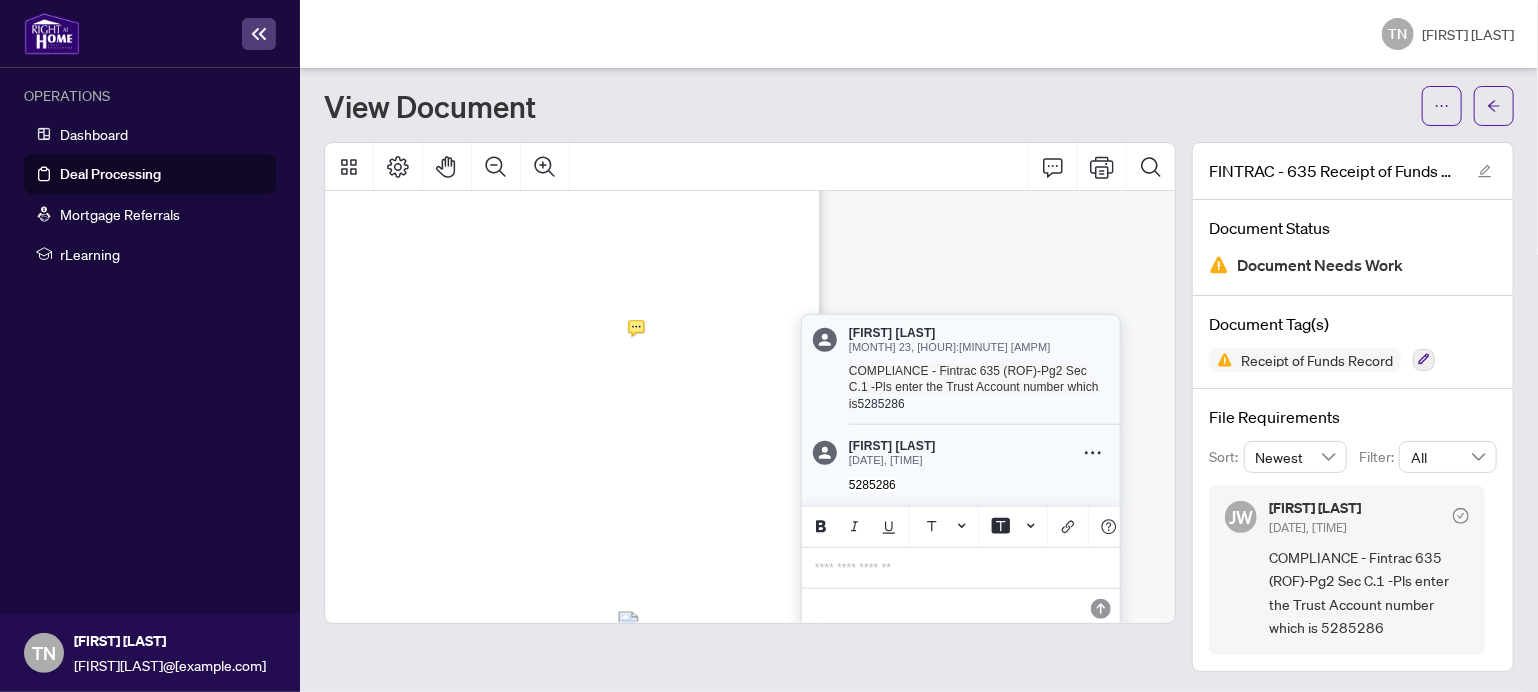 click 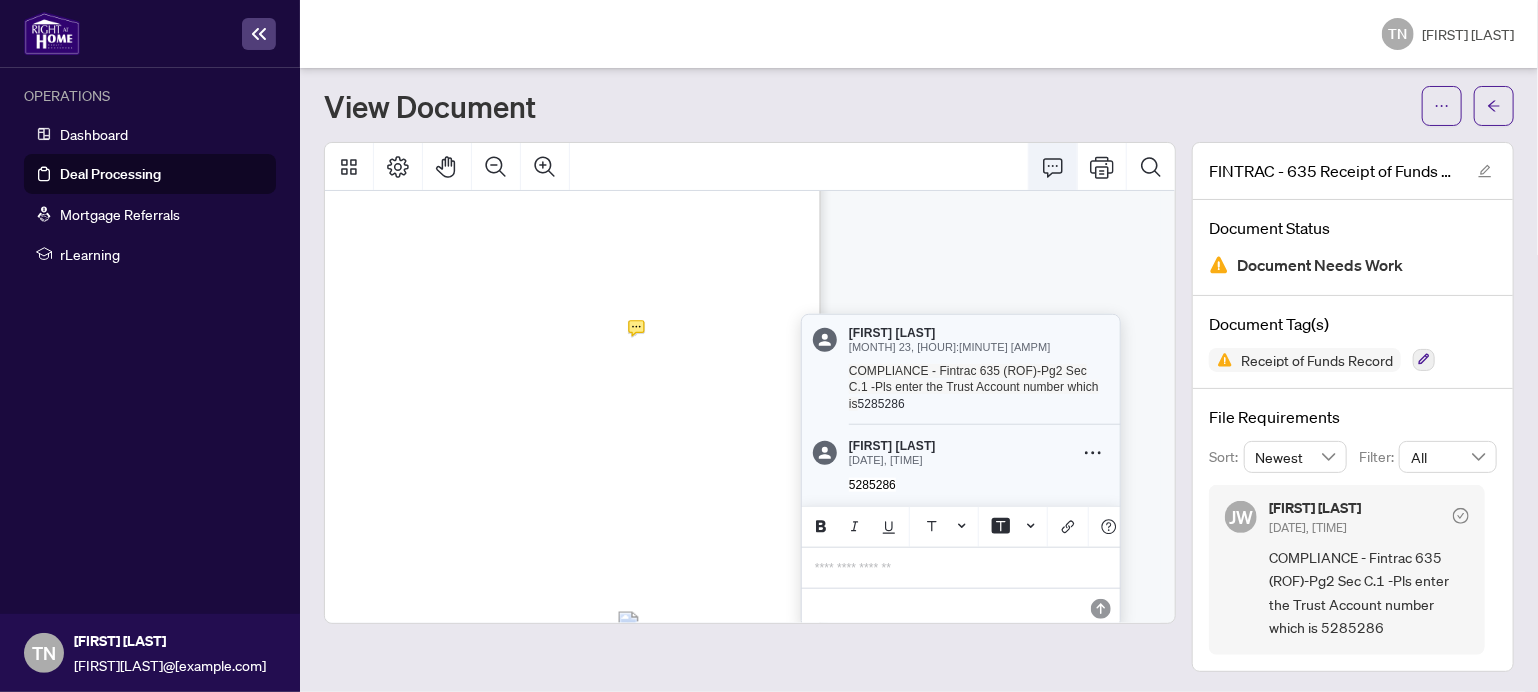 click 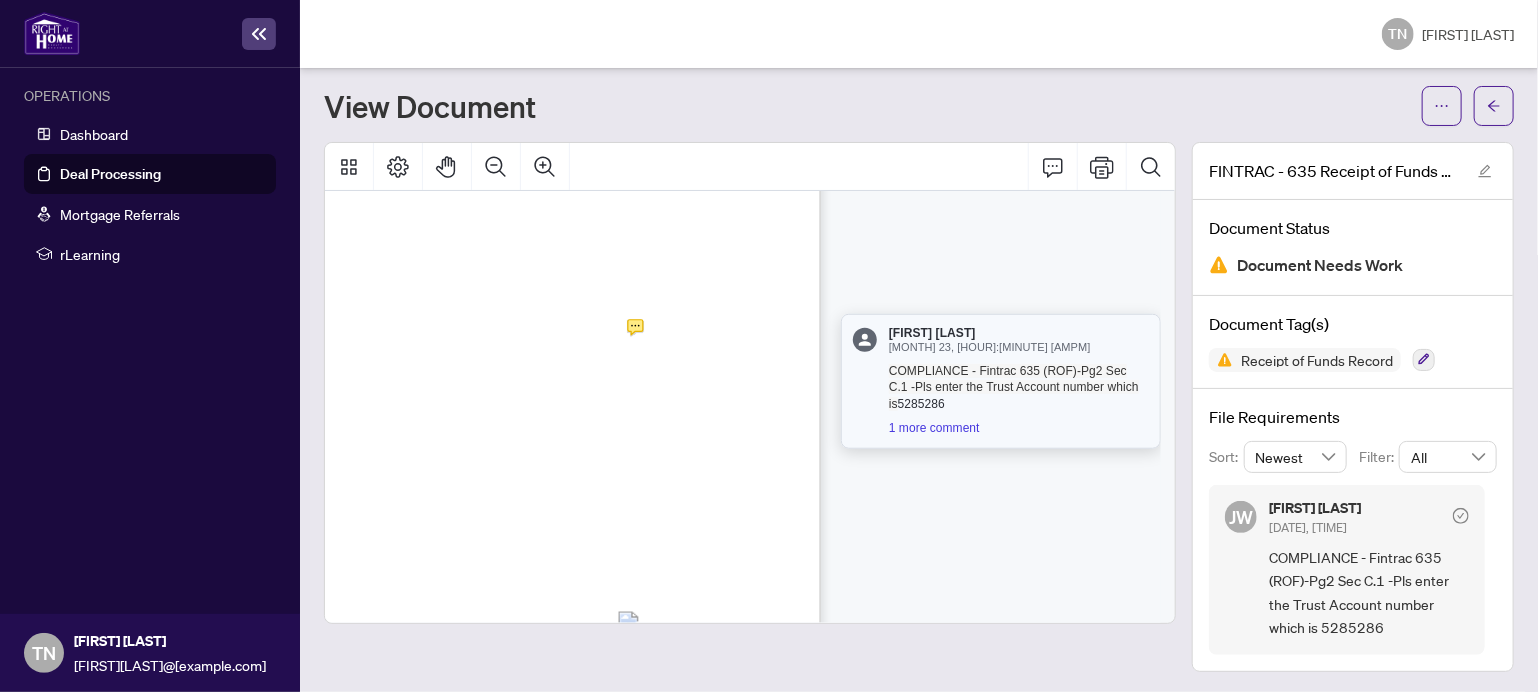 drag, startPoint x: 677, startPoint y: 334, endPoint x: 832, endPoint y: 122, distance: 262.6195 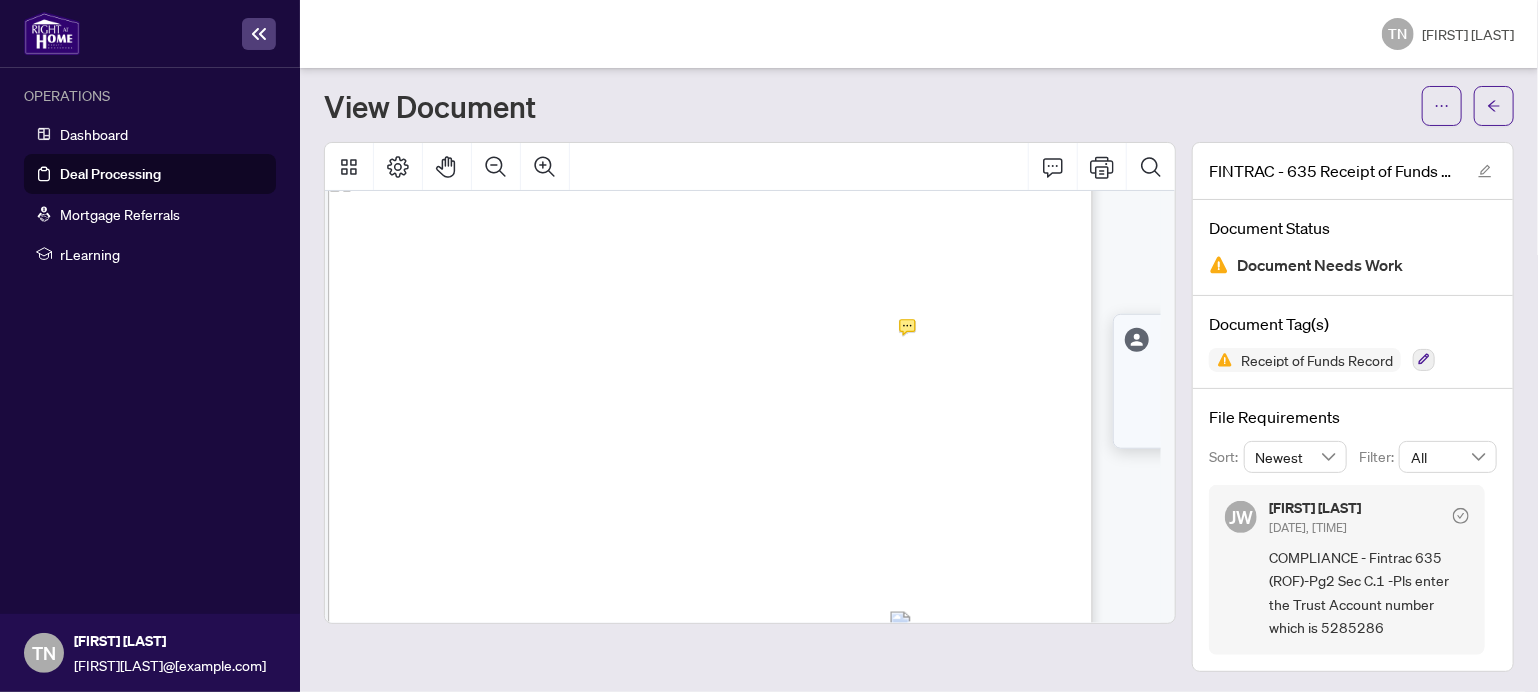 scroll, scrollTop: 1057, scrollLeft: 16, axis: both 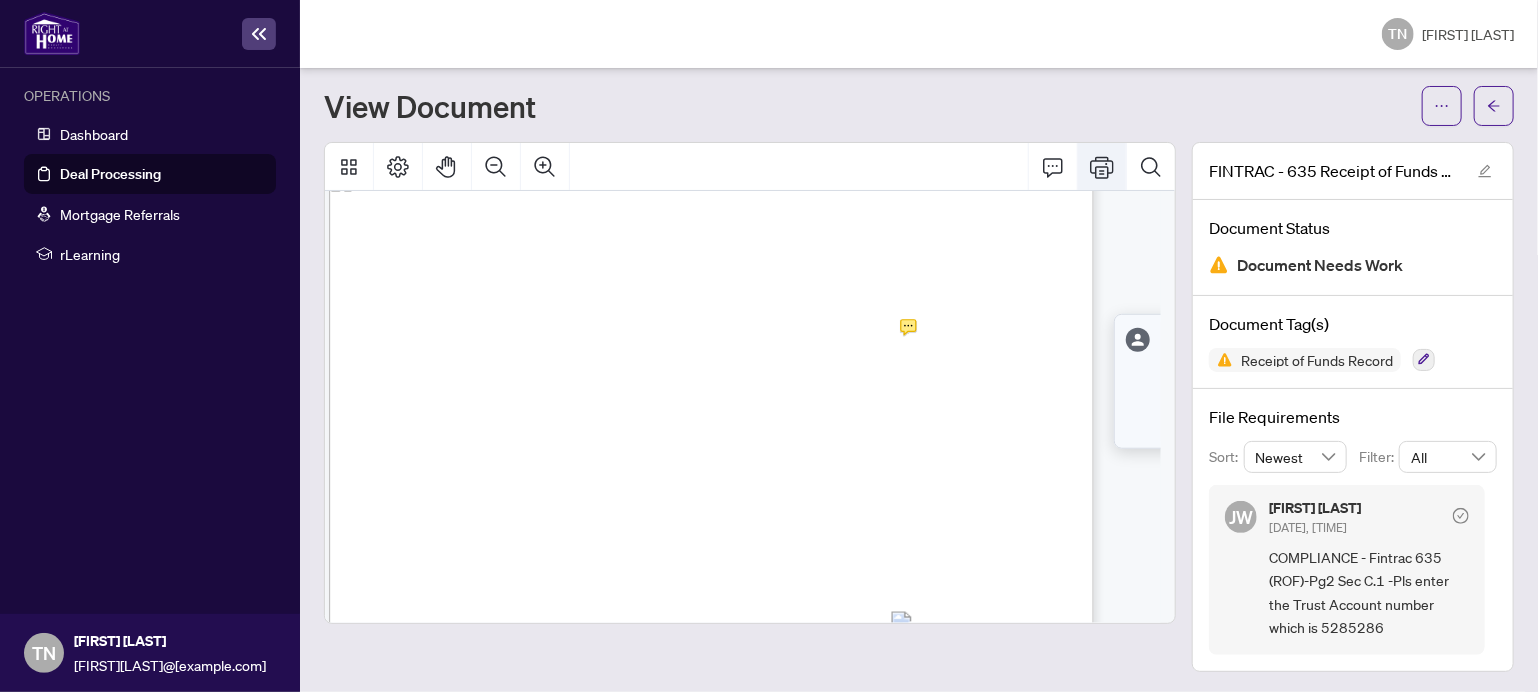 click 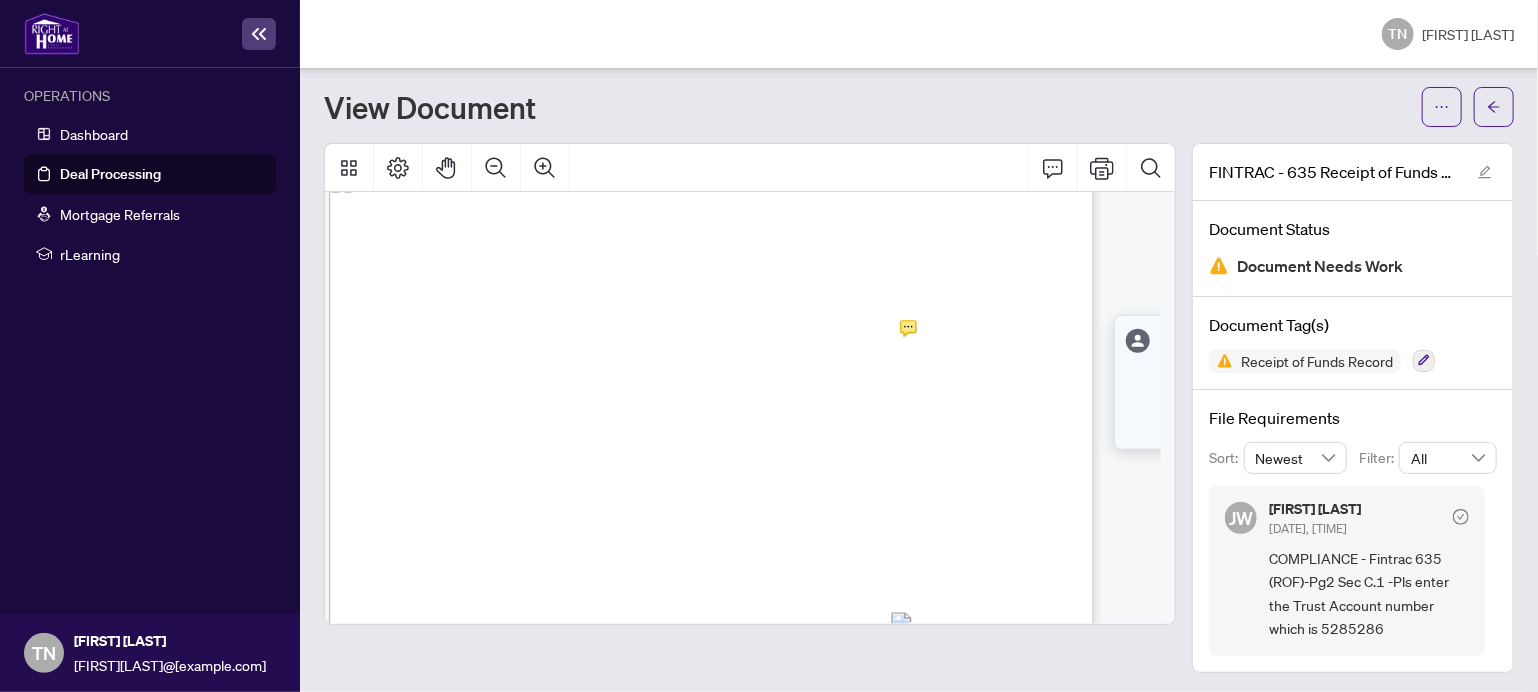 scroll, scrollTop: 45, scrollLeft: 0, axis: vertical 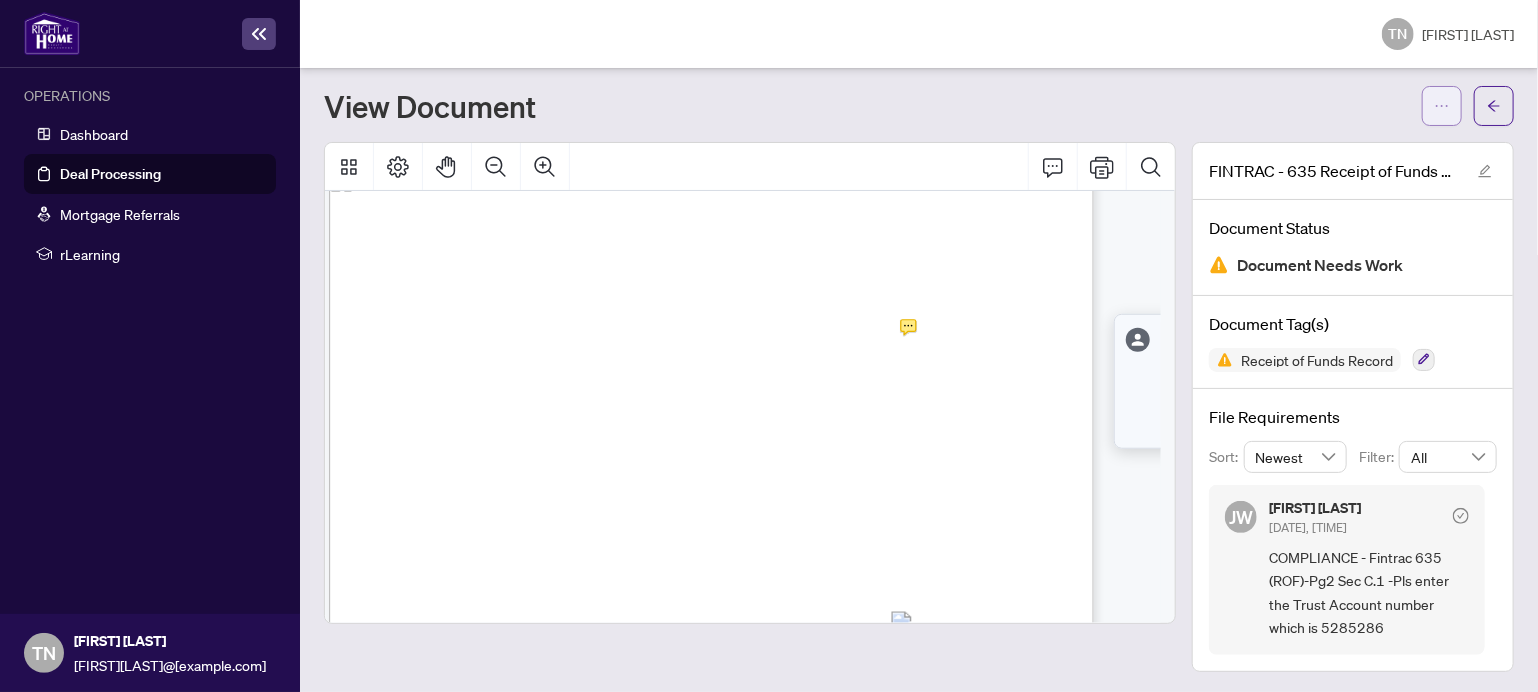 click 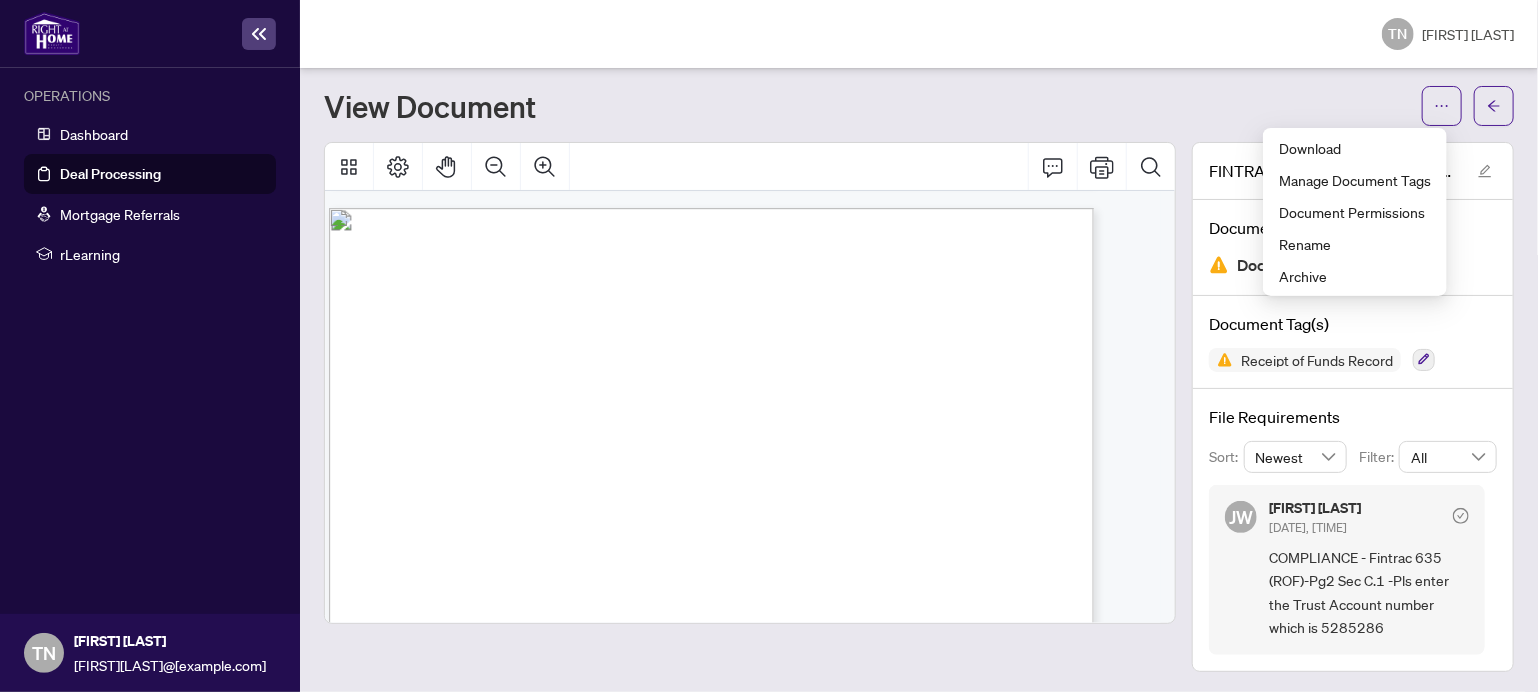 scroll, scrollTop: 1957, scrollLeft: 16, axis: both 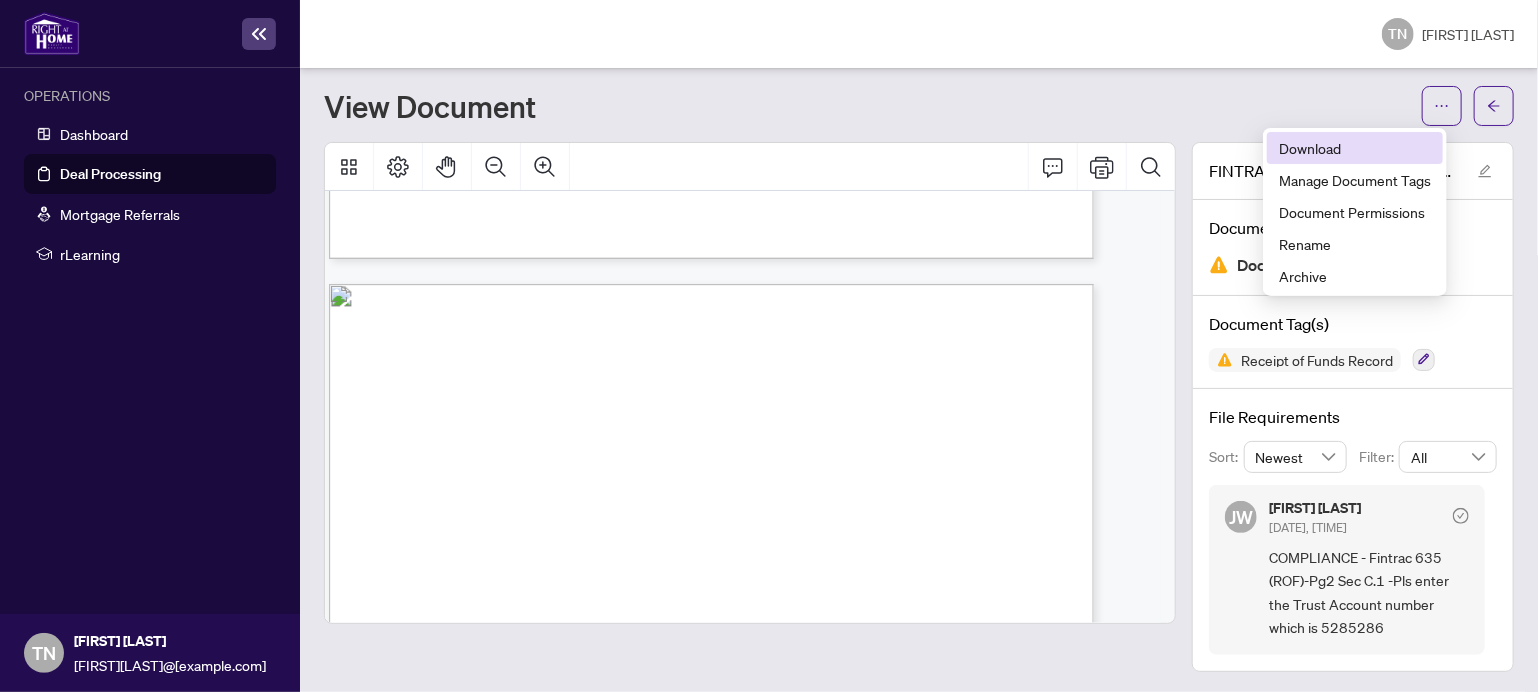 click on "Download" at bounding box center (1355, 148) 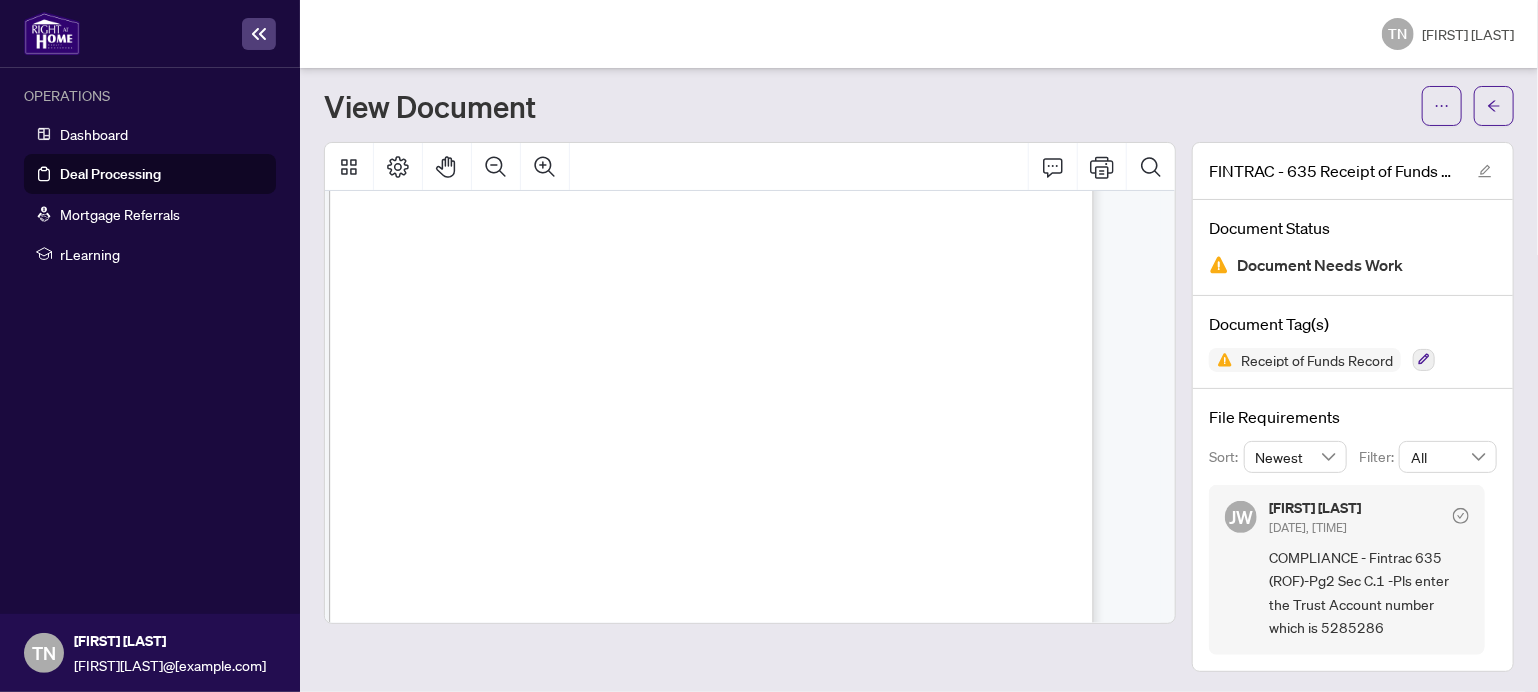 scroll, scrollTop: 2457, scrollLeft: 16, axis: both 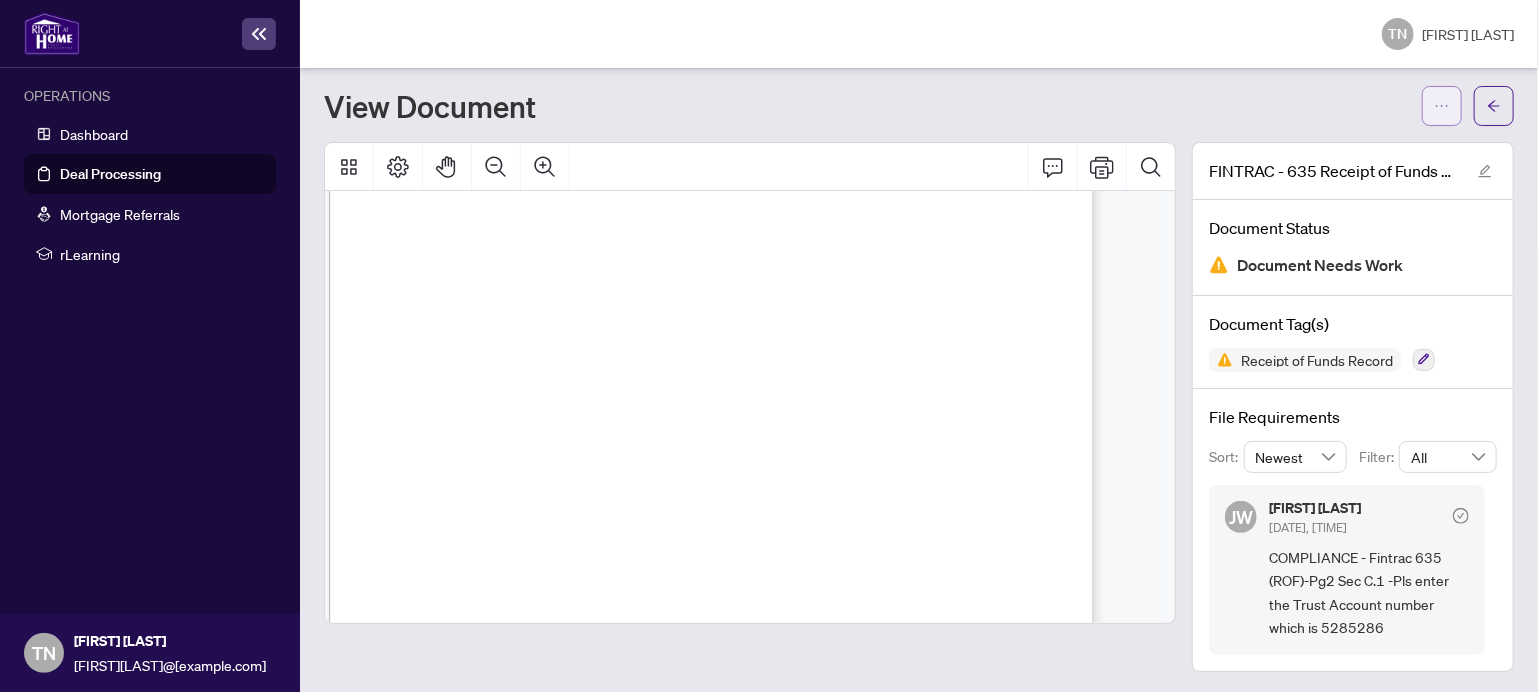click 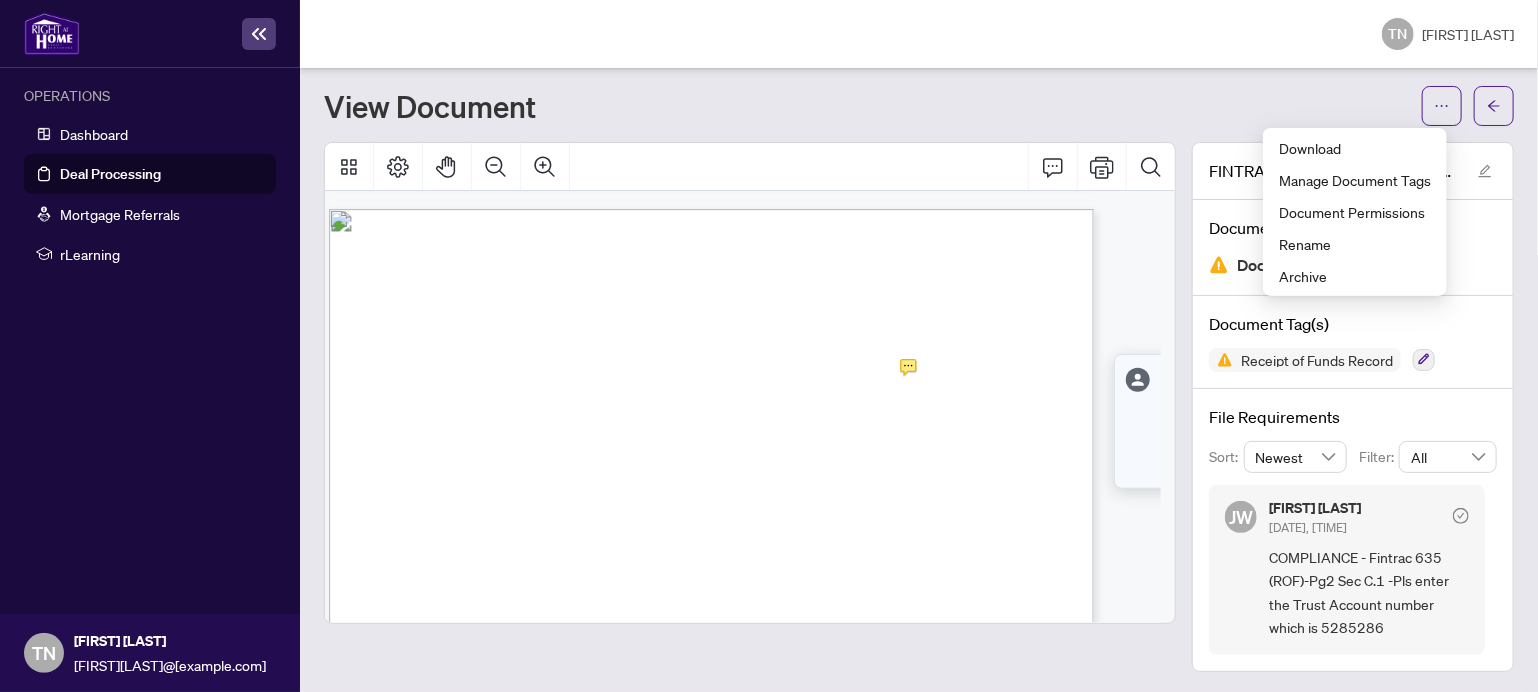 scroll, scrollTop: 1057, scrollLeft: 16, axis: both 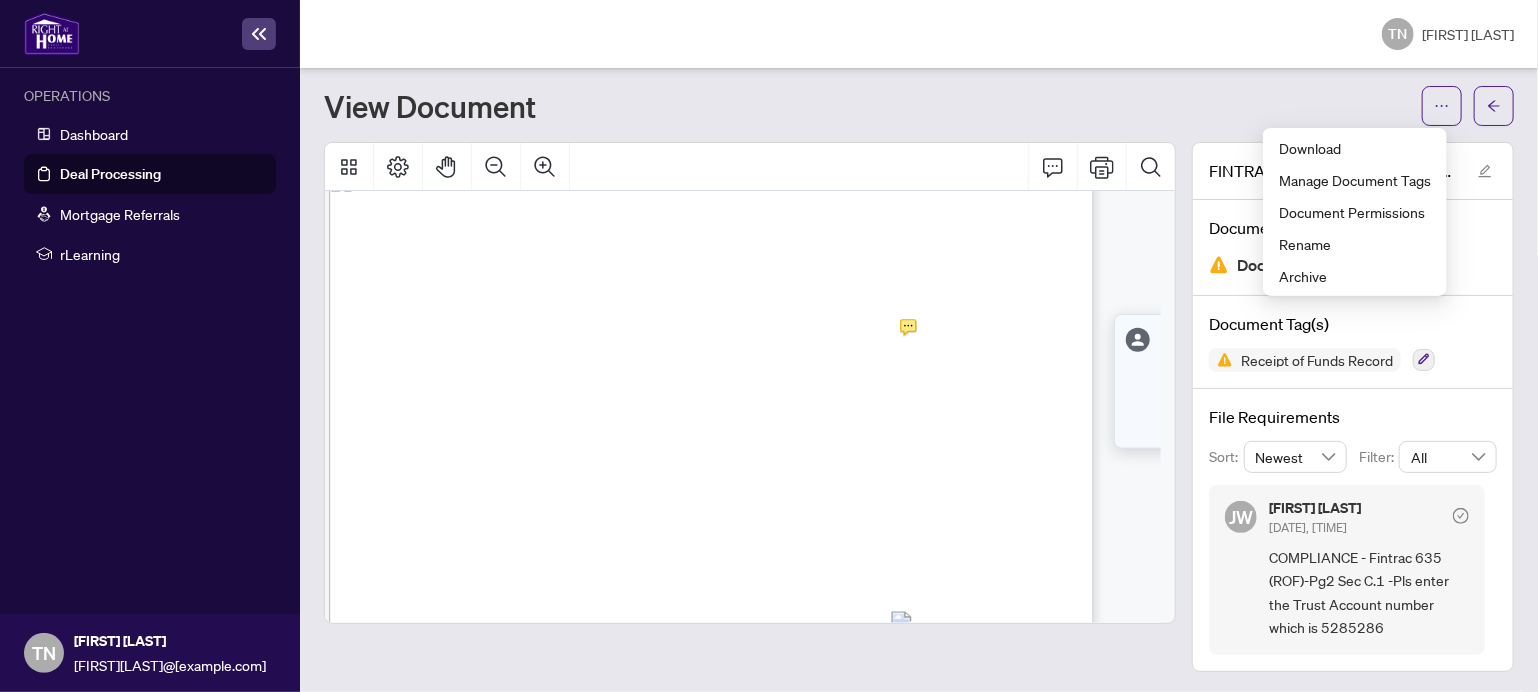 click on "Royal Lepage Signature Realty" at bounding box center (828, 333) 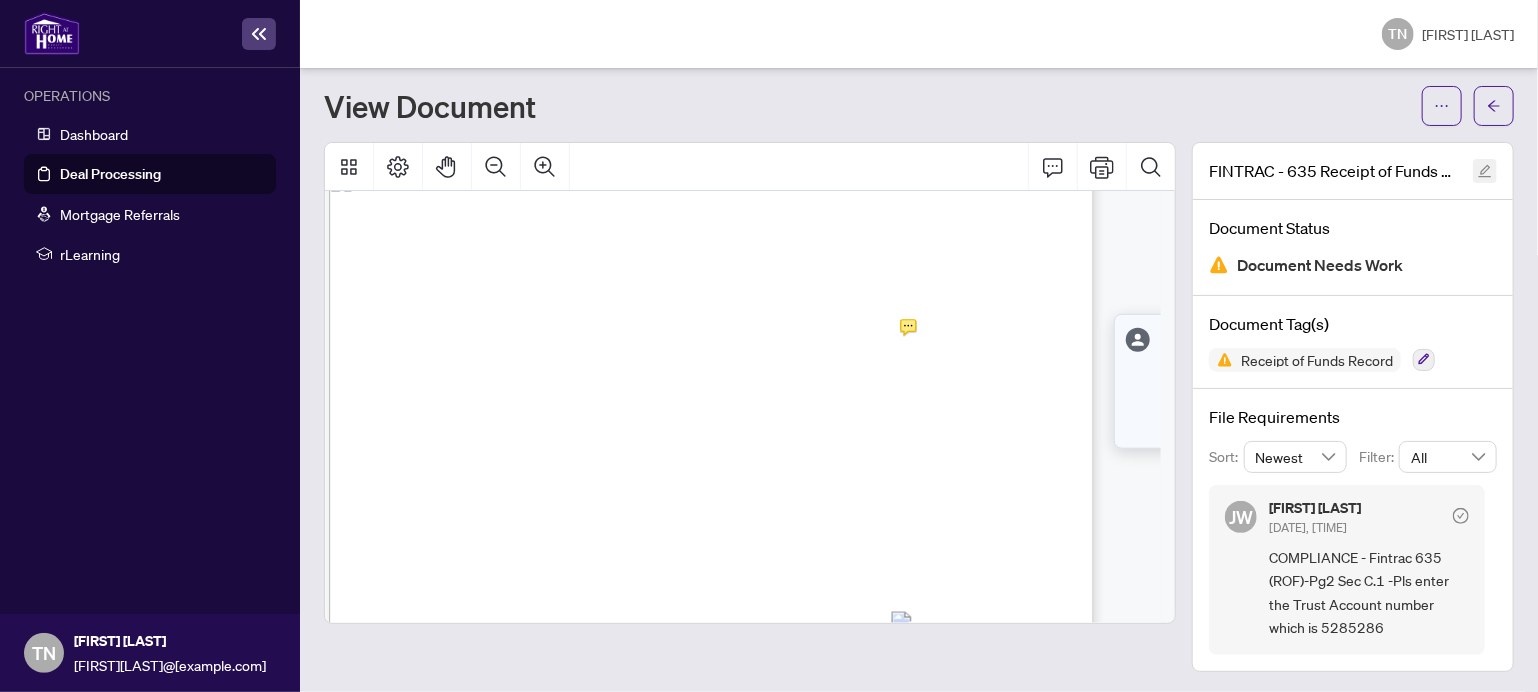 click 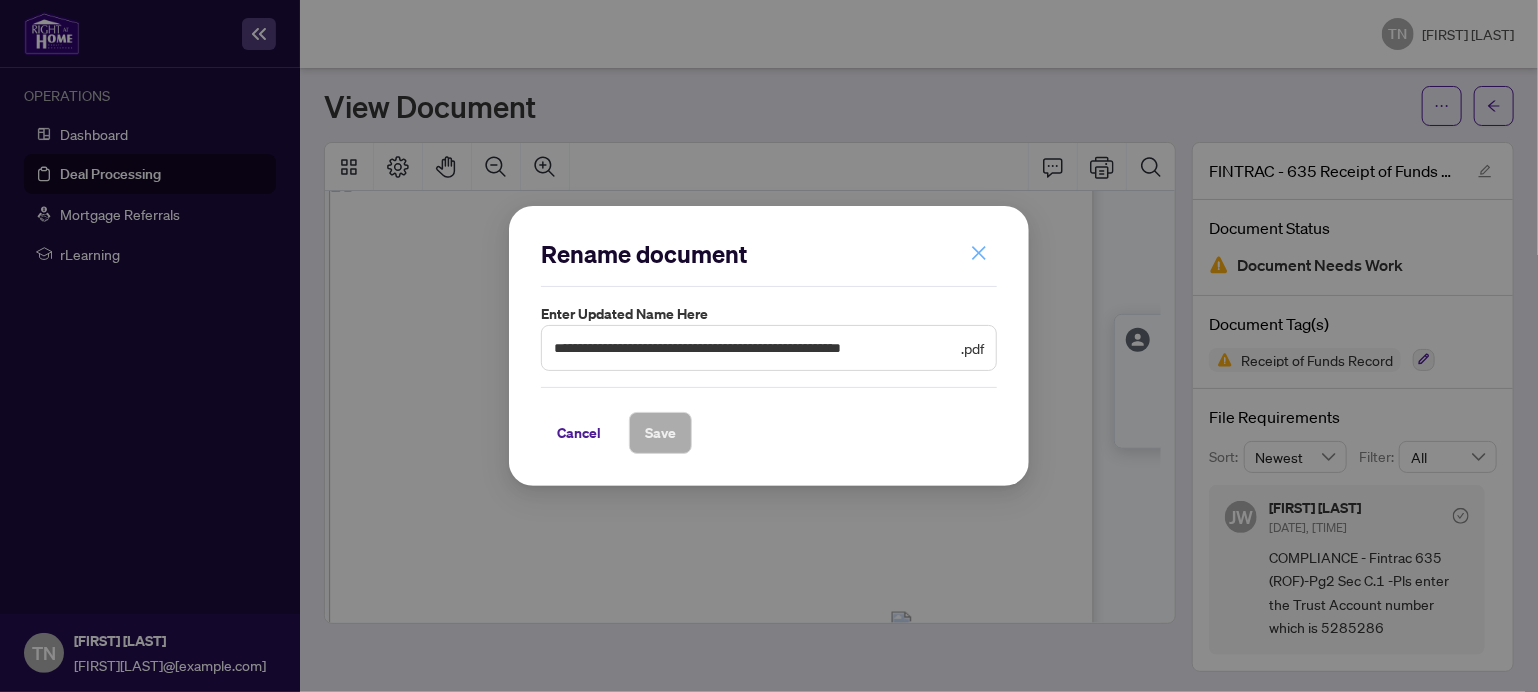 click 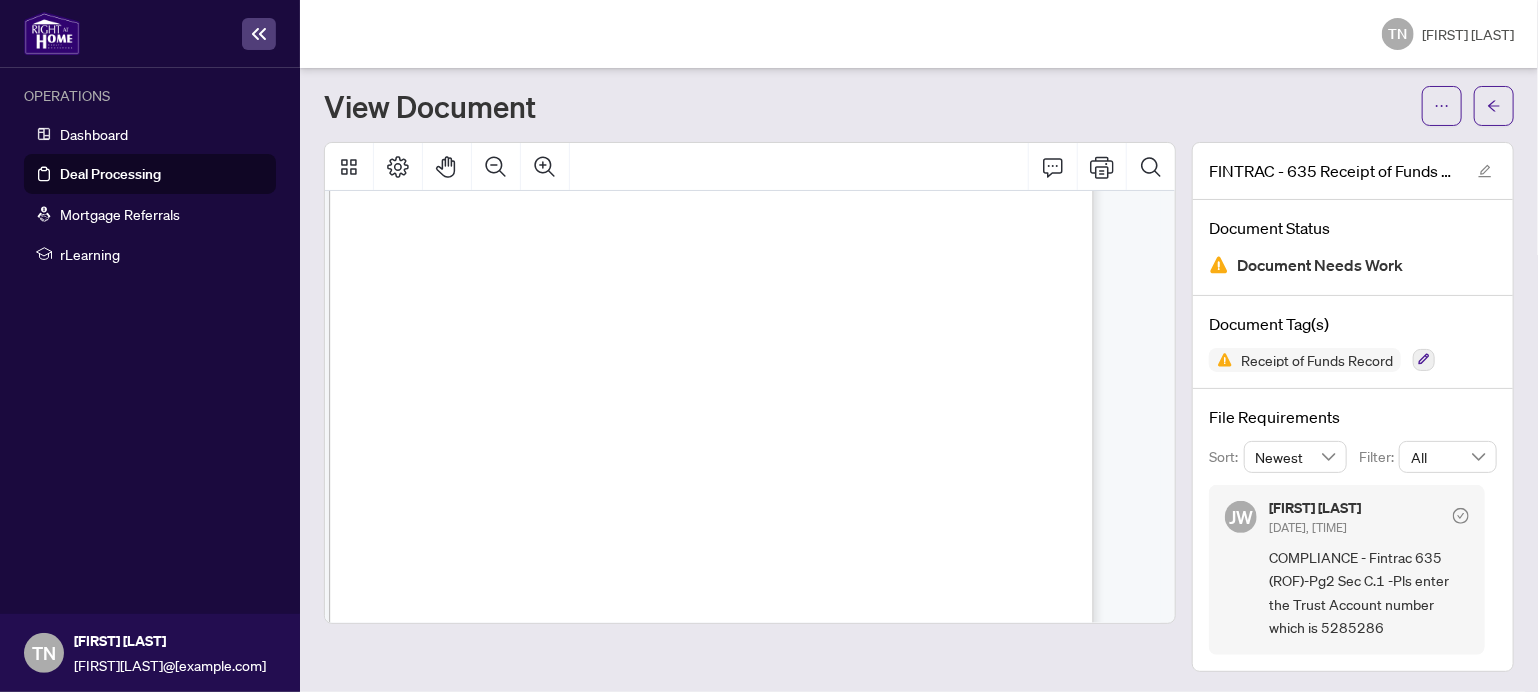 scroll, scrollTop: 3157, scrollLeft: 16, axis: both 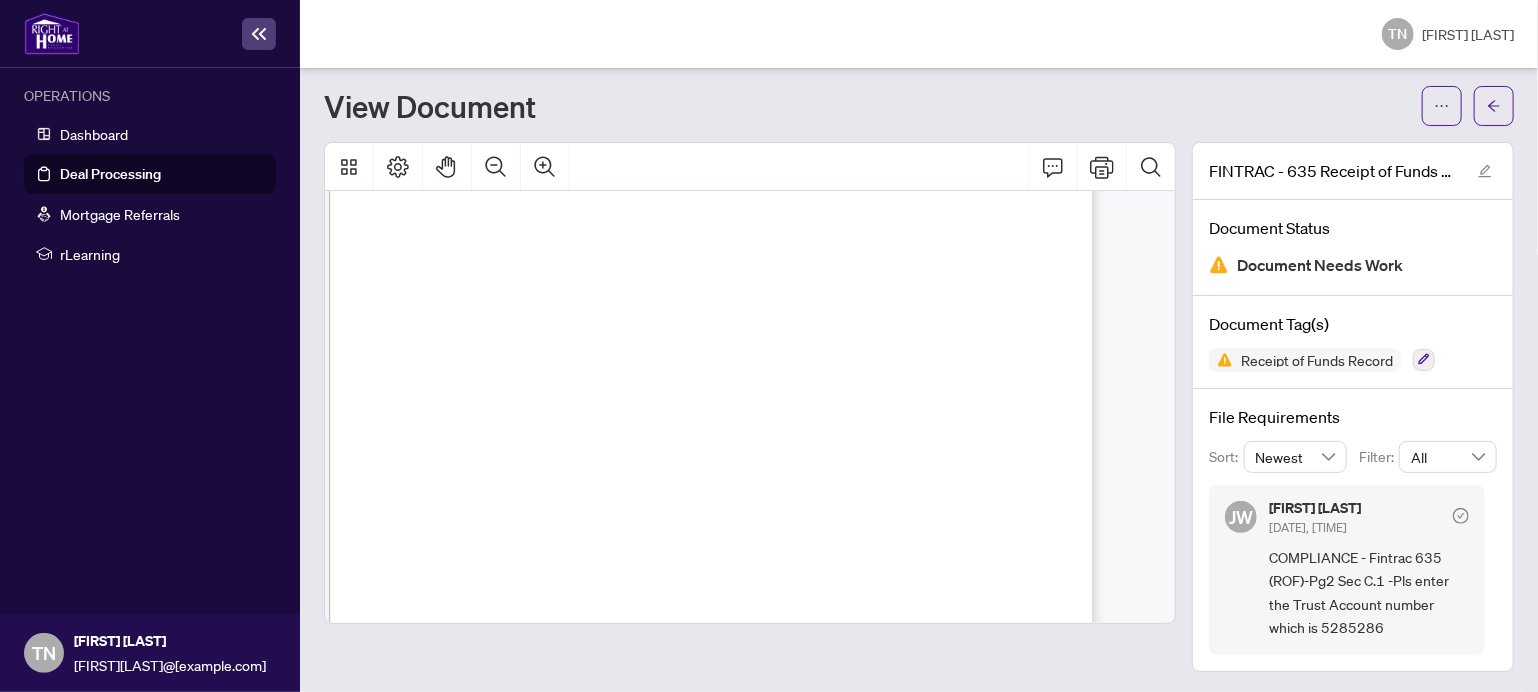 click 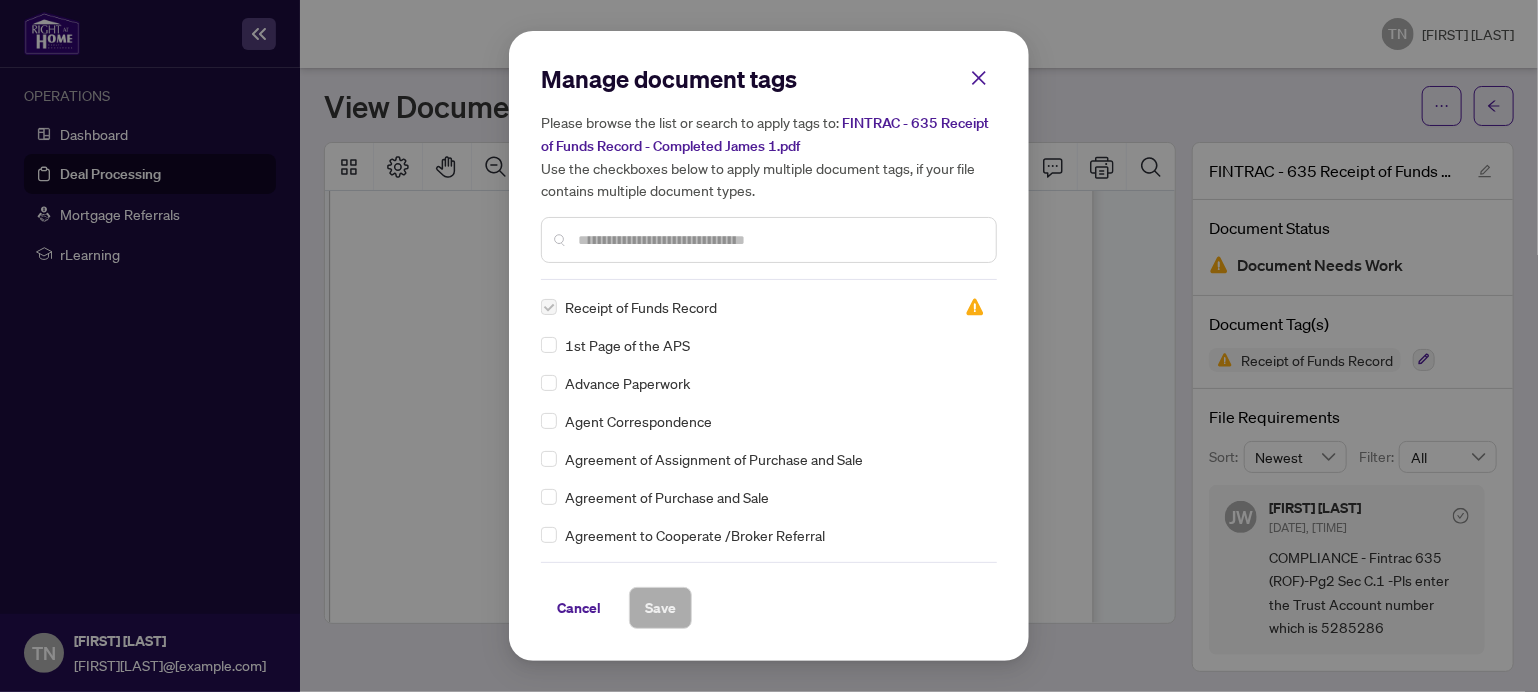 click at bounding box center (549, 307) 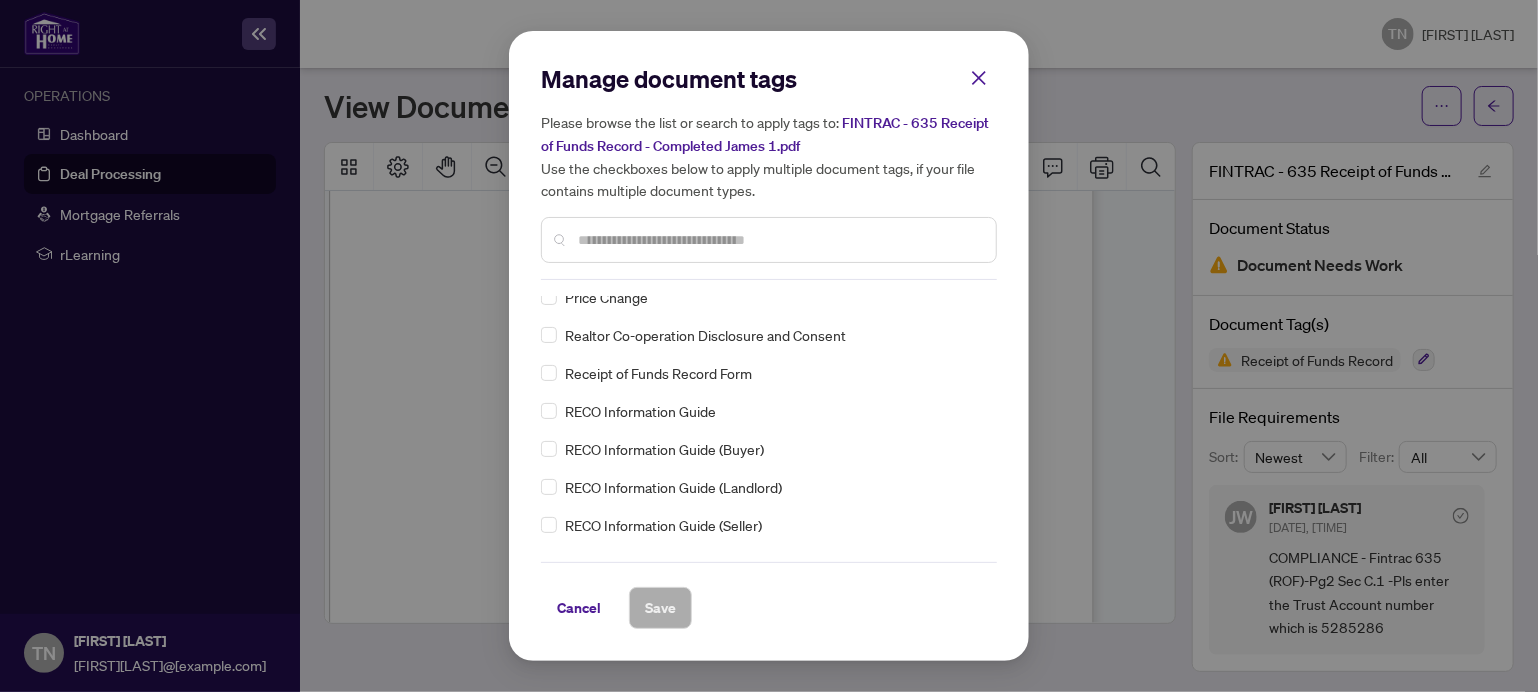 scroll, scrollTop: 3500, scrollLeft: 0, axis: vertical 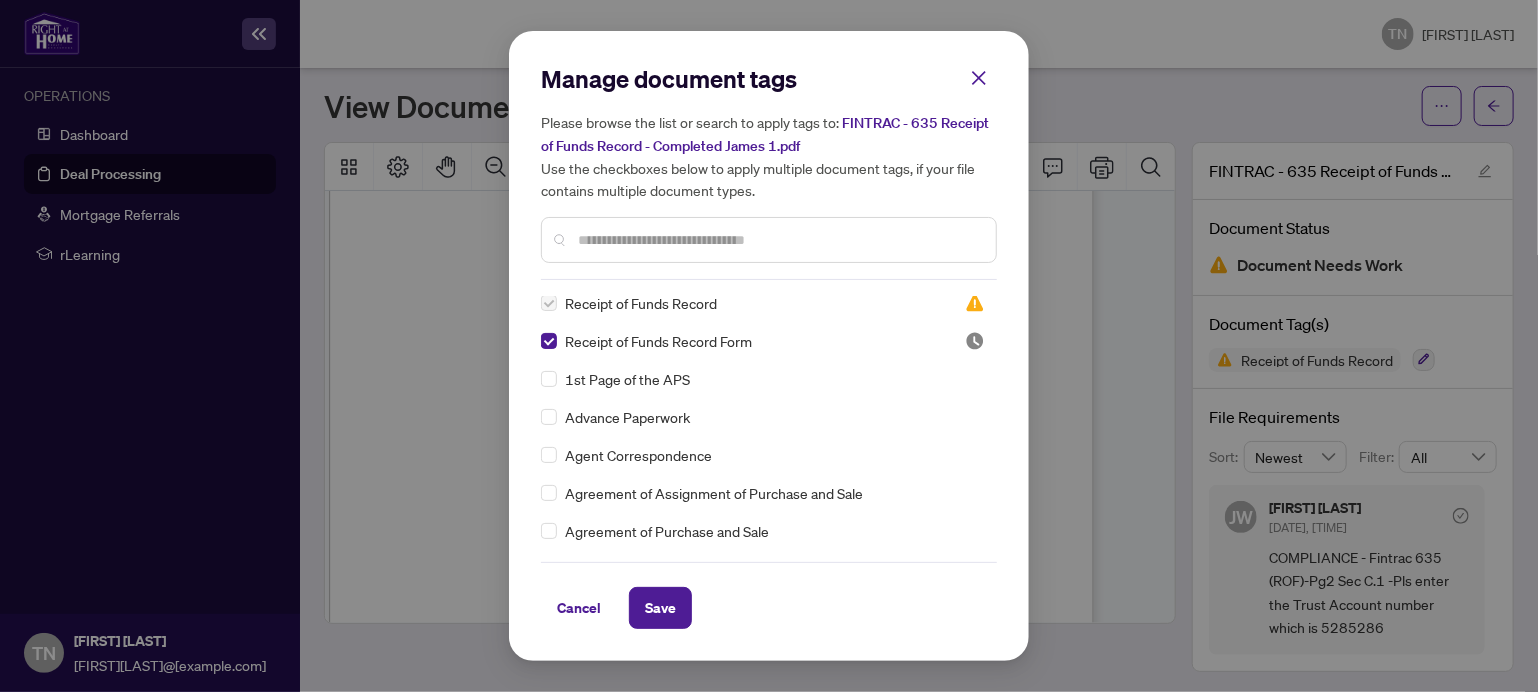 click on "Receipt of Funds Record Form" at bounding box center [658, 341] 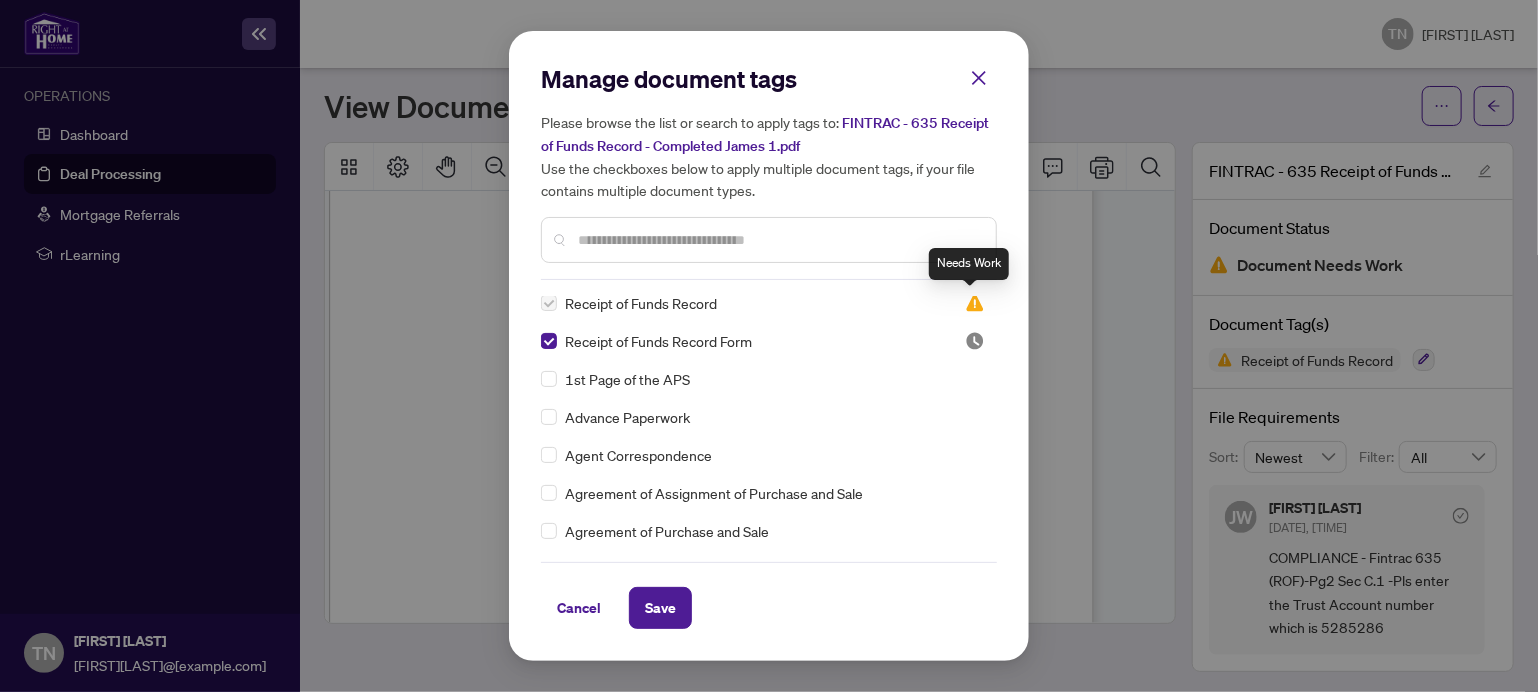 click at bounding box center [975, 303] 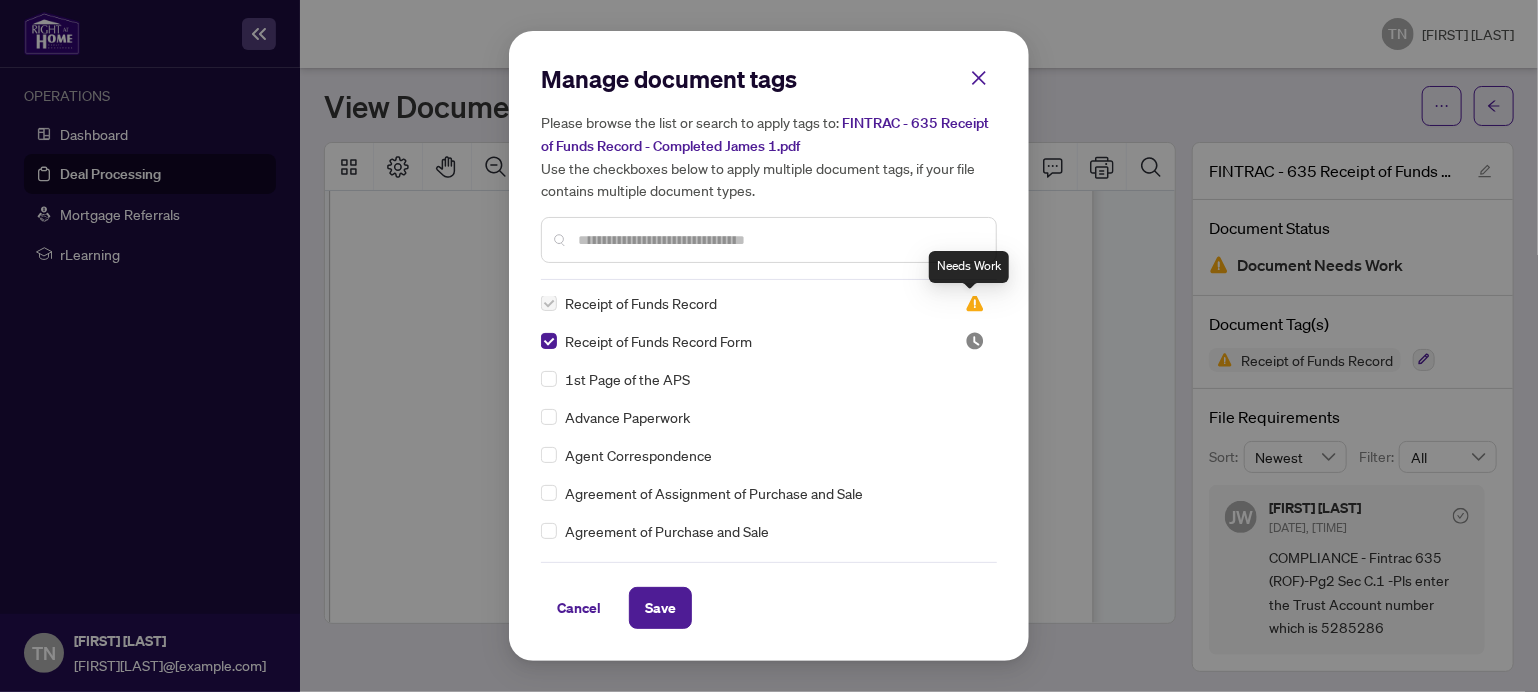 scroll, scrollTop: 0, scrollLeft: 0, axis: both 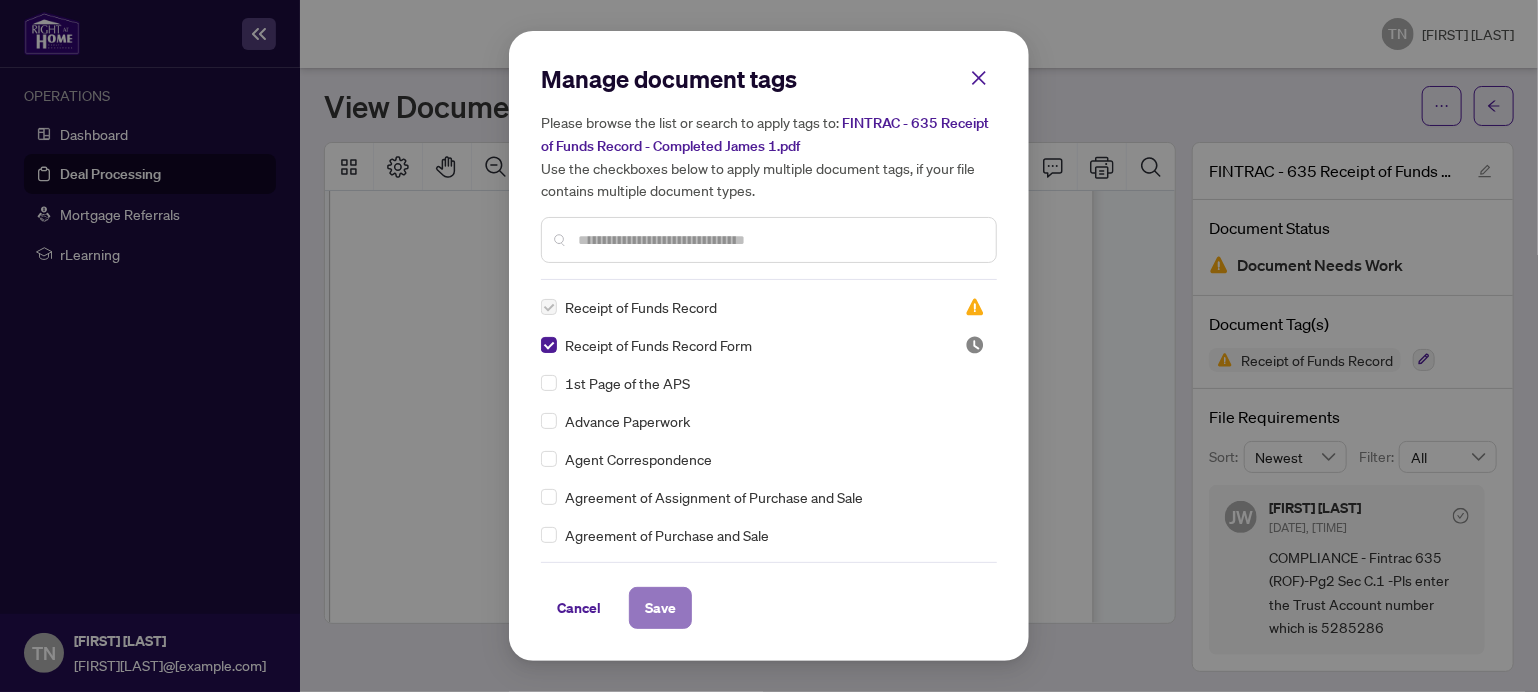 click on "Save" at bounding box center (660, 608) 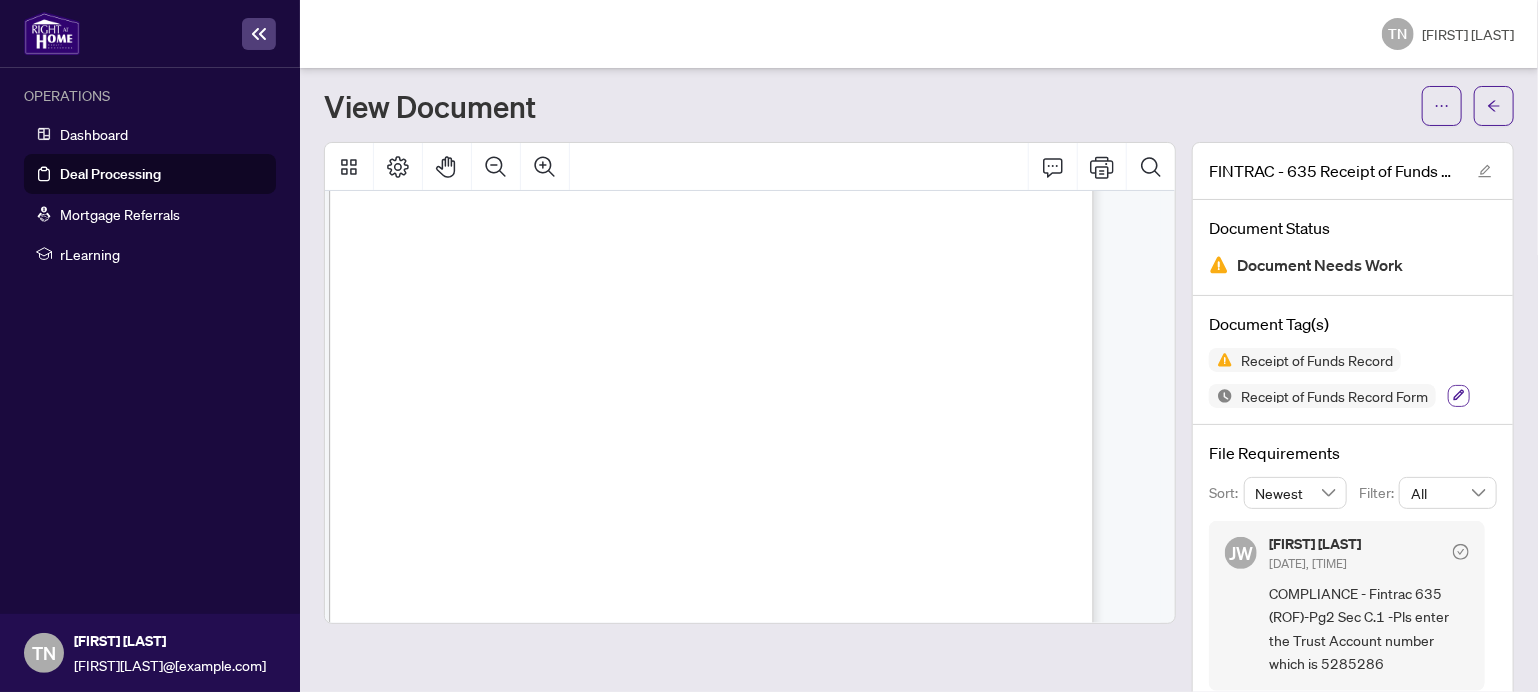 click 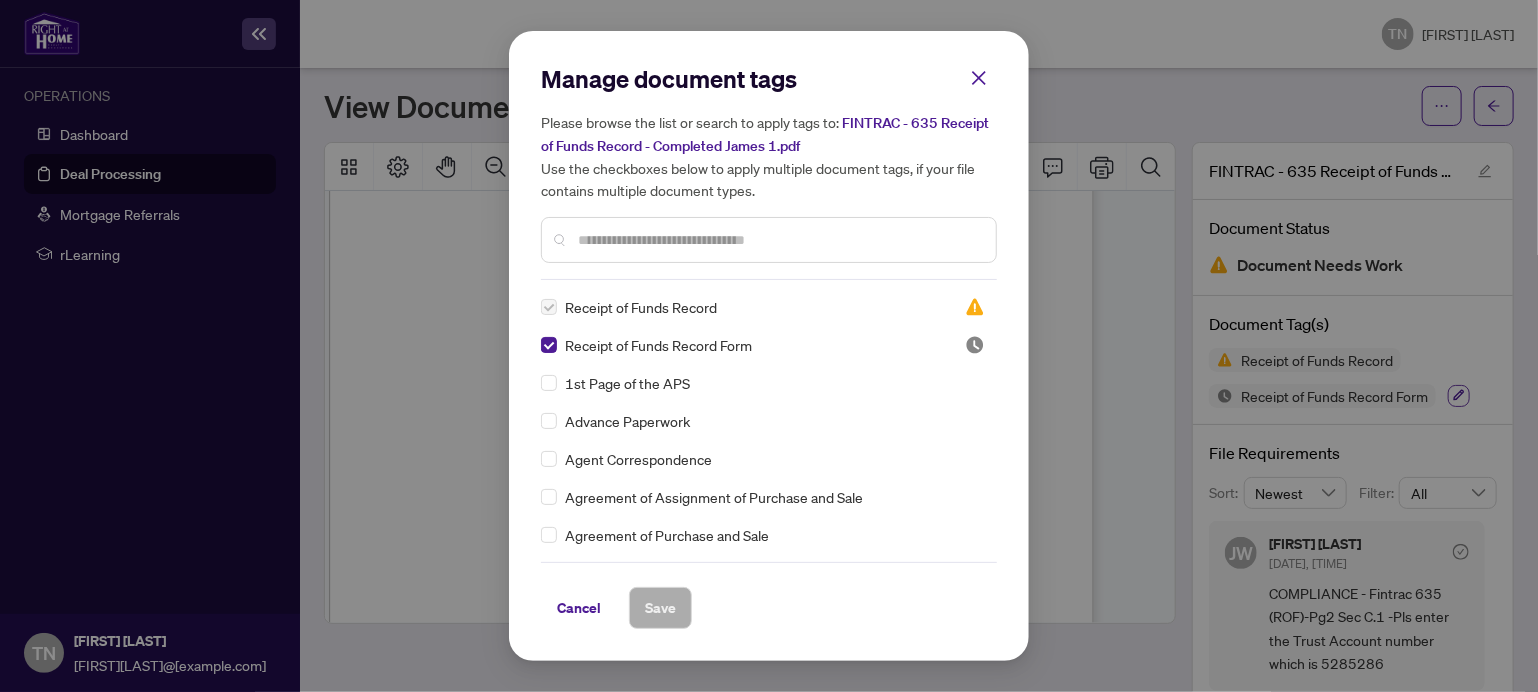 scroll, scrollTop: 0, scrollLeft: 0, axis: both 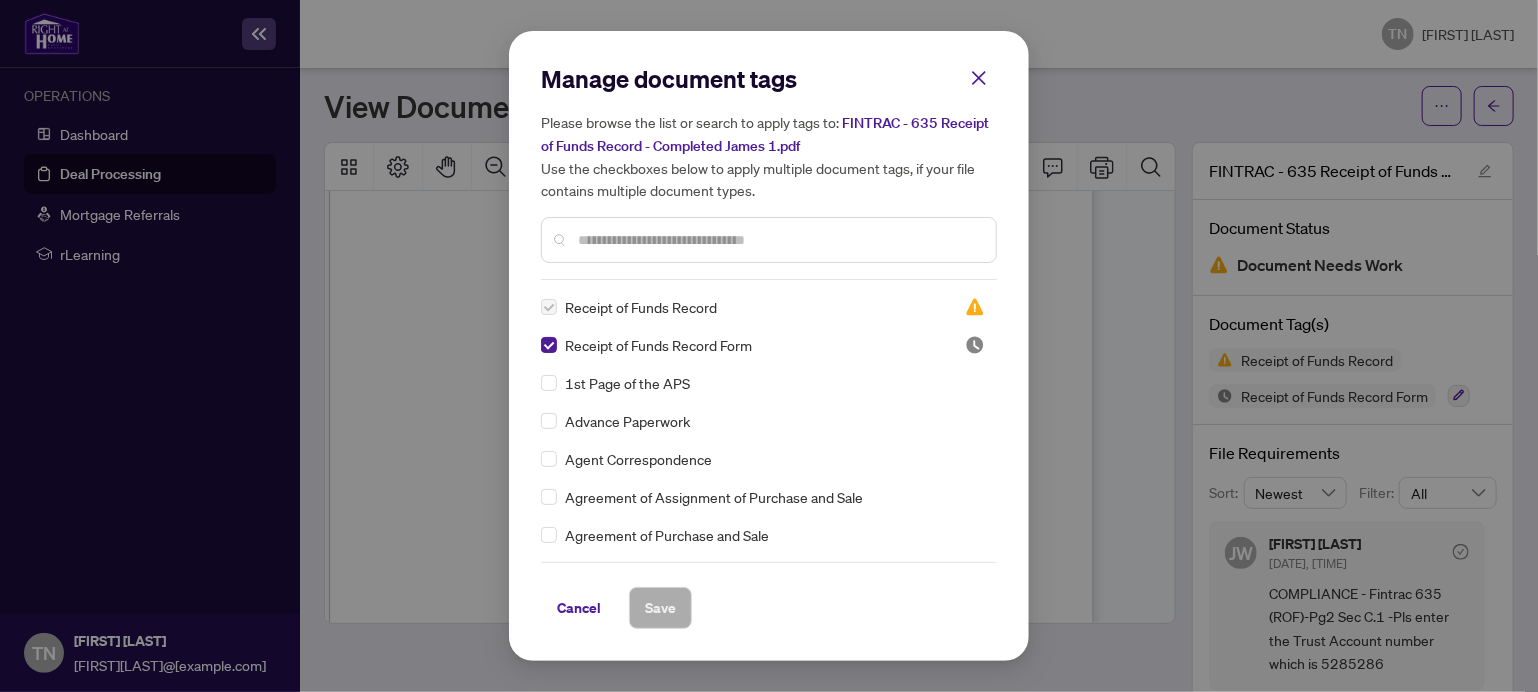 click on "Manage document tags Please browse the list or search to apply tags to:   FINTRAC - 635 Receipt of Funds Record - Completed James 1.pdf   Use the checkboxes below to apply multiple document tags, if your file contains multiple document types.   Receipt of Funds Record Receipt of Funds Record Form 1st Page of the APS Advance Paperwork Agent Correspondence Agreement of Assignment of Purchase and Sale Agreement of Purchase and Sale Agreement to Cooperate /Broker Referral Agreement to Lease Articles of Incorporation Back to Vendor Letter Belongs to Another Transaction Builder's Consent Buyer Designated Representation Agreement Buyer Designated Representation Agreement Buyers Lawyer Information Certificate of Estate Trustee(s) Client Refused to Sign Closing Date Change Co-op Brokerage Commission Statement Co-op EFT Co-operating Indemnity Agreement Commission Adjustment Commission Agreement Commission Calculation Commission Statement Sent Commission Statement Sent to Landlord Commission Statement Sent to Lawyer EFT" at bounding box center [769, 346] 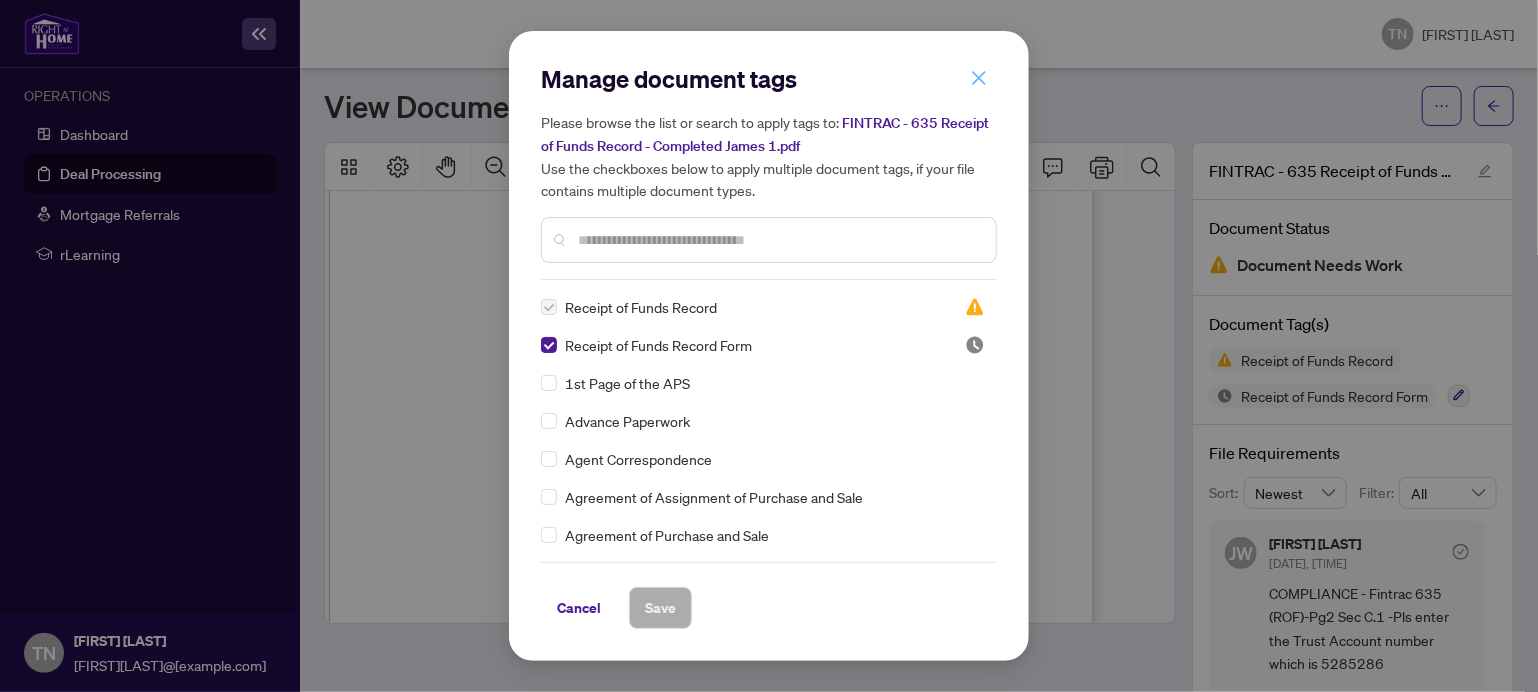 click 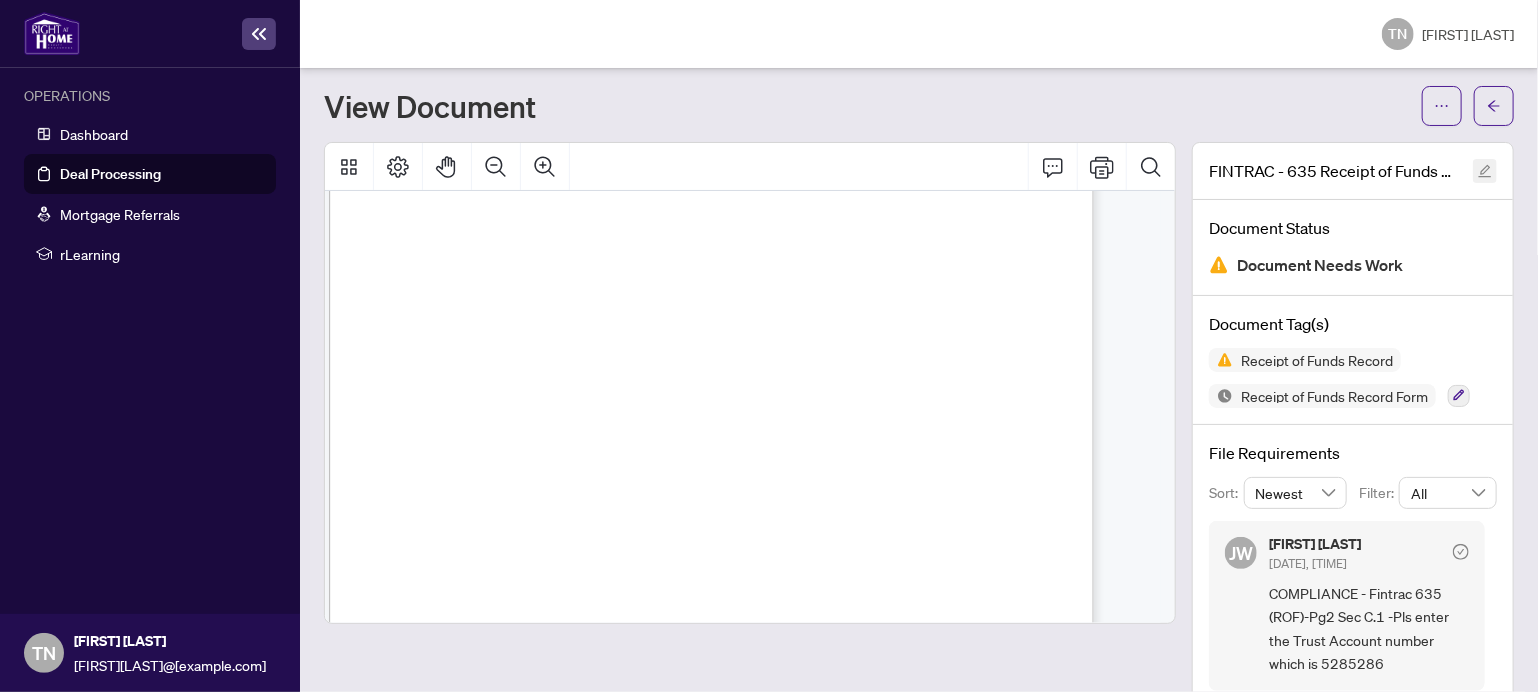 click 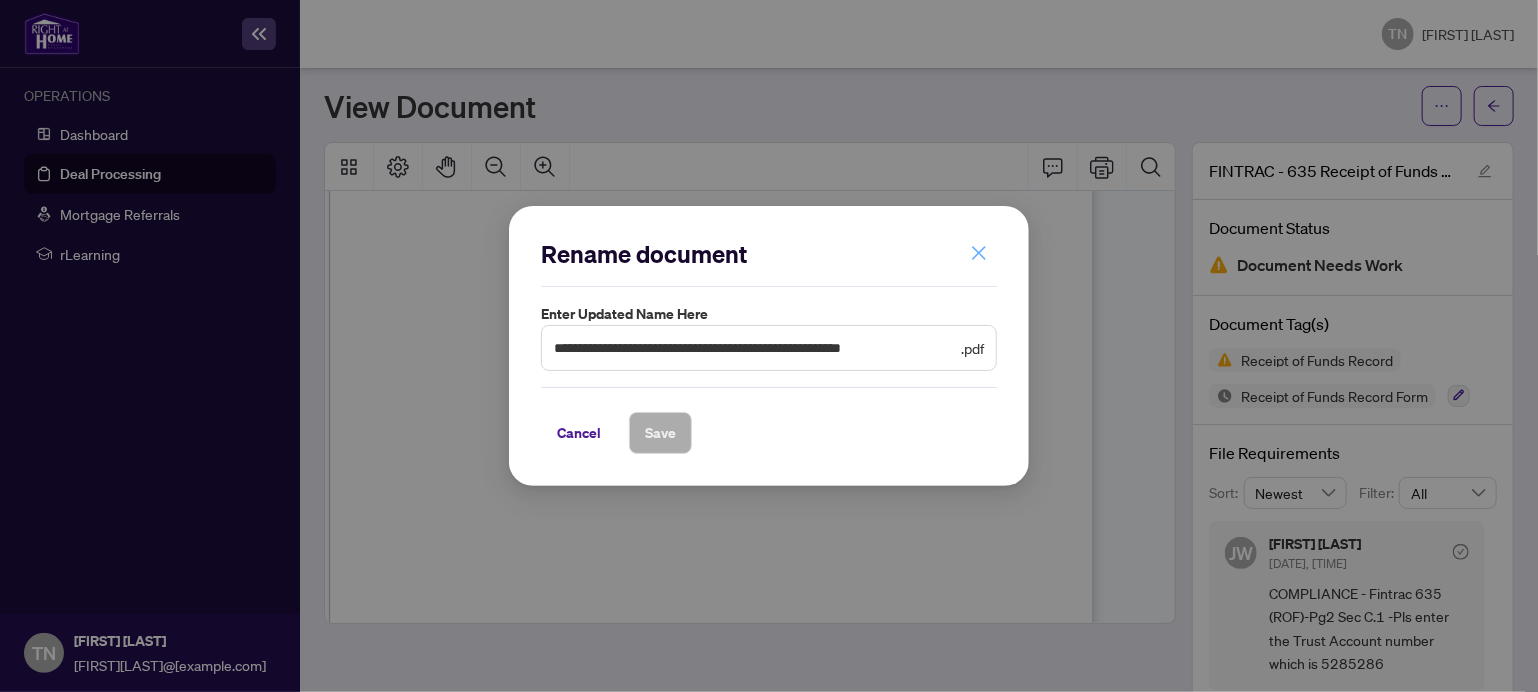 click 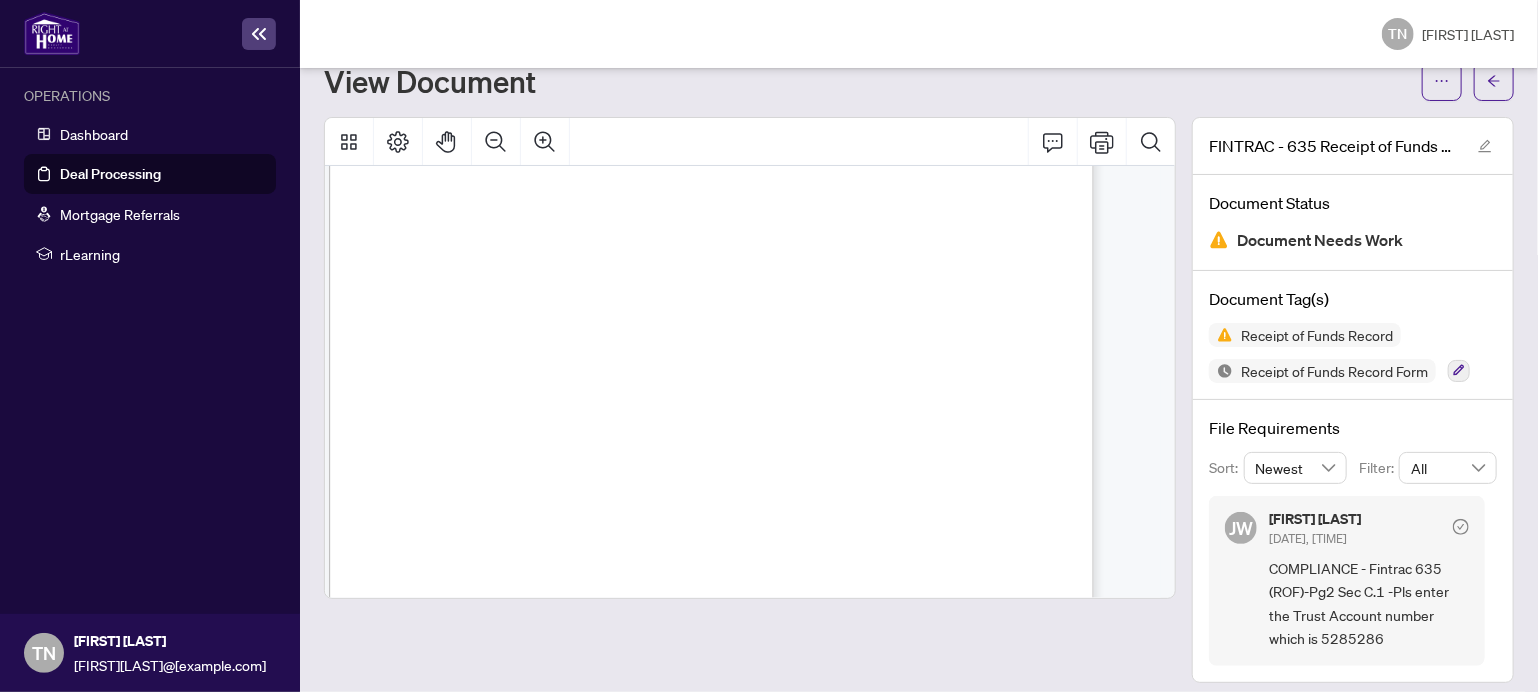 scroll, scrollTop: 81, scrollLeft: 0, axis: vertical 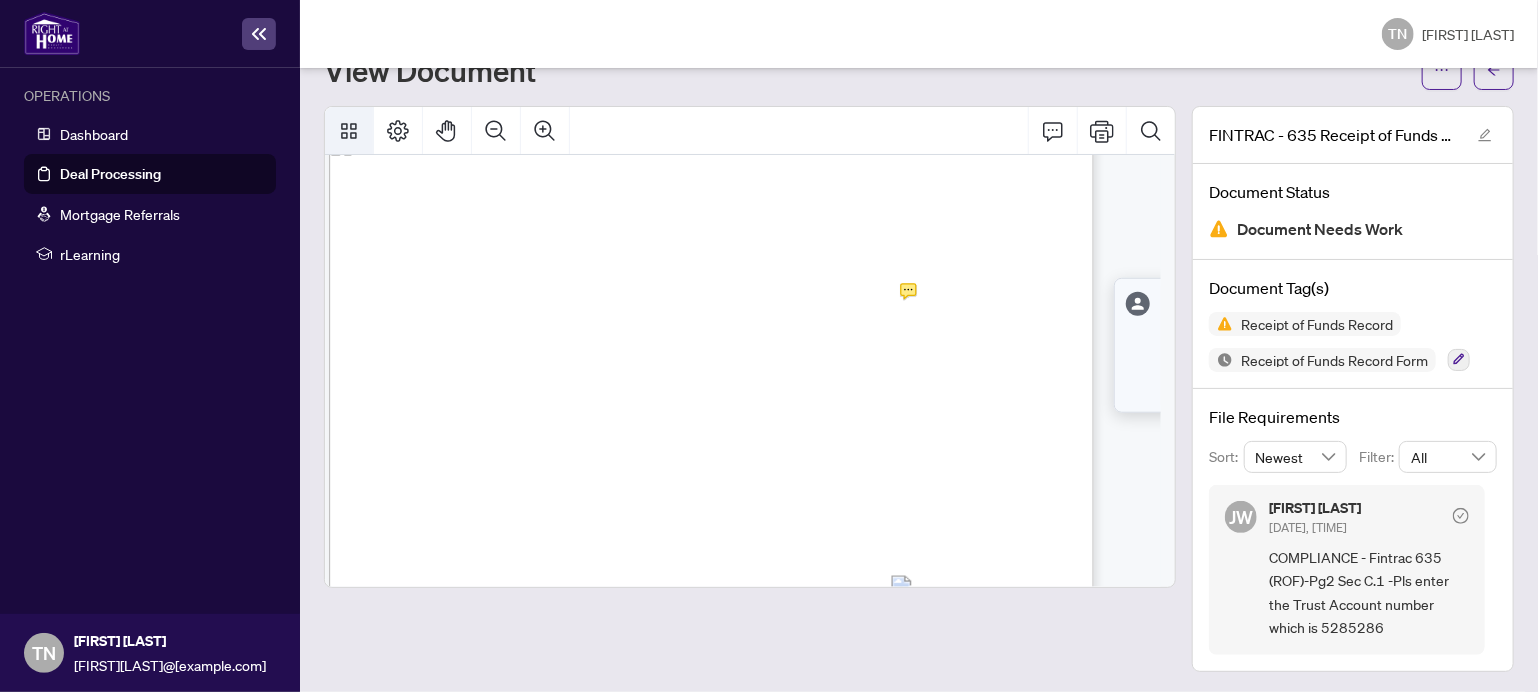 click 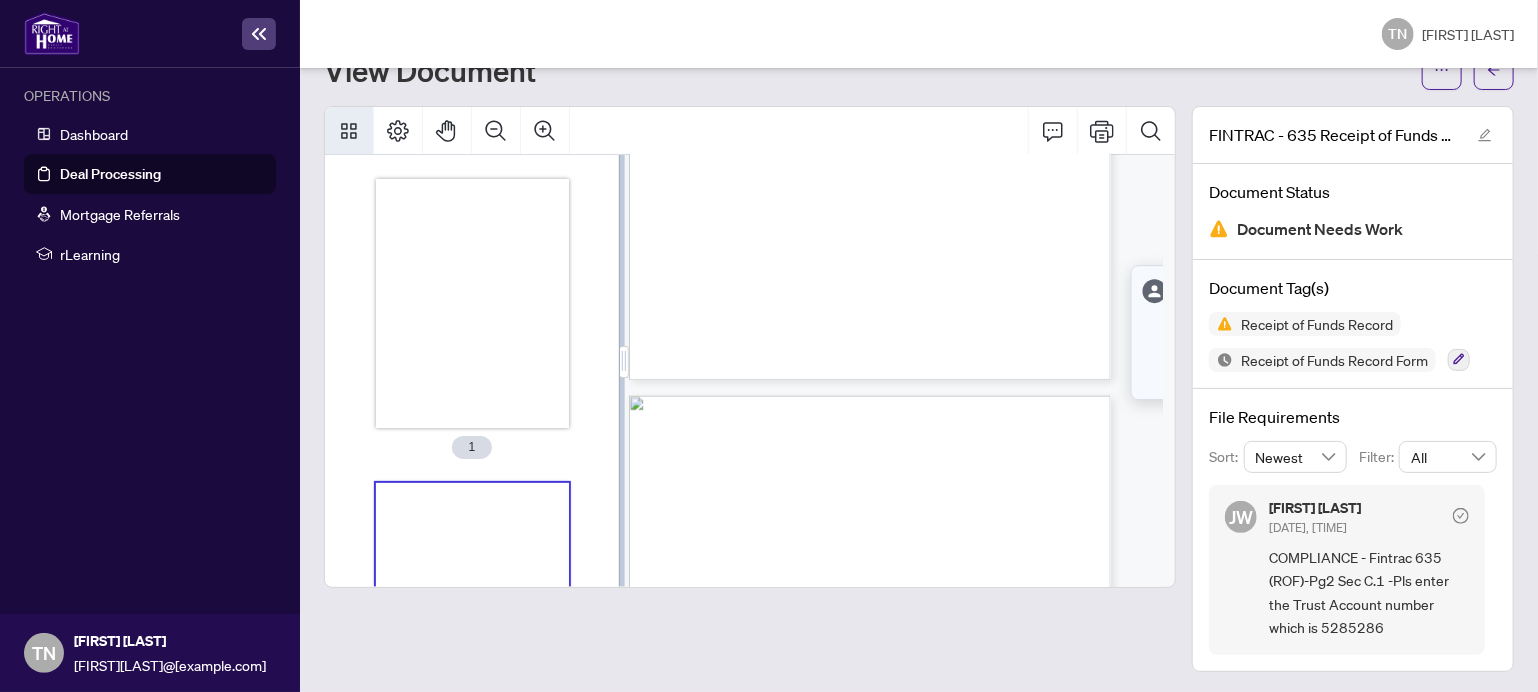 scroll, scrollTop: 666, scrollLeft: 10, axis: both 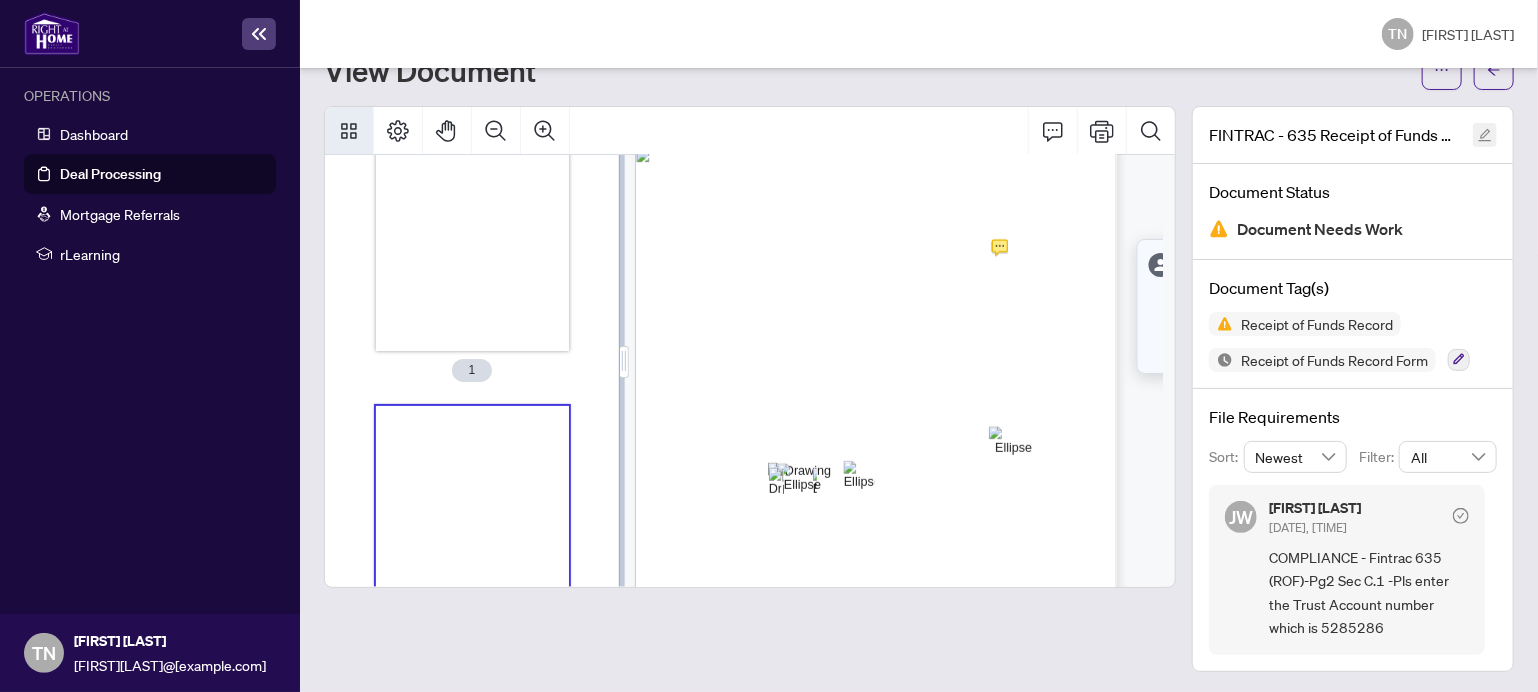 click 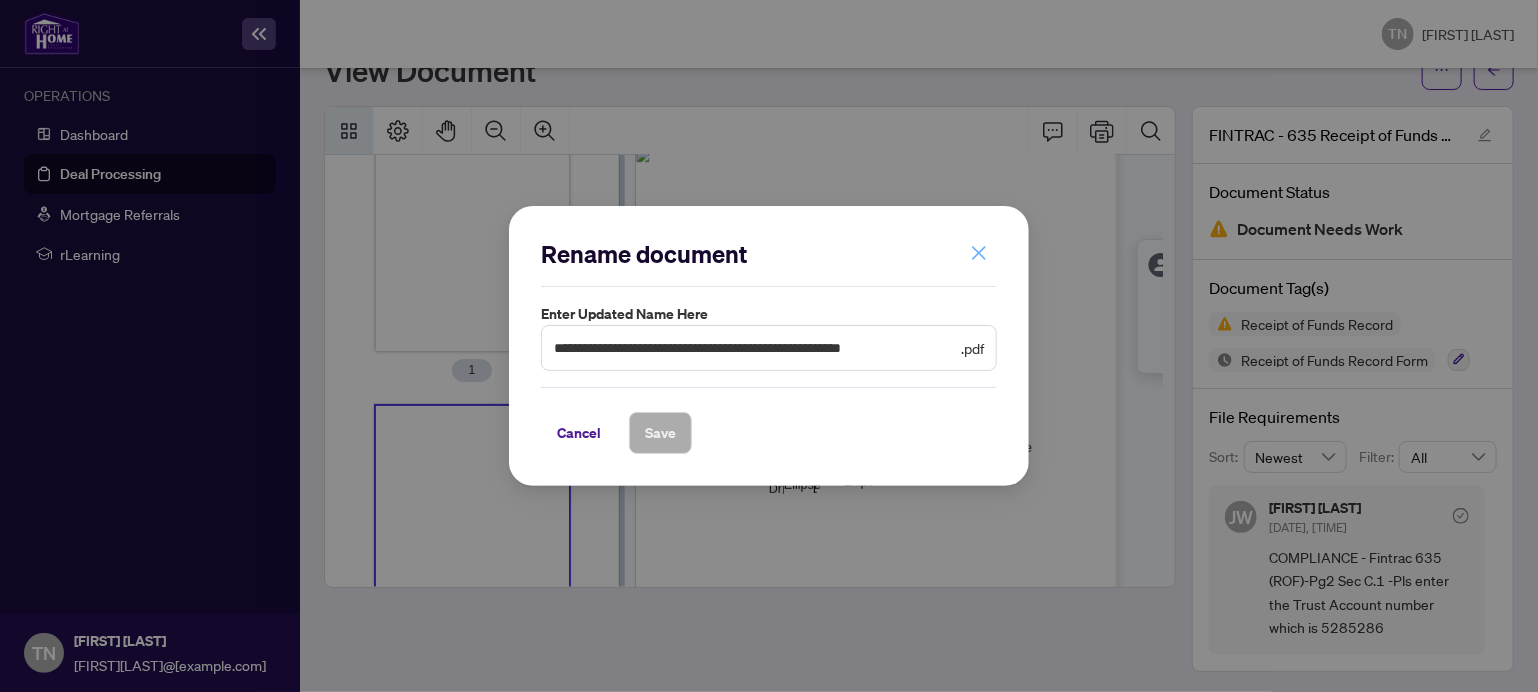 click 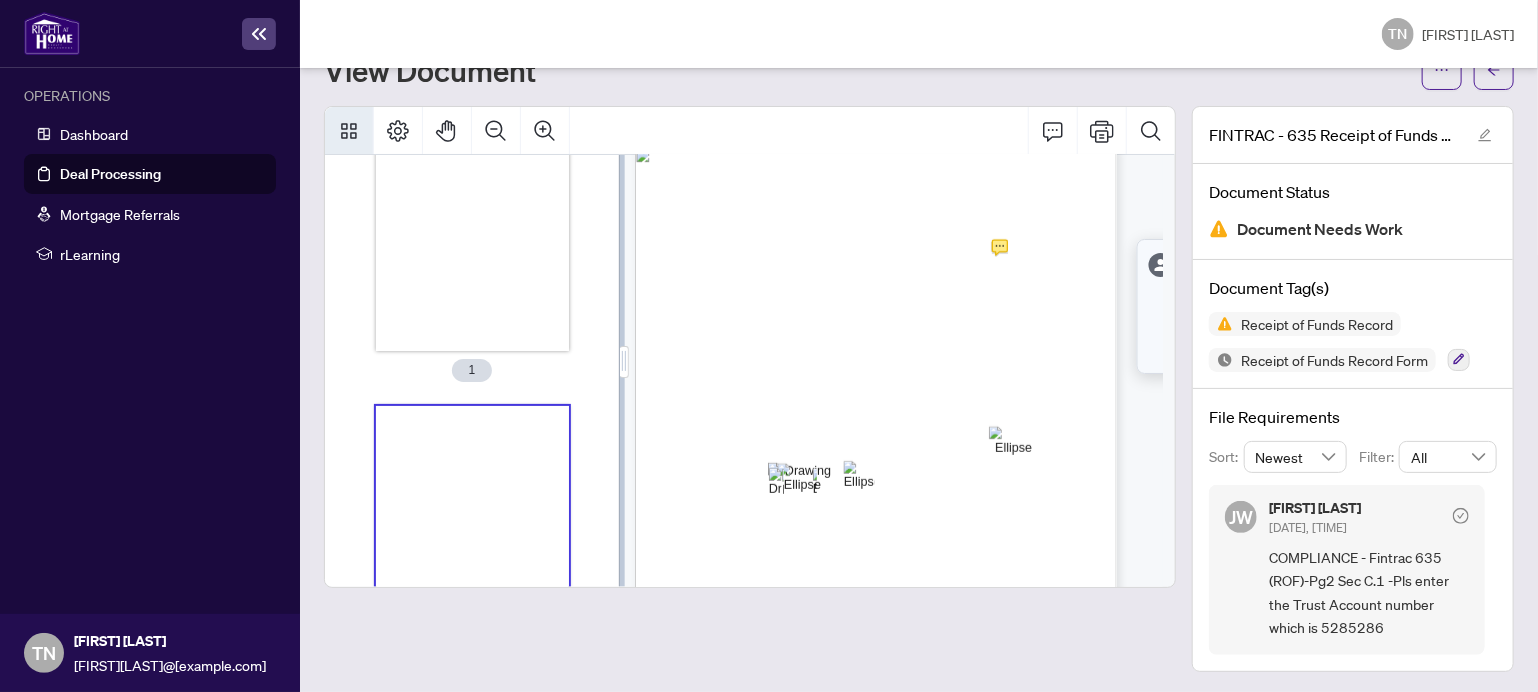 scroll, scrollTop: 0, scrollLeft: 0, axis: both 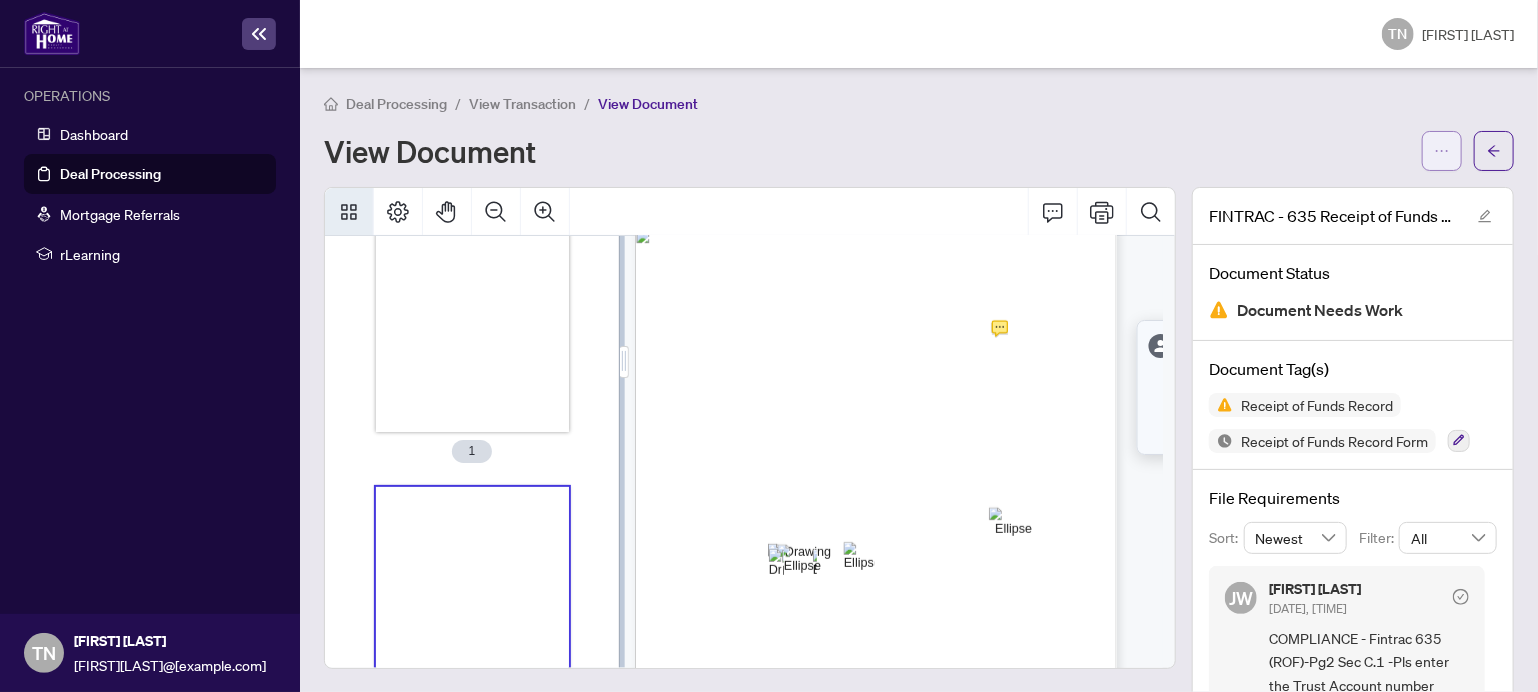 click 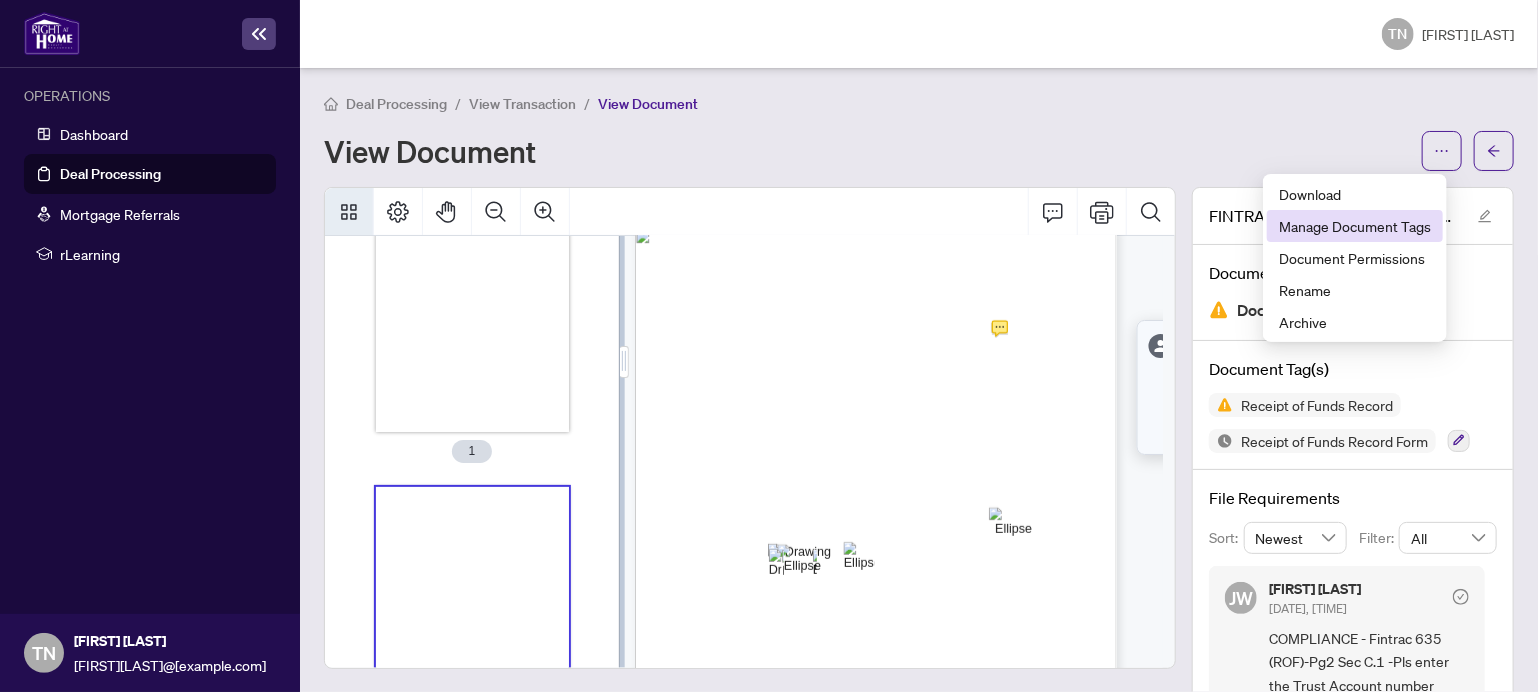 click on "Manage Document Tags" at bounding box center (1355, 226) 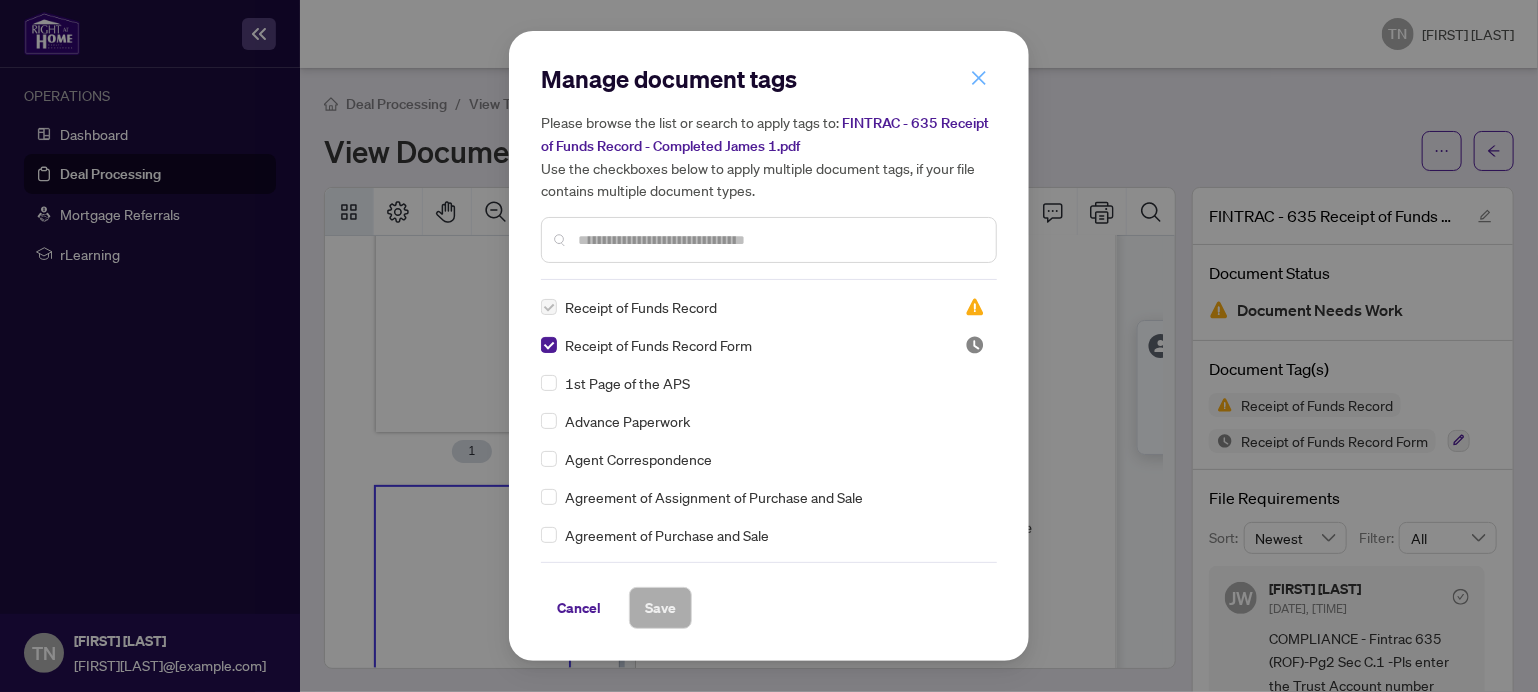 click 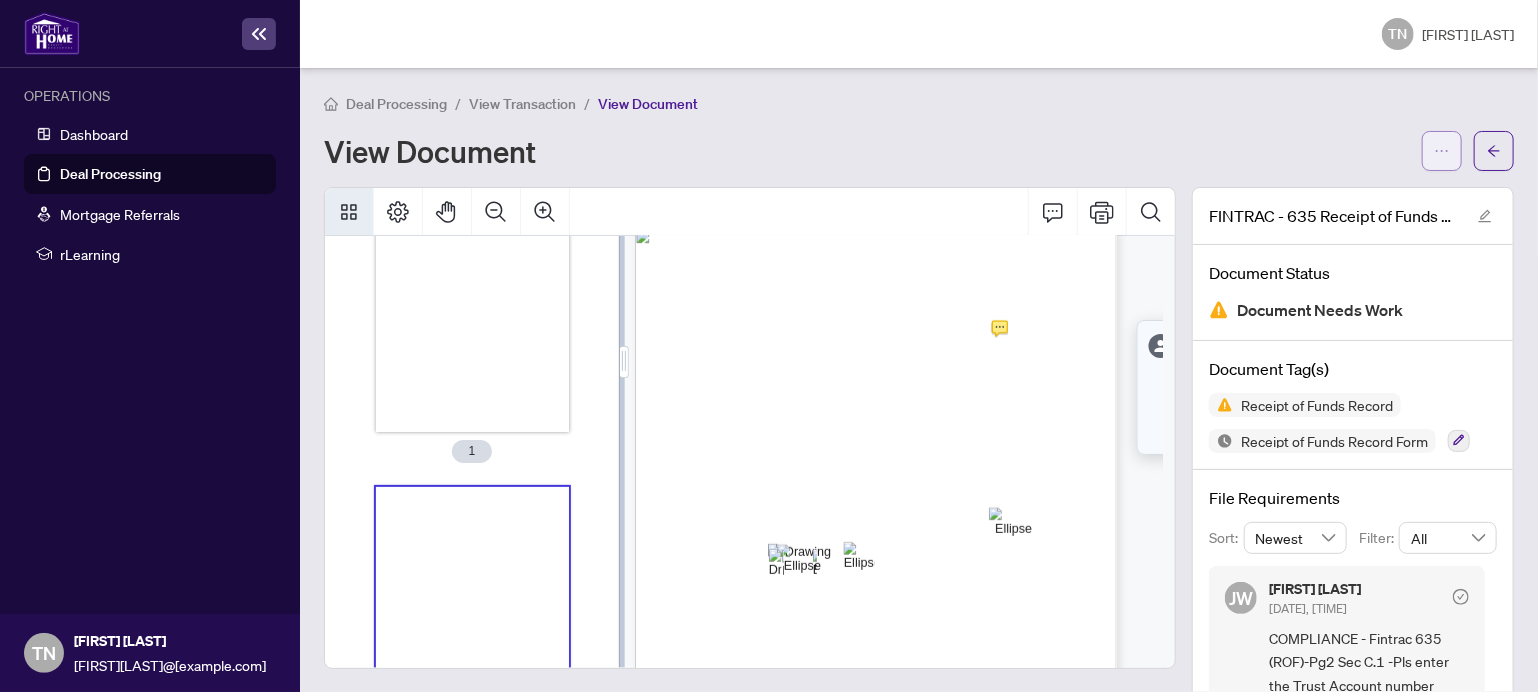 click 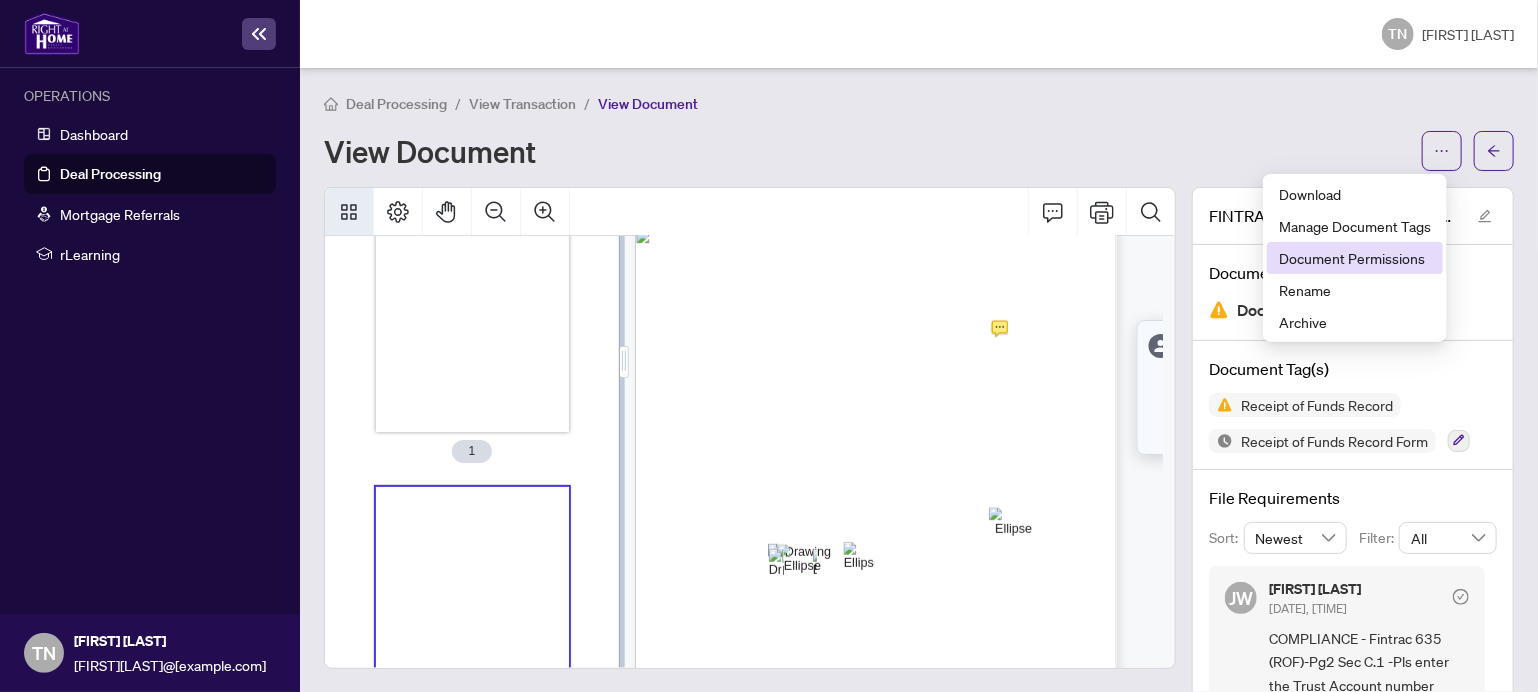 click on "Document Permissions" at bounding box center (1355, 258) 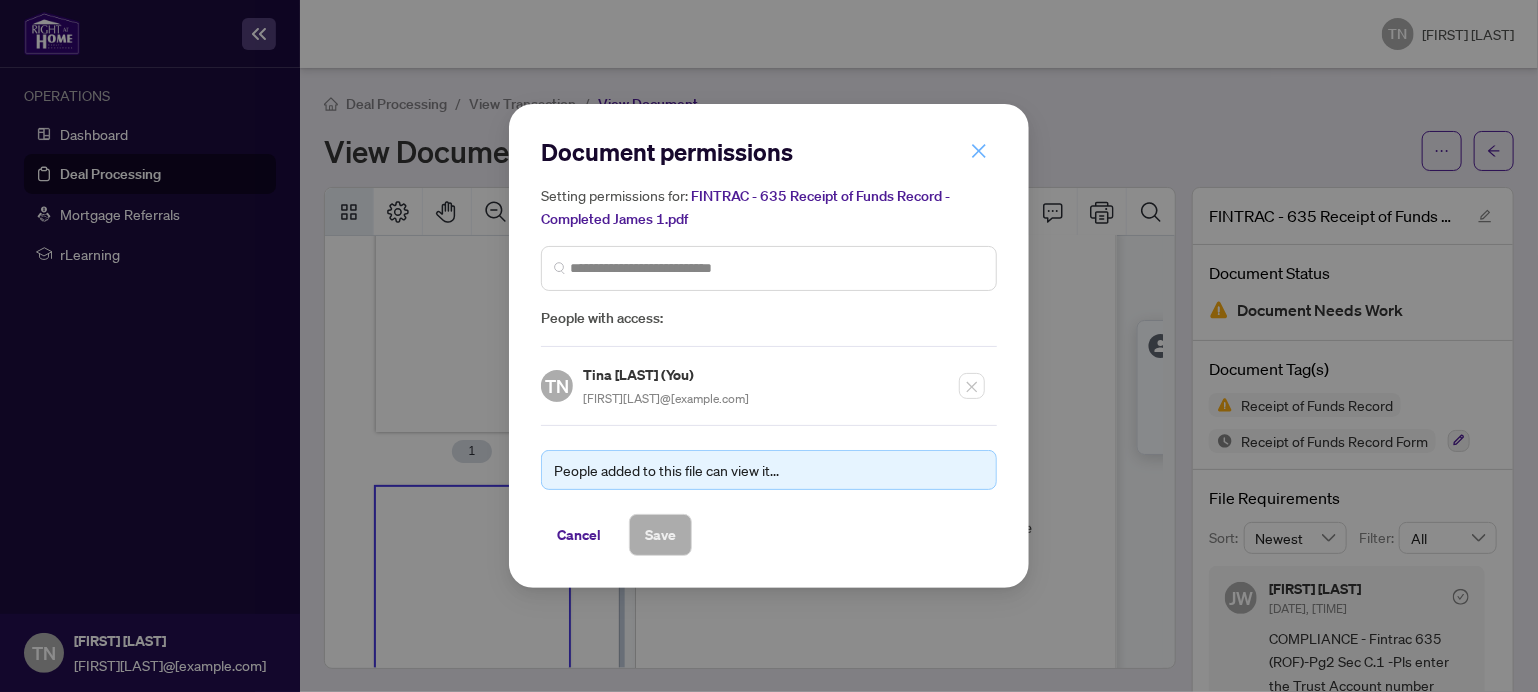 click 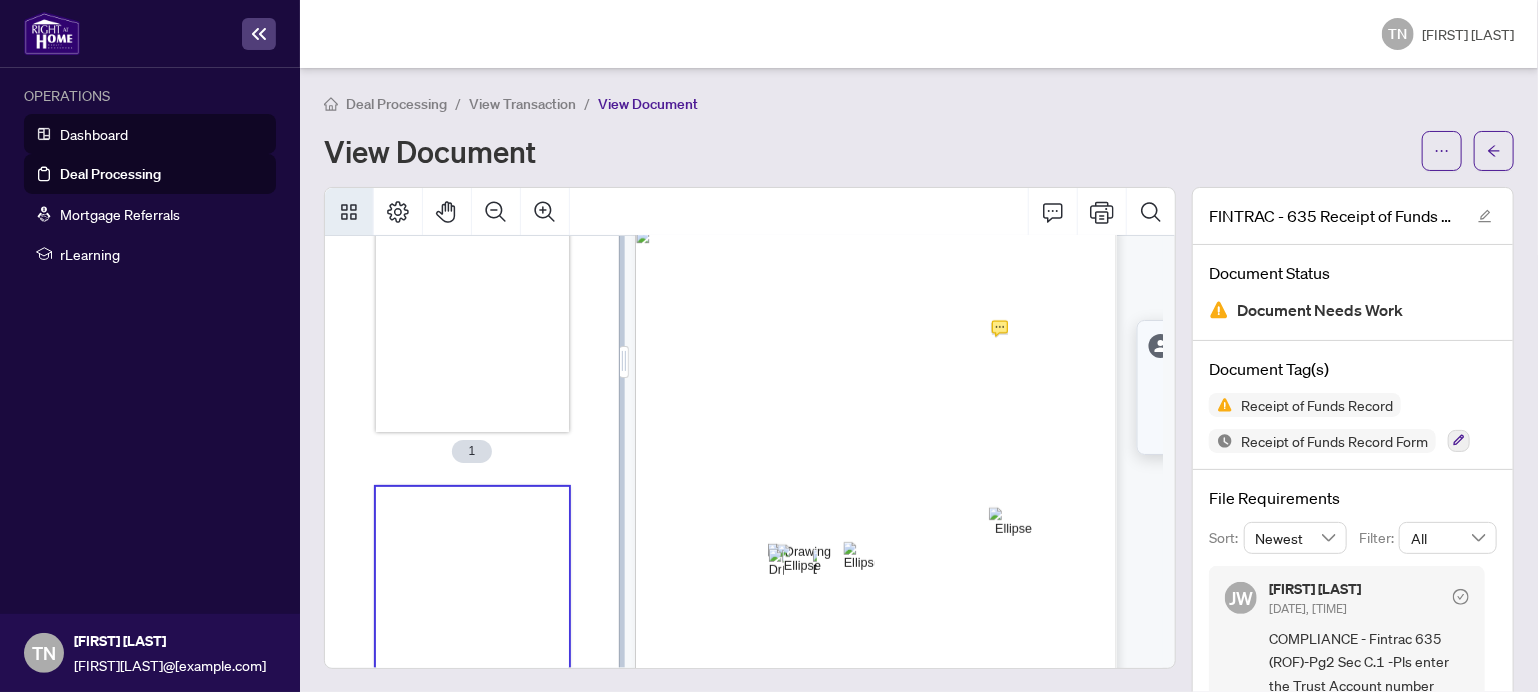 click on "Dashboard" at bounding box center (94, 134) 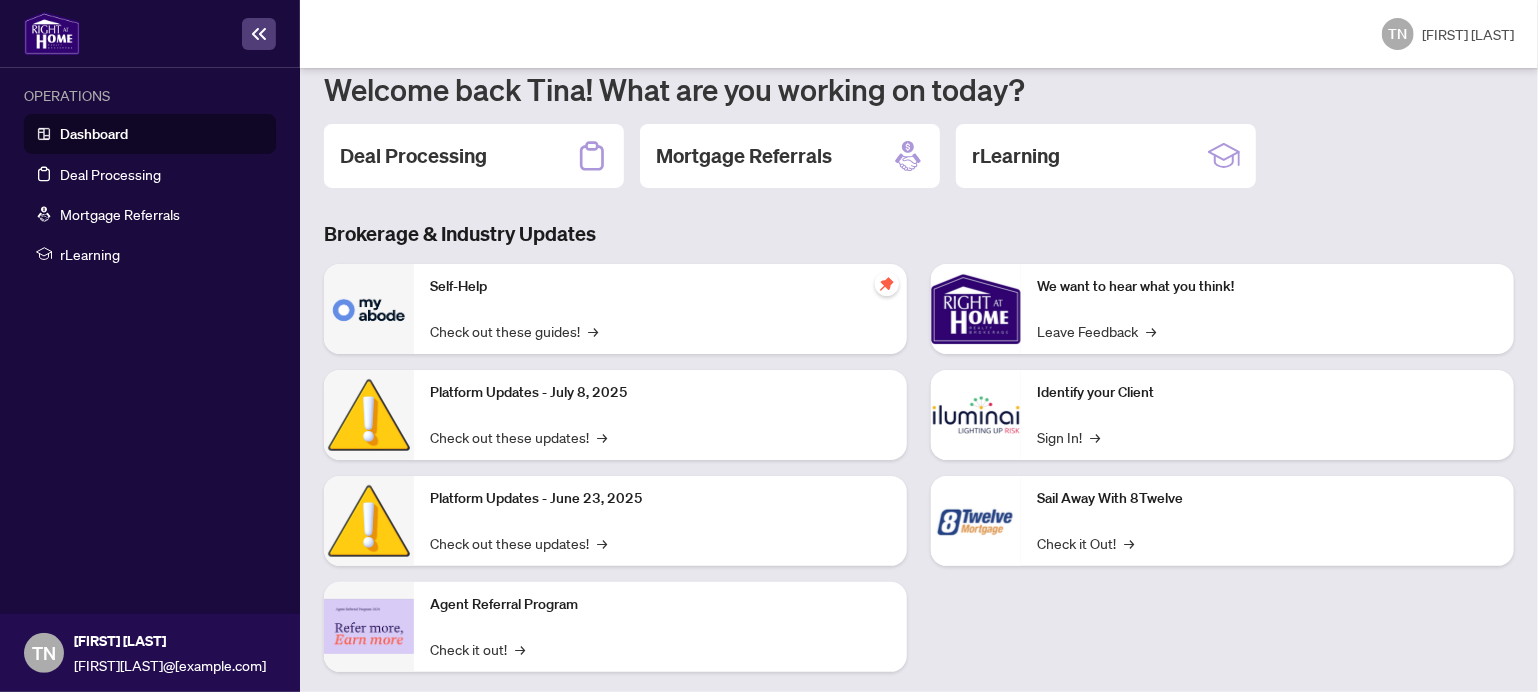 scroll, scrollTop: 216, scrollLeft: 0, axis: vertical 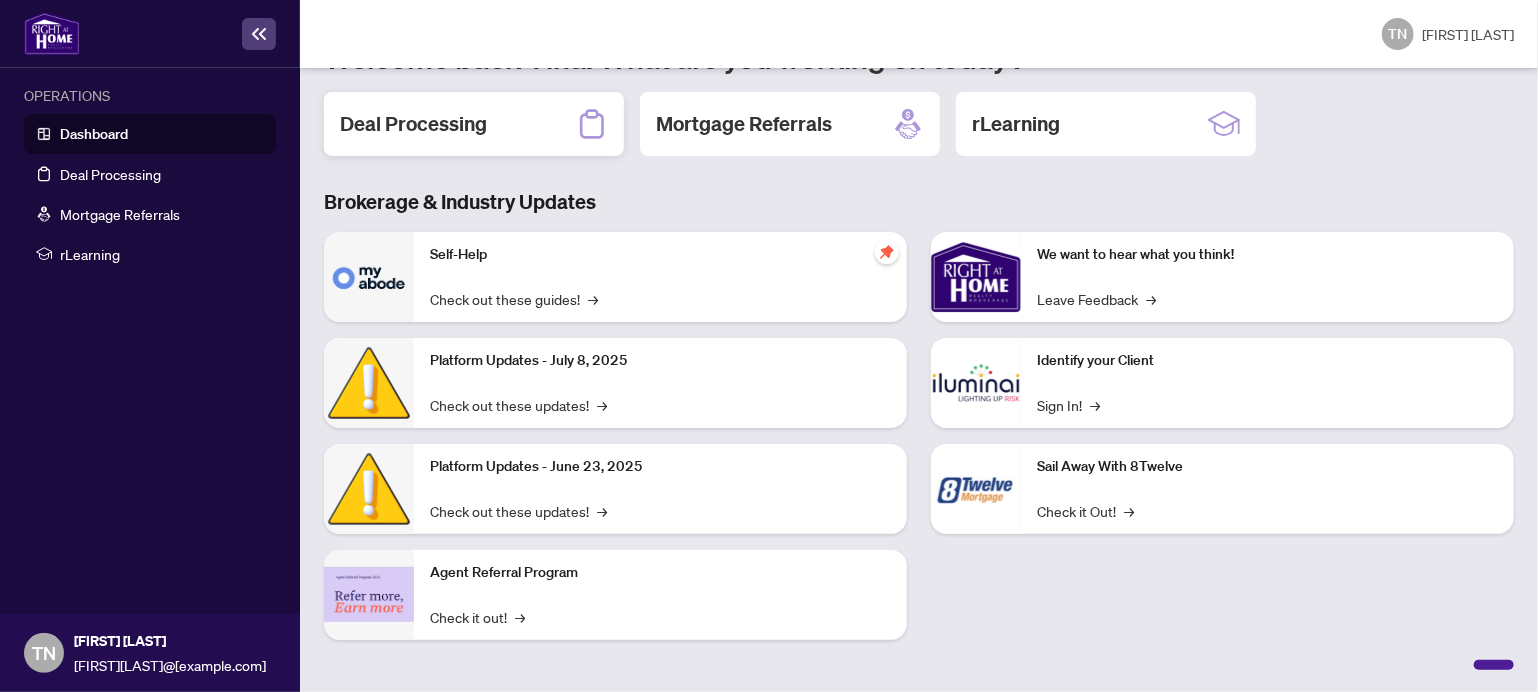 click on "Deal Processing" at bounding box center (474, 124) 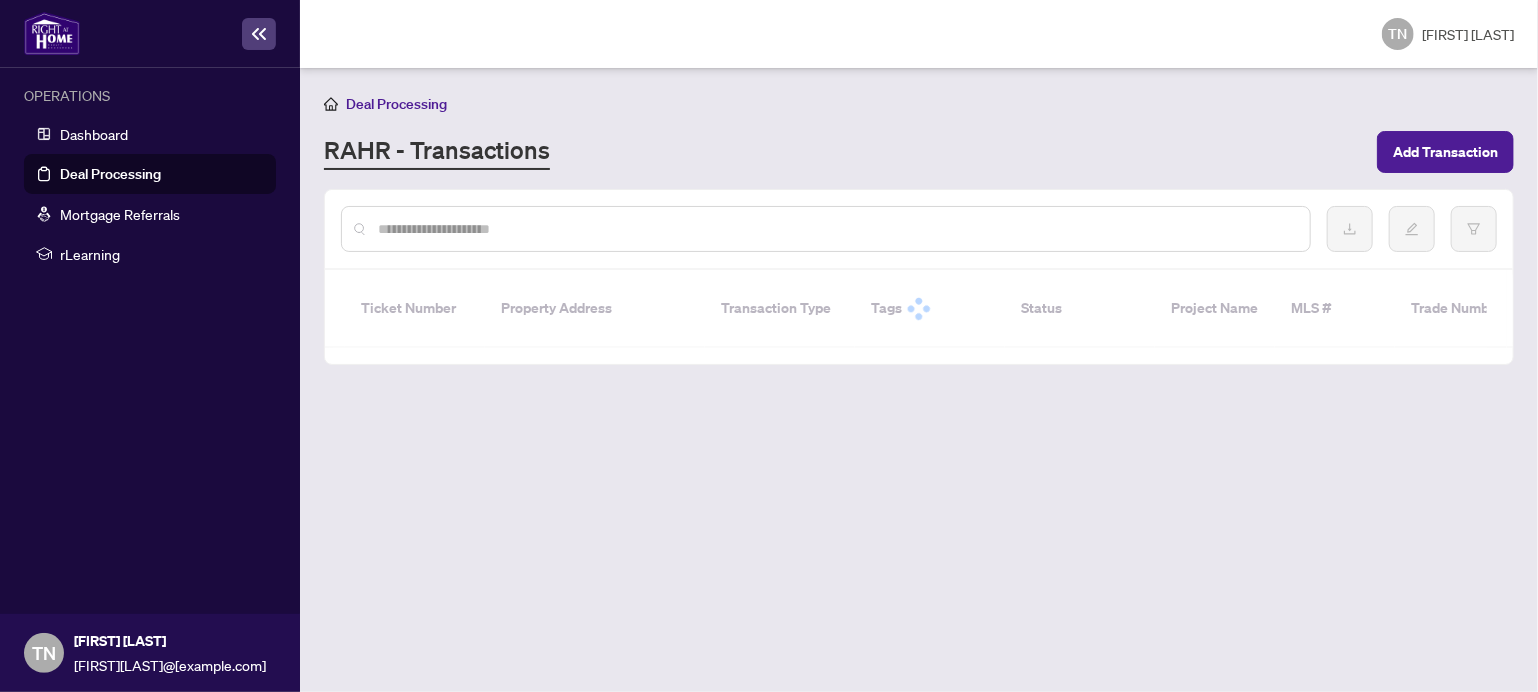 scroll, scrollTop: 0, scrollLeft: 0, axis: both 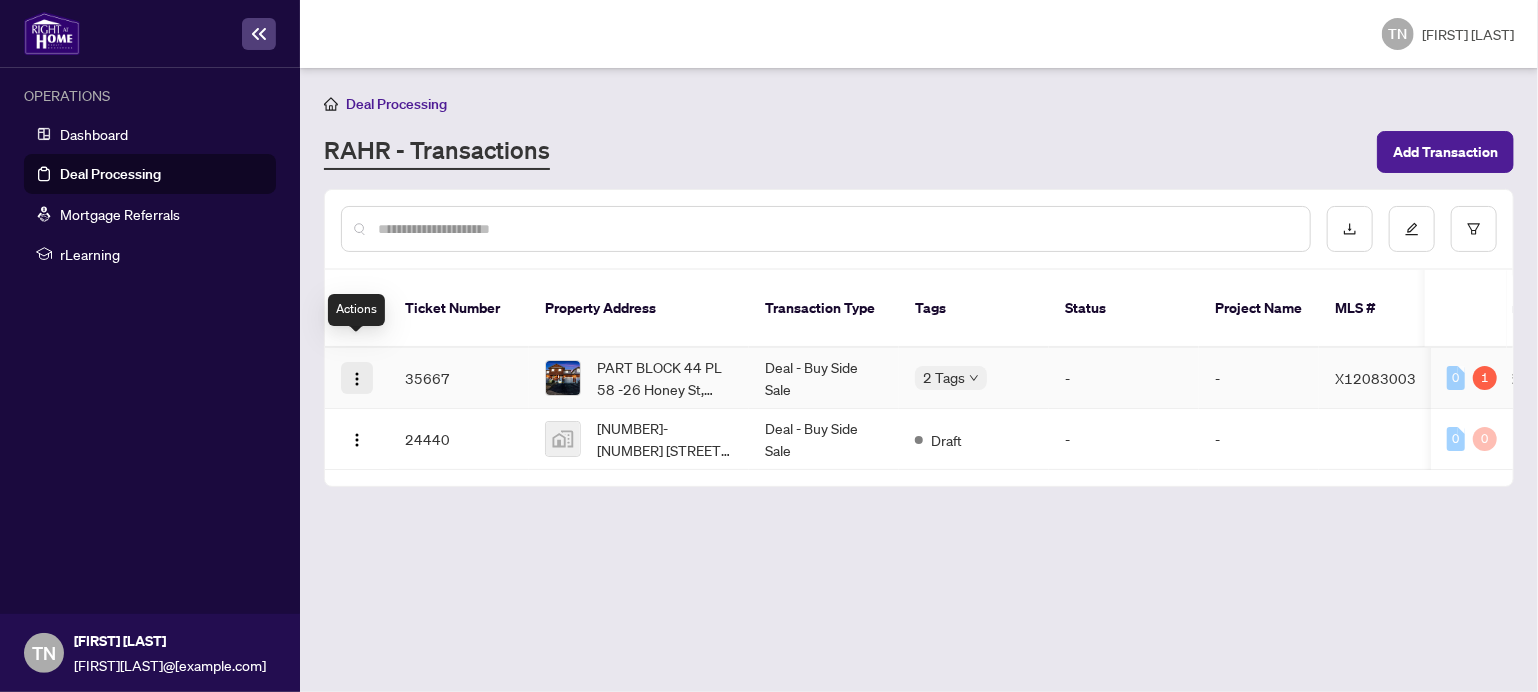 click at bounding box center [357, 379] 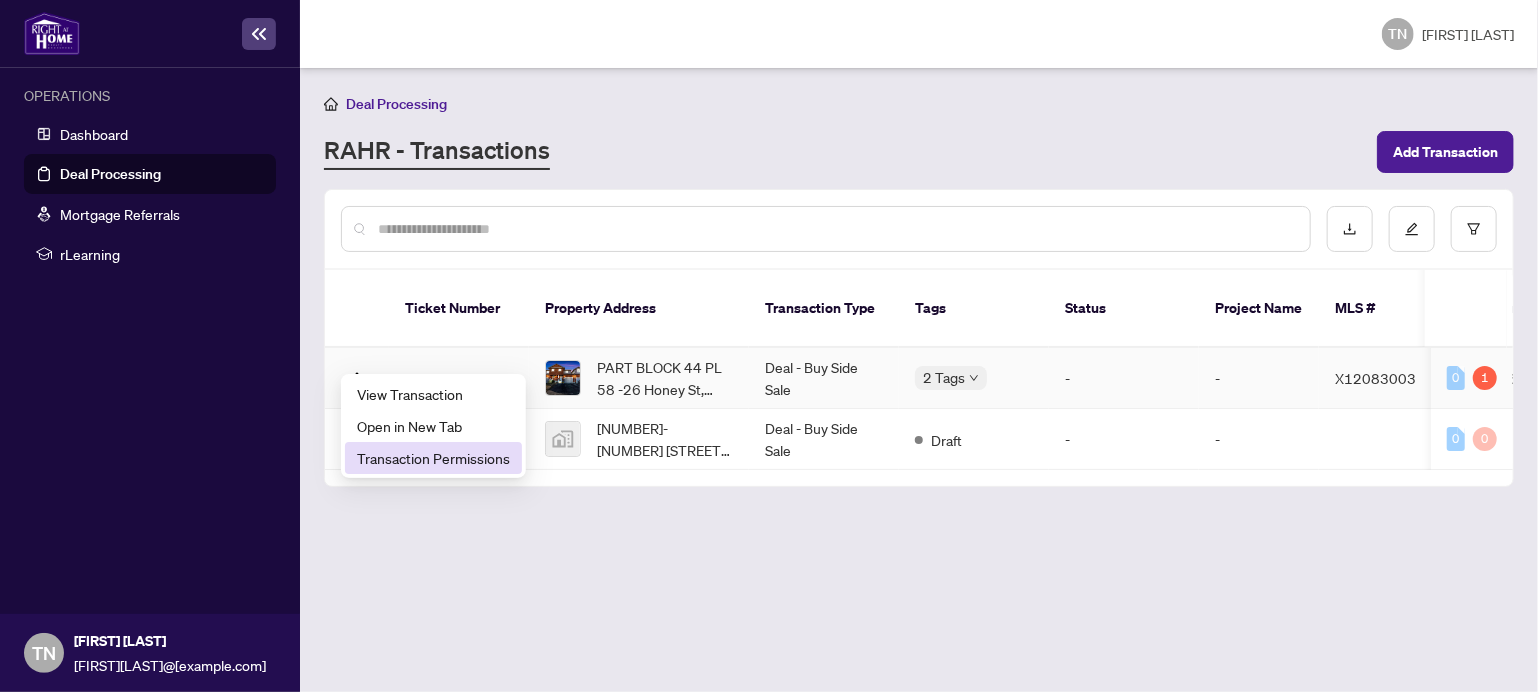 click on "Transaction Permissions" at bounding box center [433, 458] 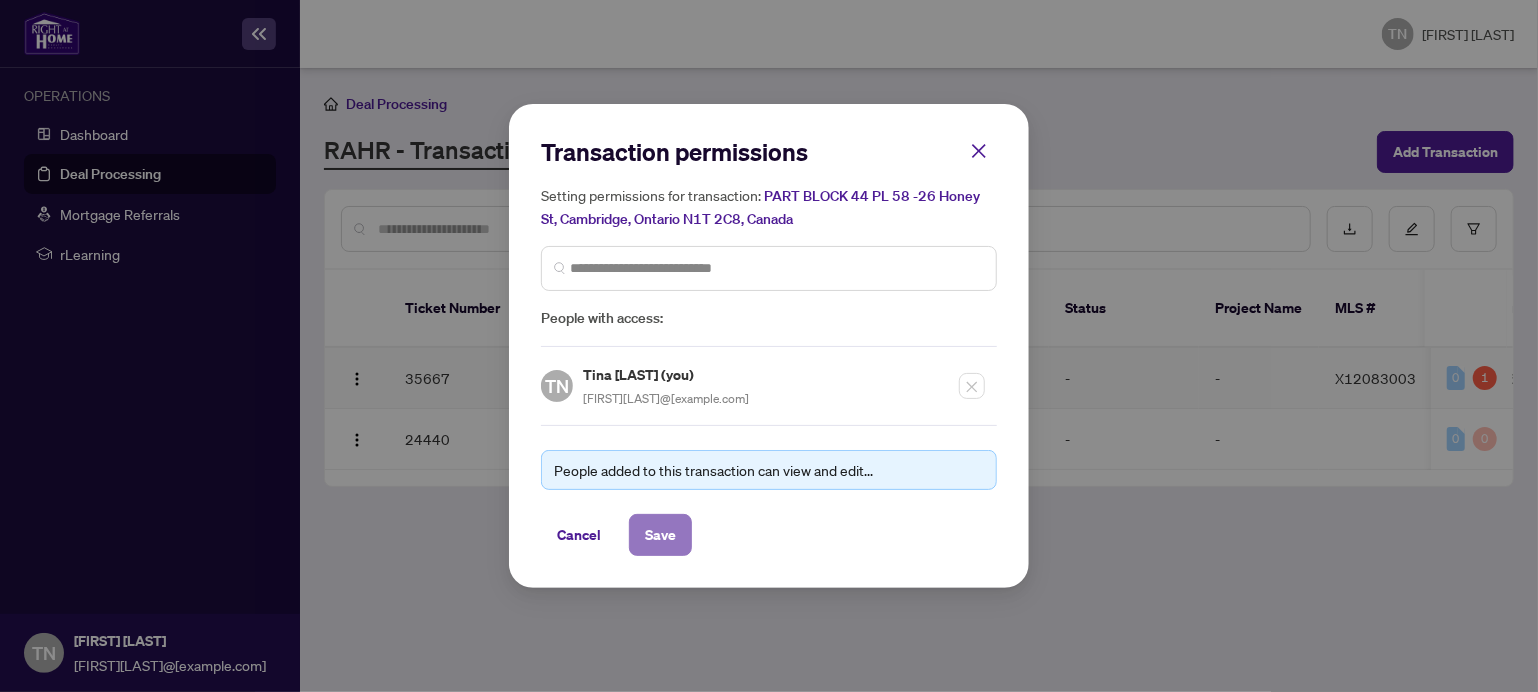 click on "Save" at bounding box center [660, 535] 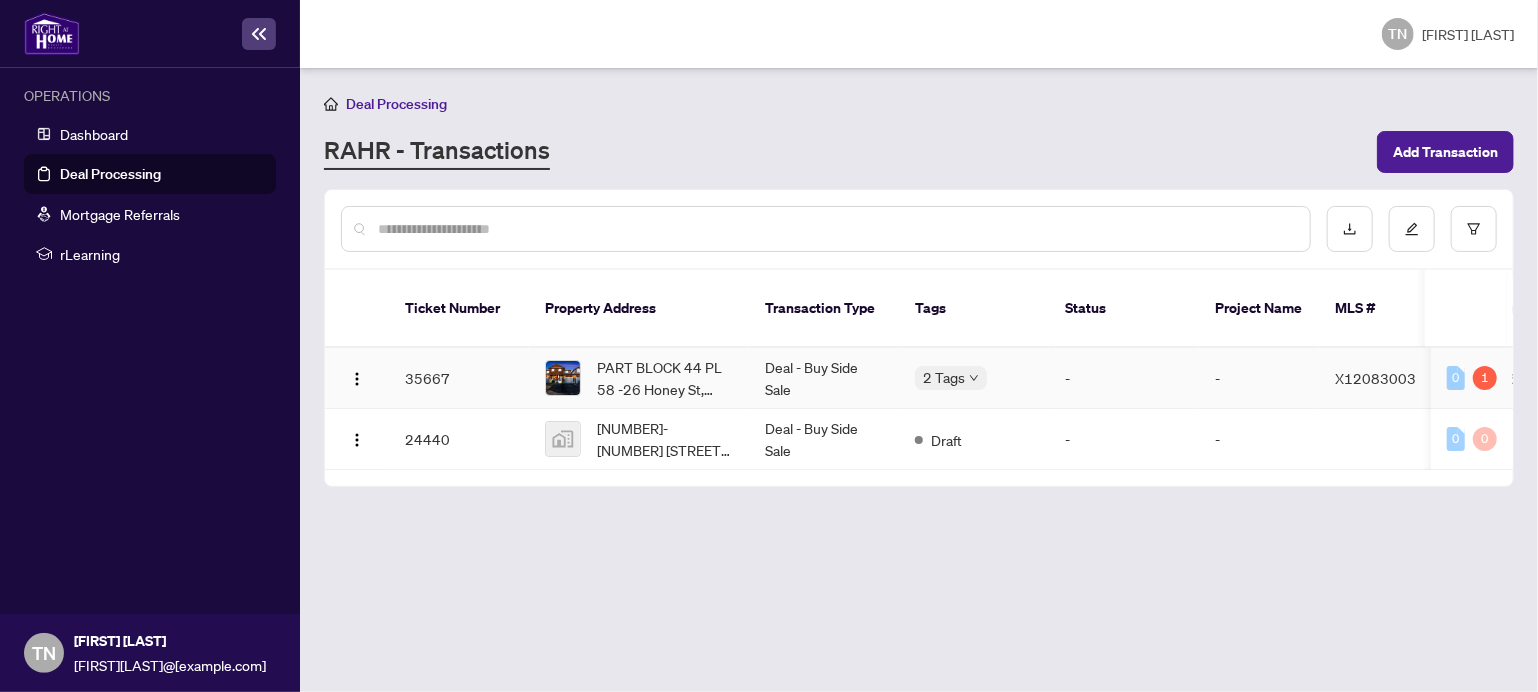 scroll, scrollTop: 0, scrollLeft: 144, axis: horizontal 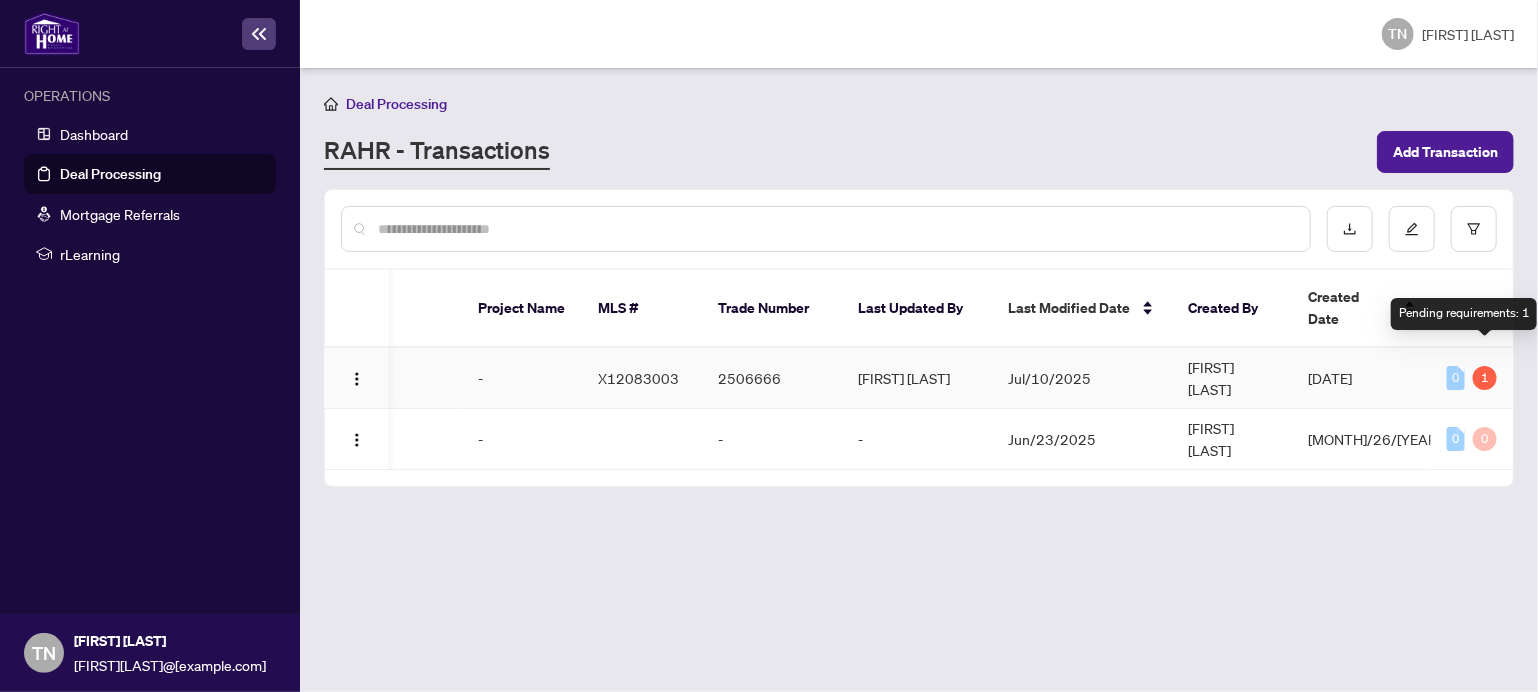 click on "1" at bounding box center [1485, 378] 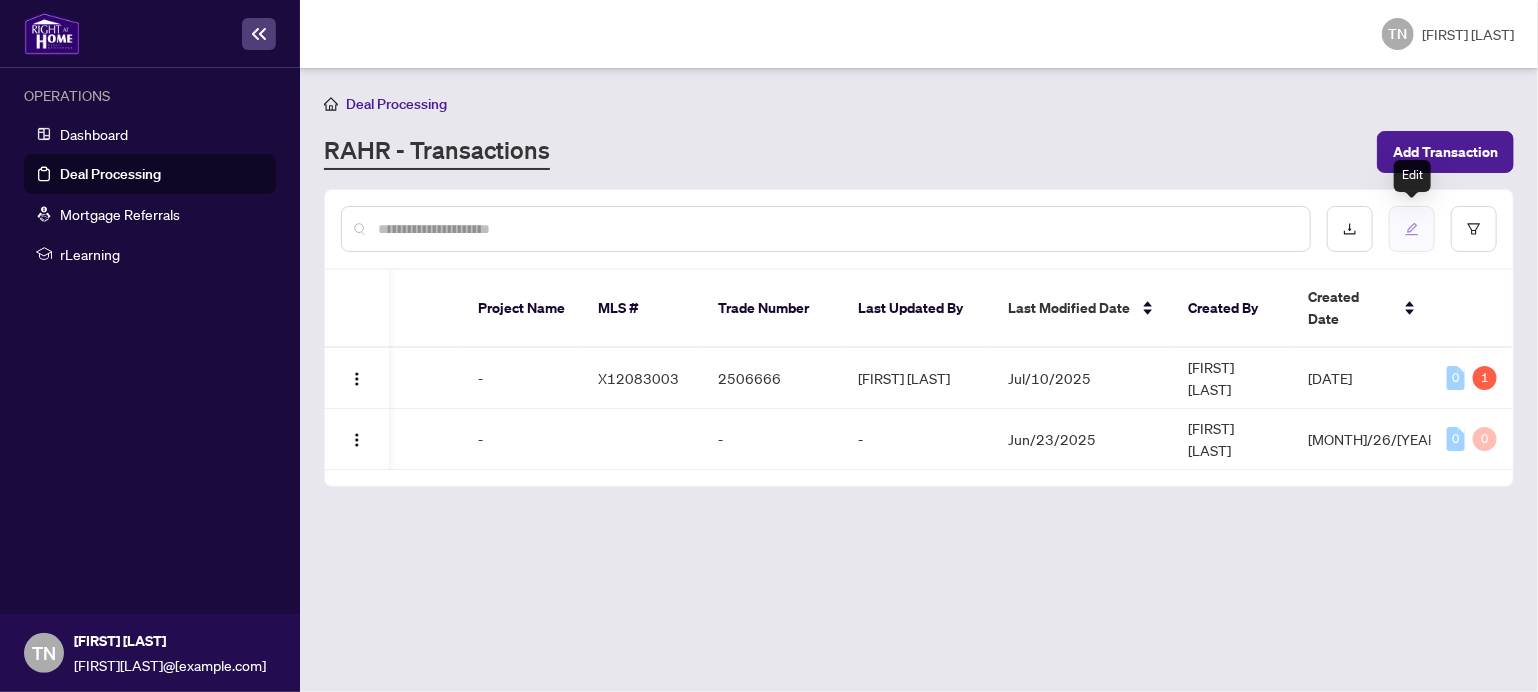 click 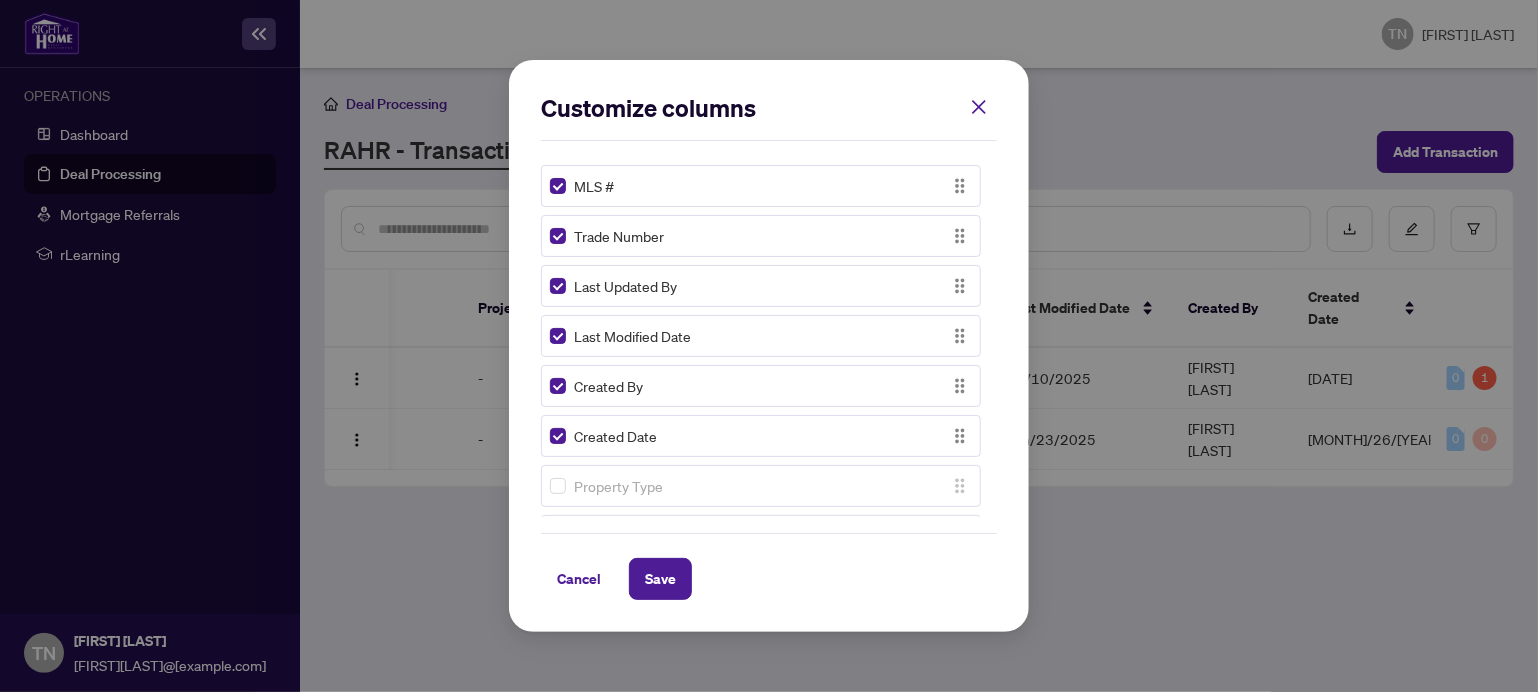 scroll, scrollTop: 100, scrollLeft: 0, axis: vertical 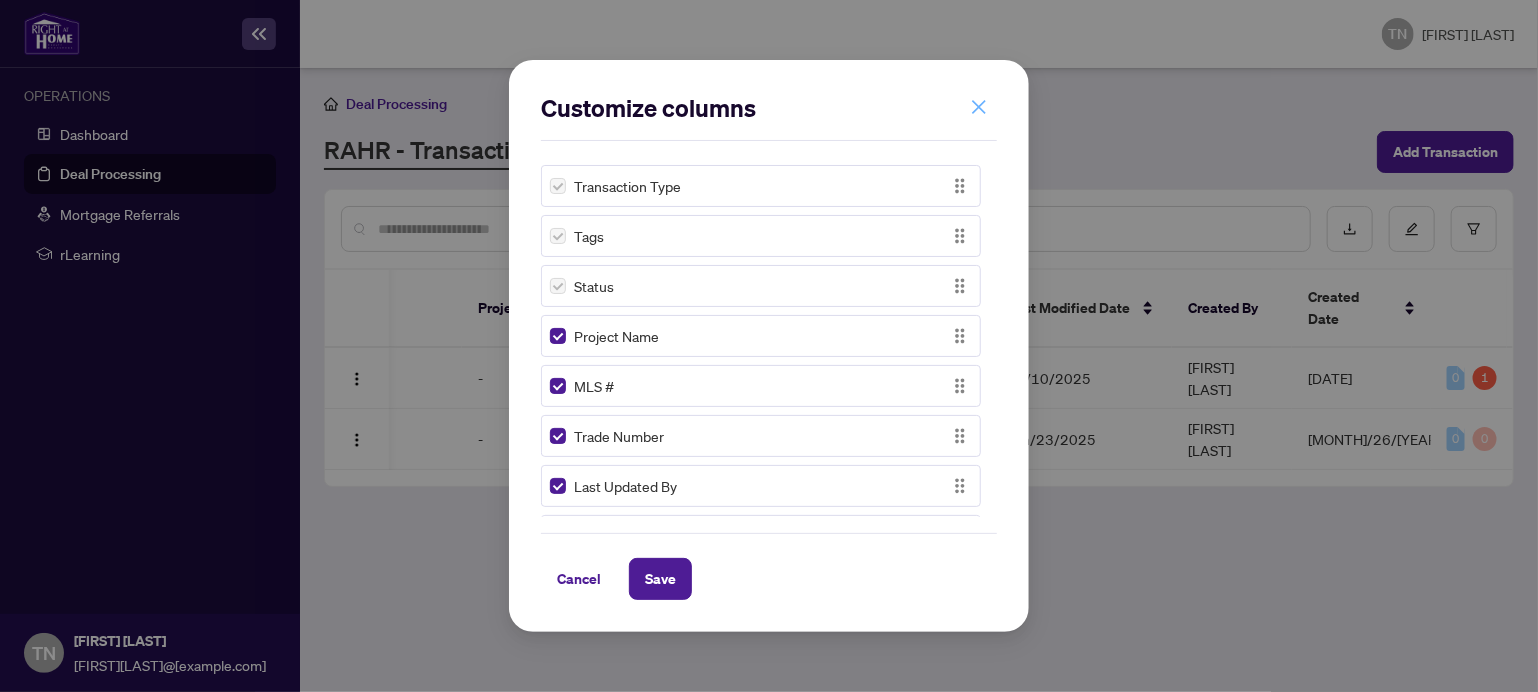 click 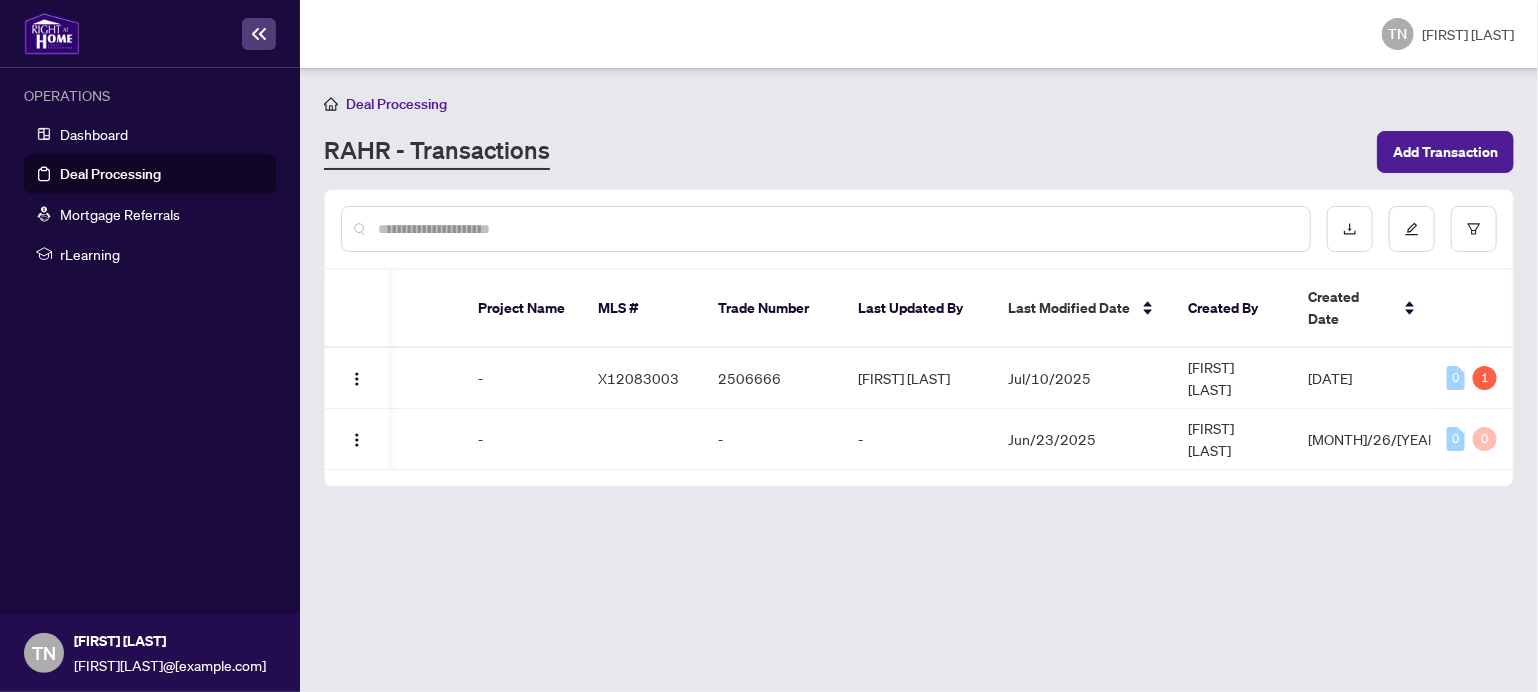 scroll, scrollTop: 0, scrollLeft: 0, axis: both 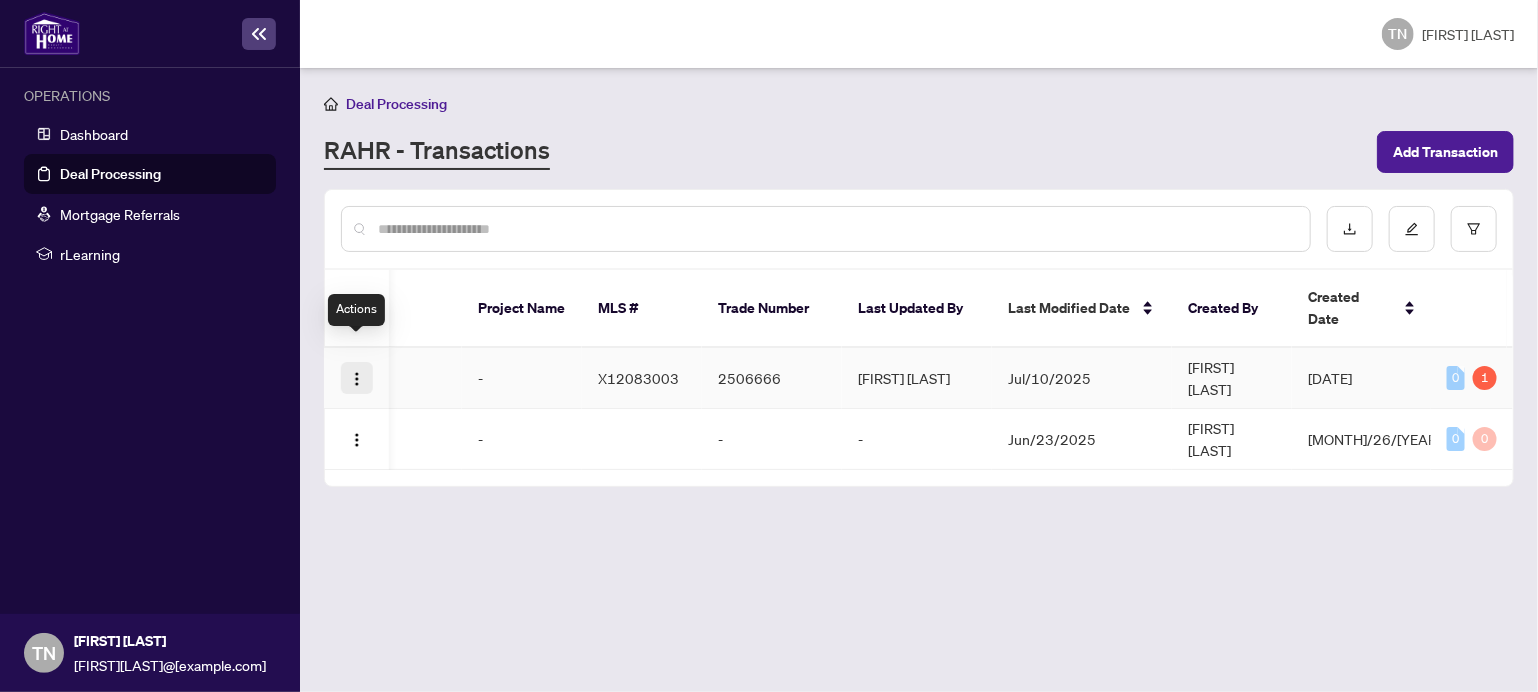 click at bounding box center (357, 379) 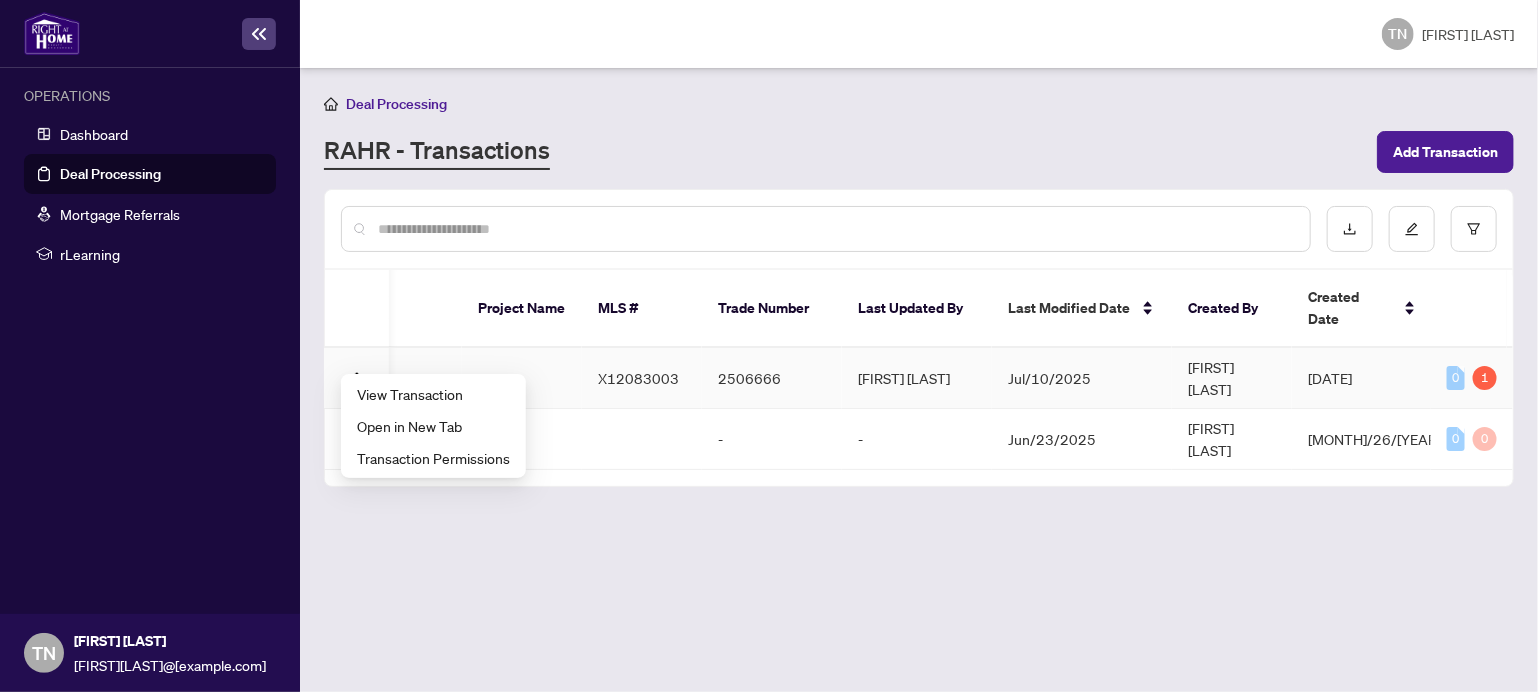 click on "X12083003" at bounding box center (638, 378) 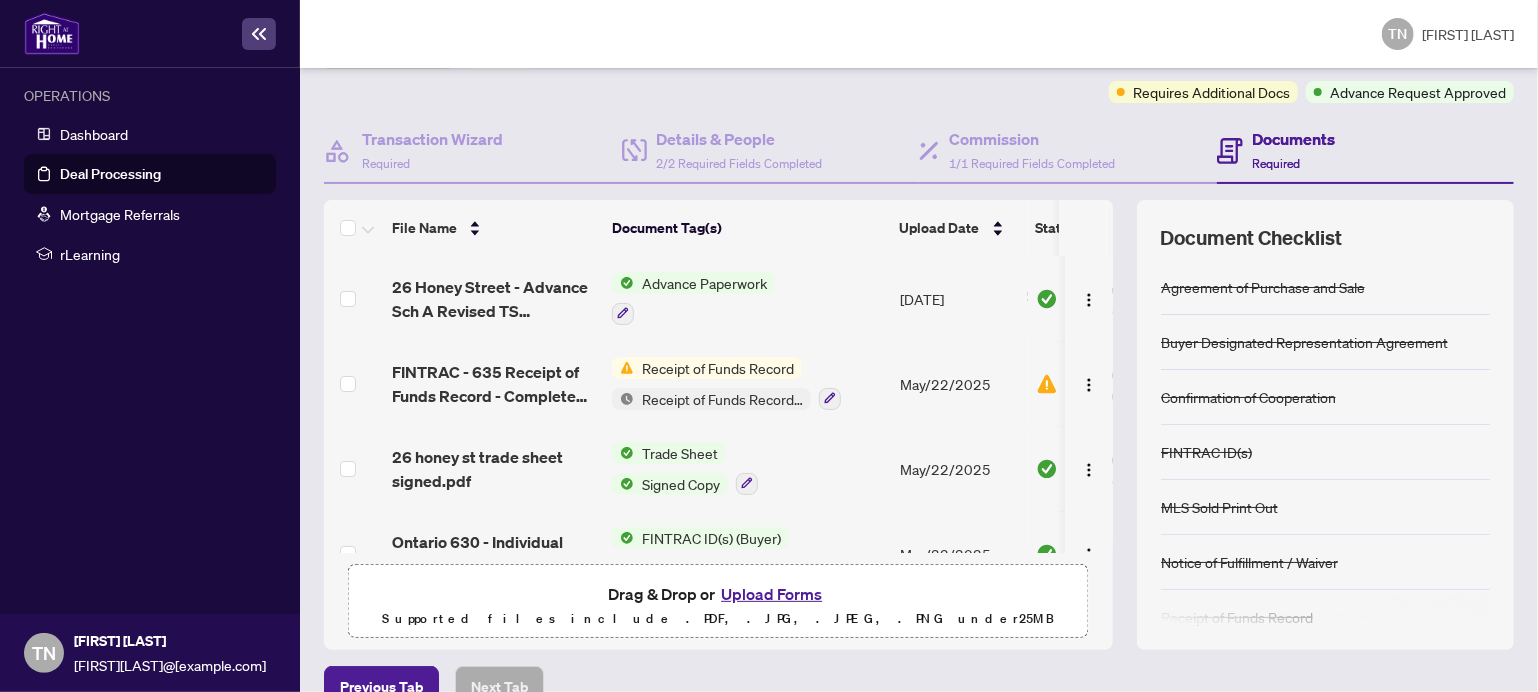 scroll, scrollTop: 195, scrollLeft: 0, axis: vertical 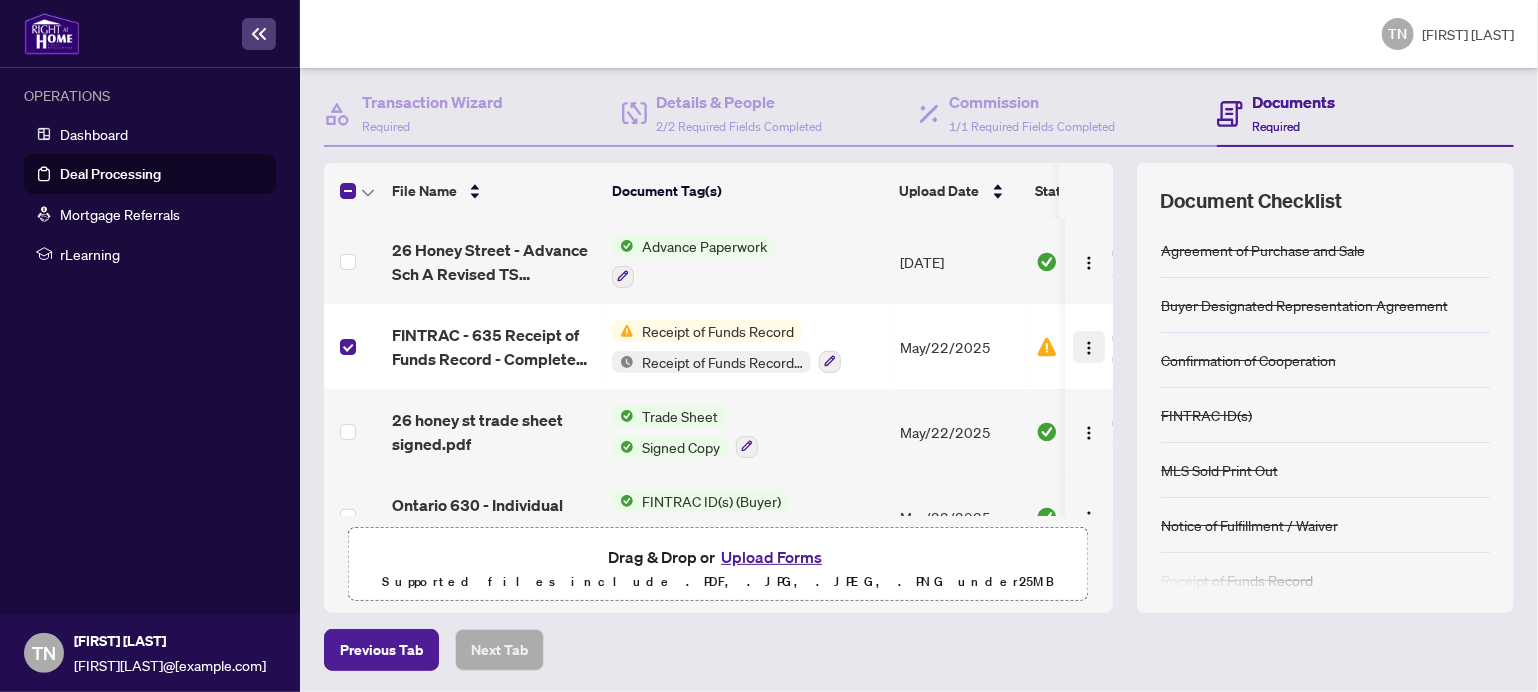 click at bounding box center (1089, 348) 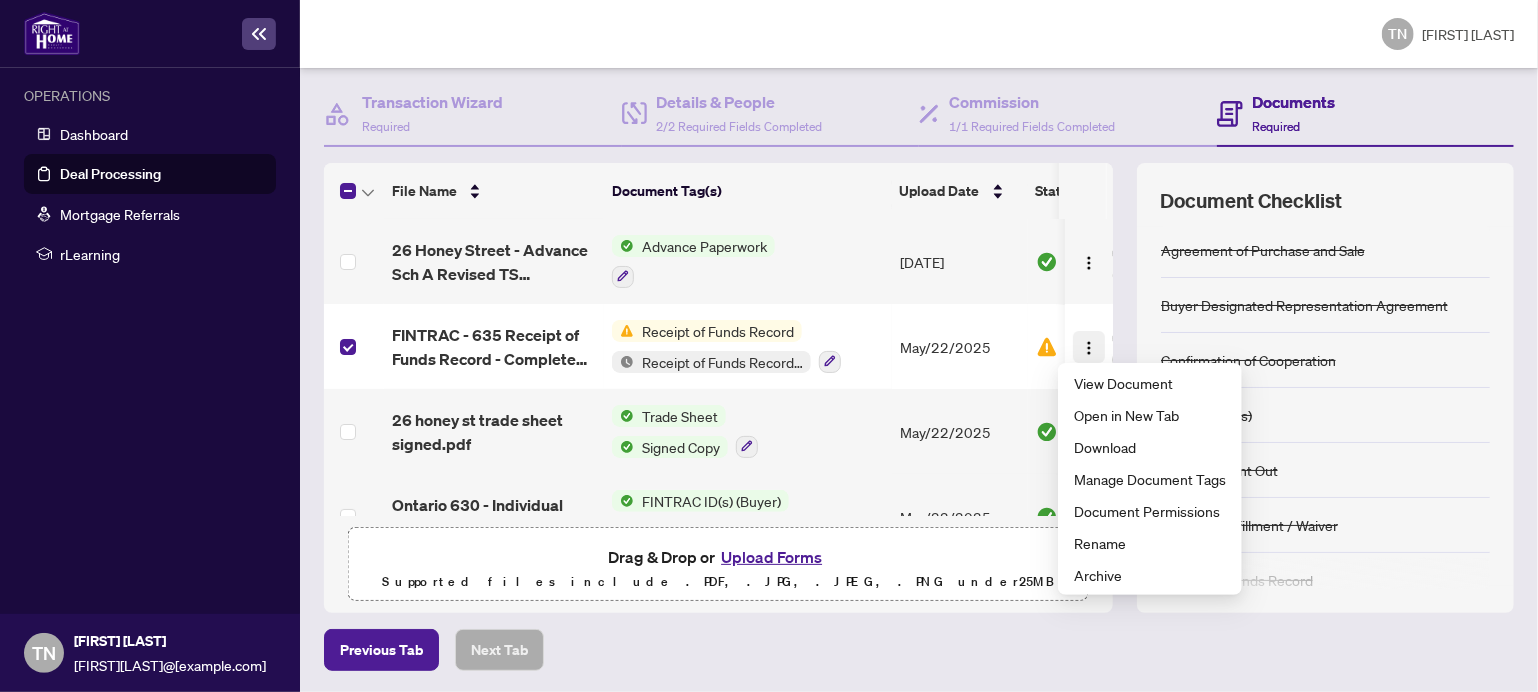 click at bounding box center [1089, 348] 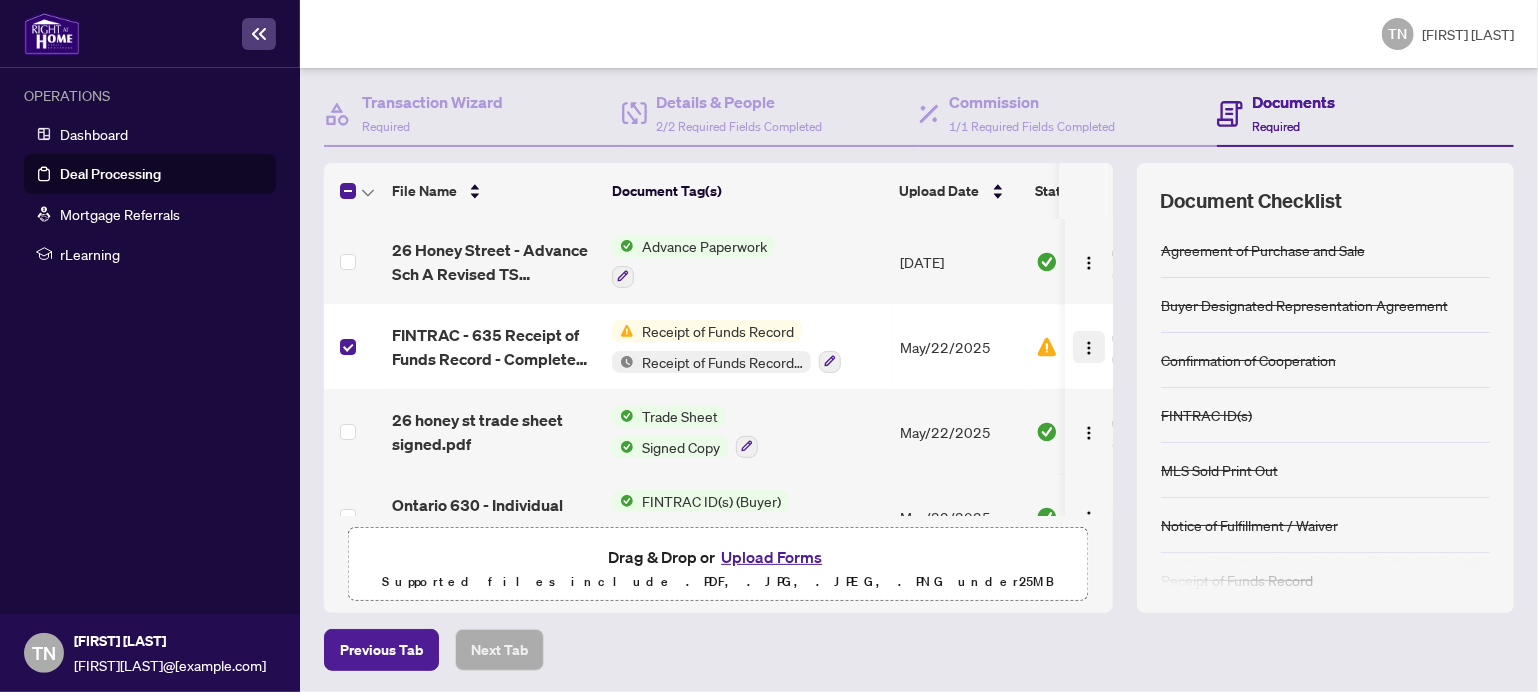 click at bounding box center (1089, 348) 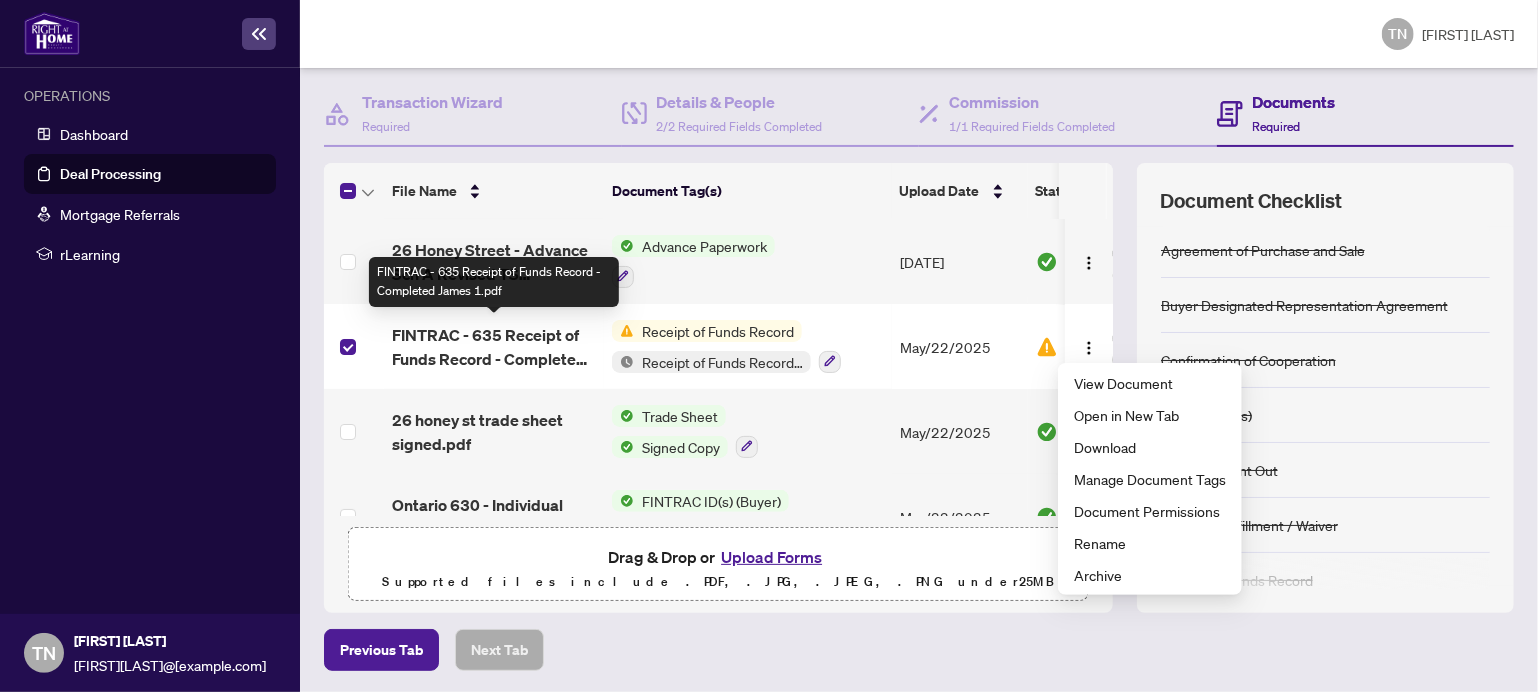 click on "FINTRAC - 635 Receipt of Funds Record - Completed James 1.pdf" at bounding box center (494, 347) 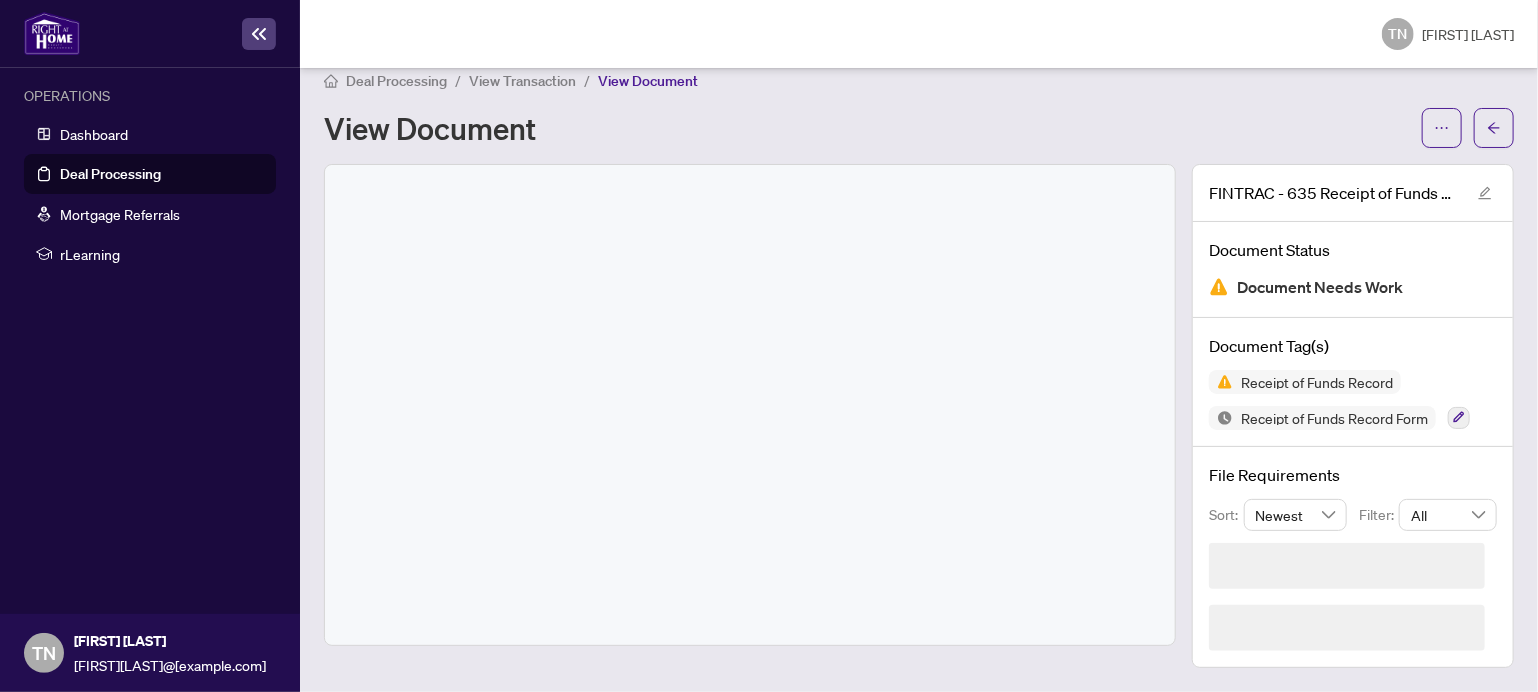 scroll, scrollTop: 0, scrollLeft: 0, axis: both 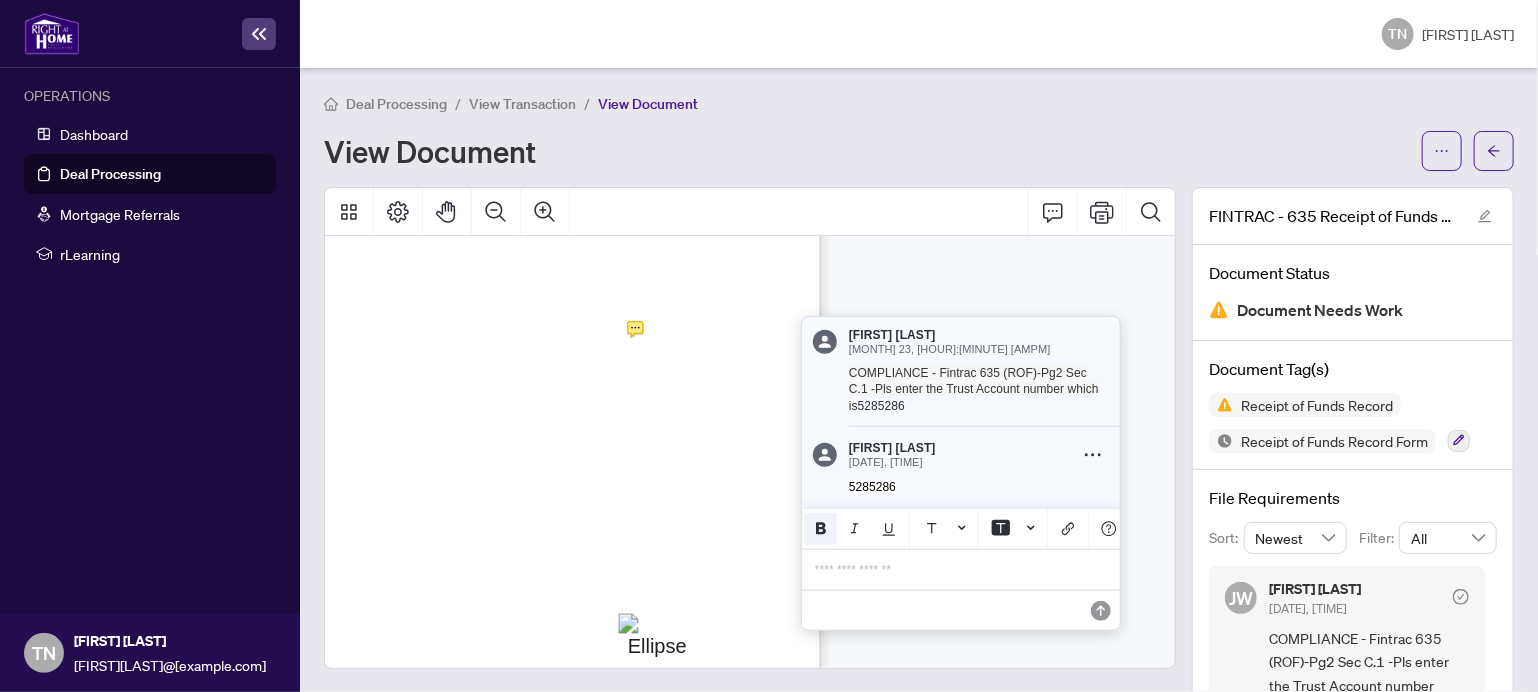 click 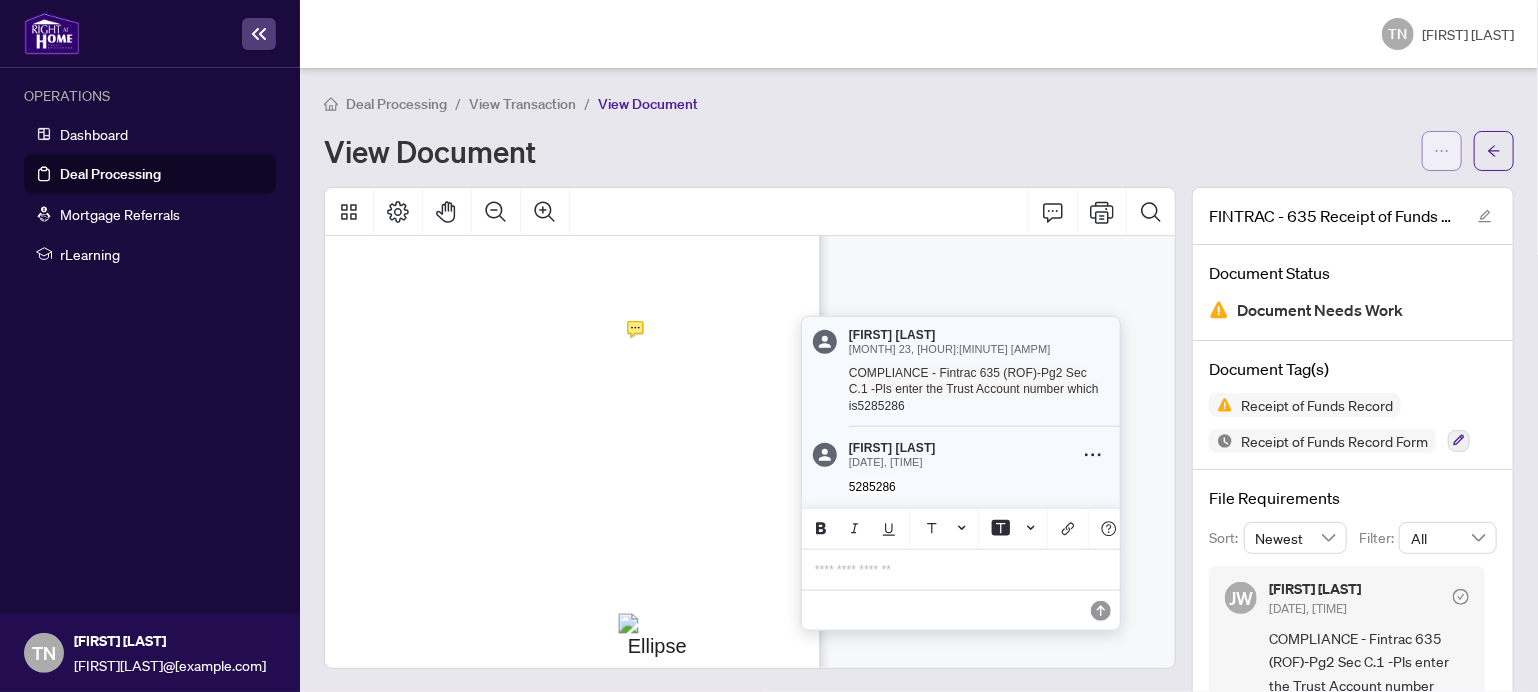 click 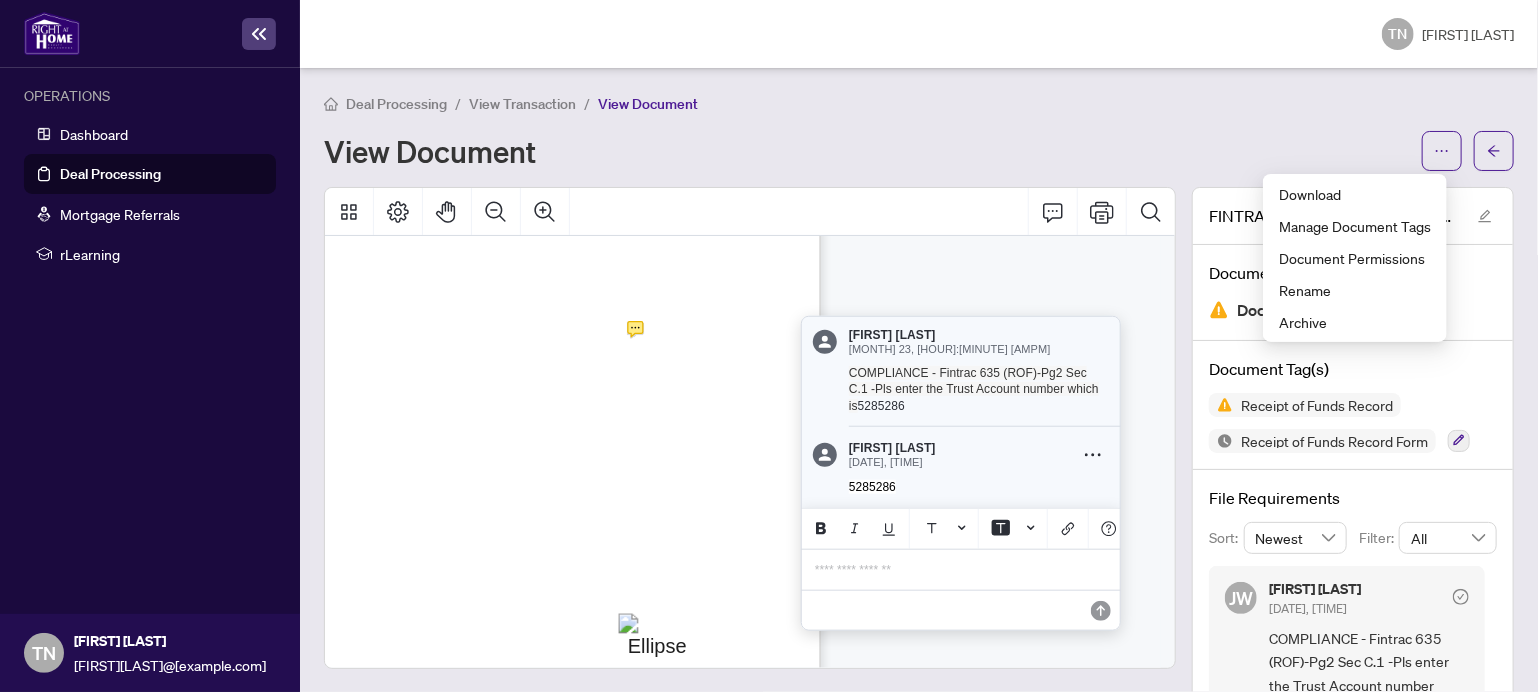click on "View Document" at bounding box center [867, 151] 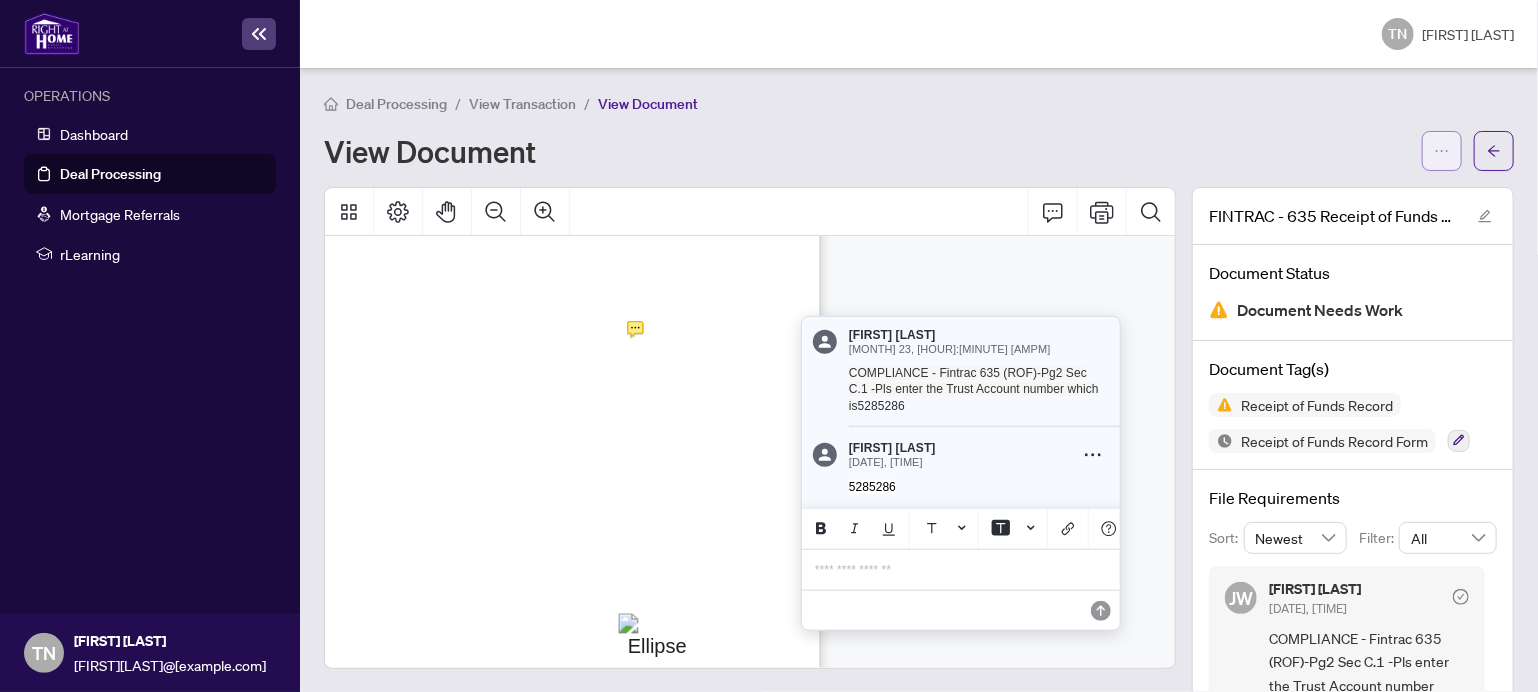 click 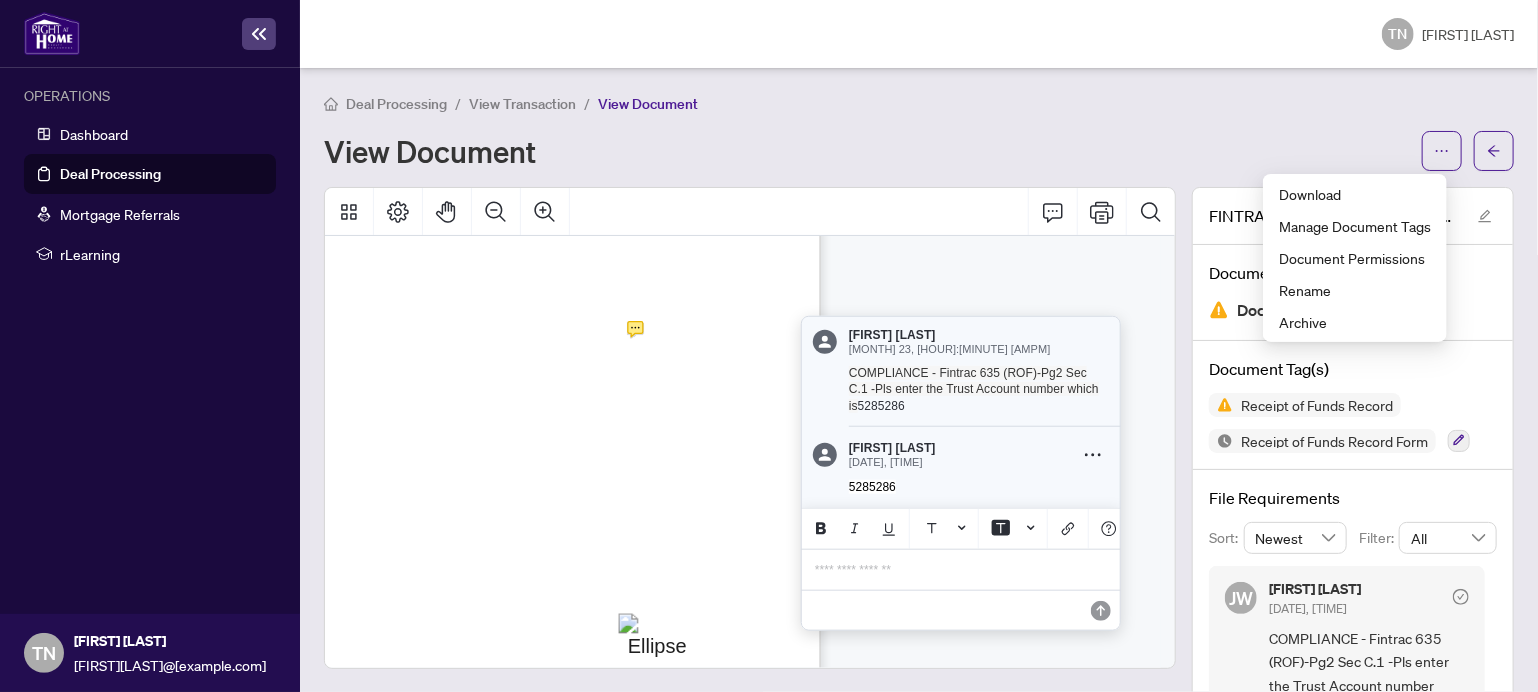 click on "View Document" at bounding box center [867, 151] 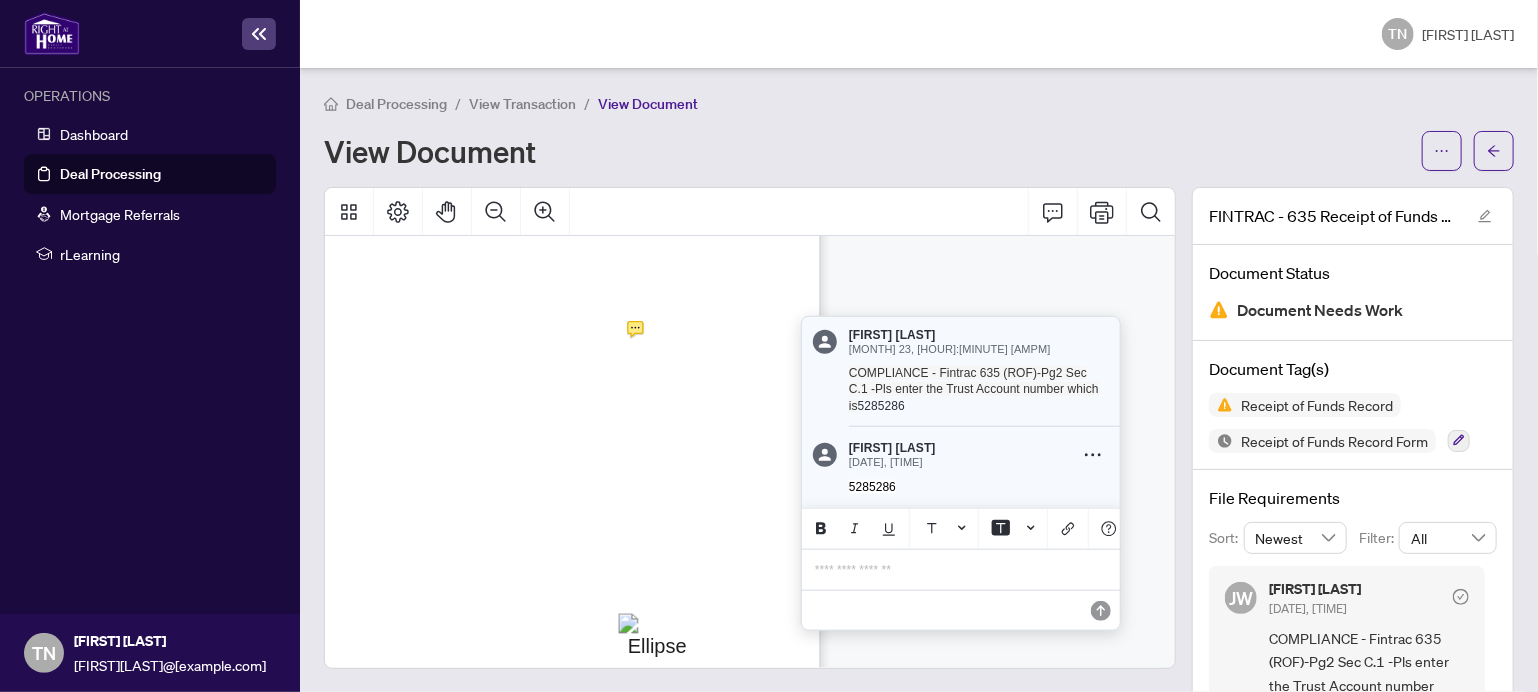 click on "View Transaction" at bounding box center (522, 104) 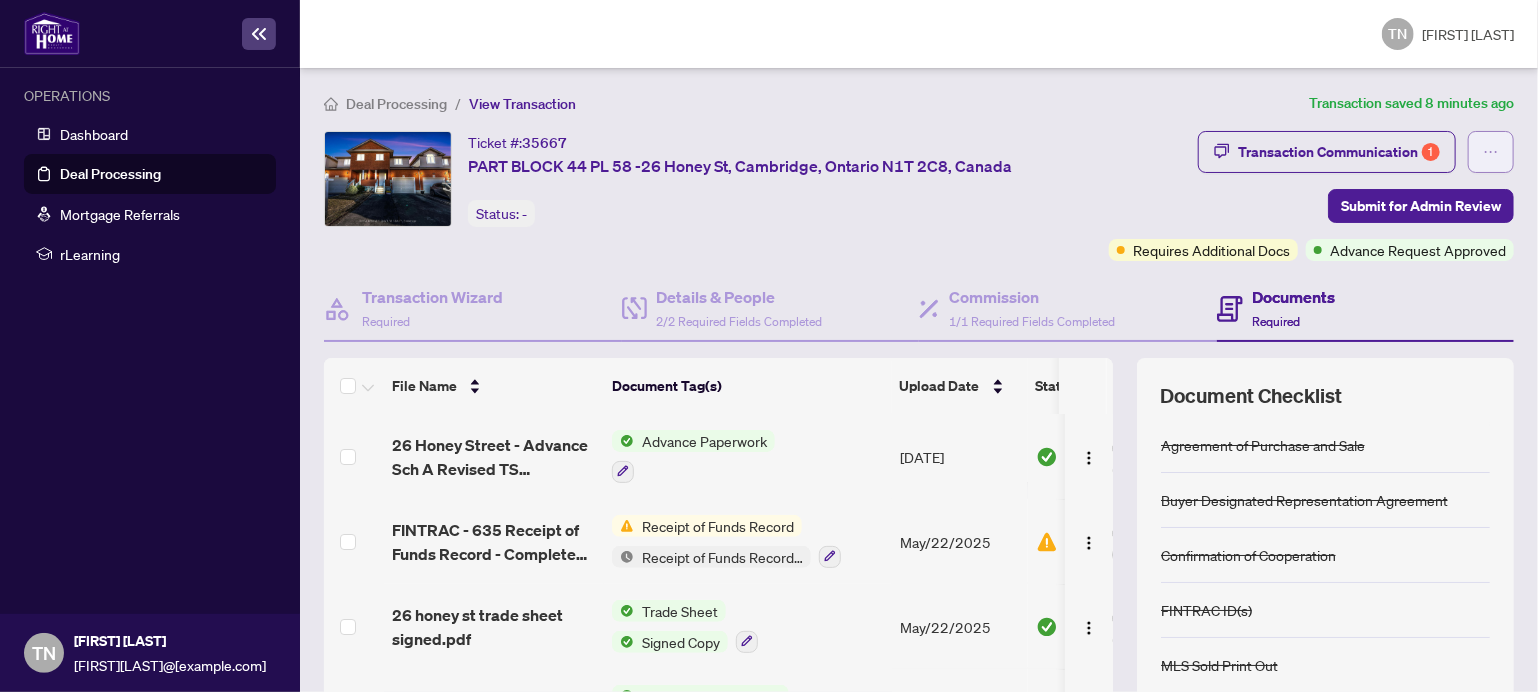 click 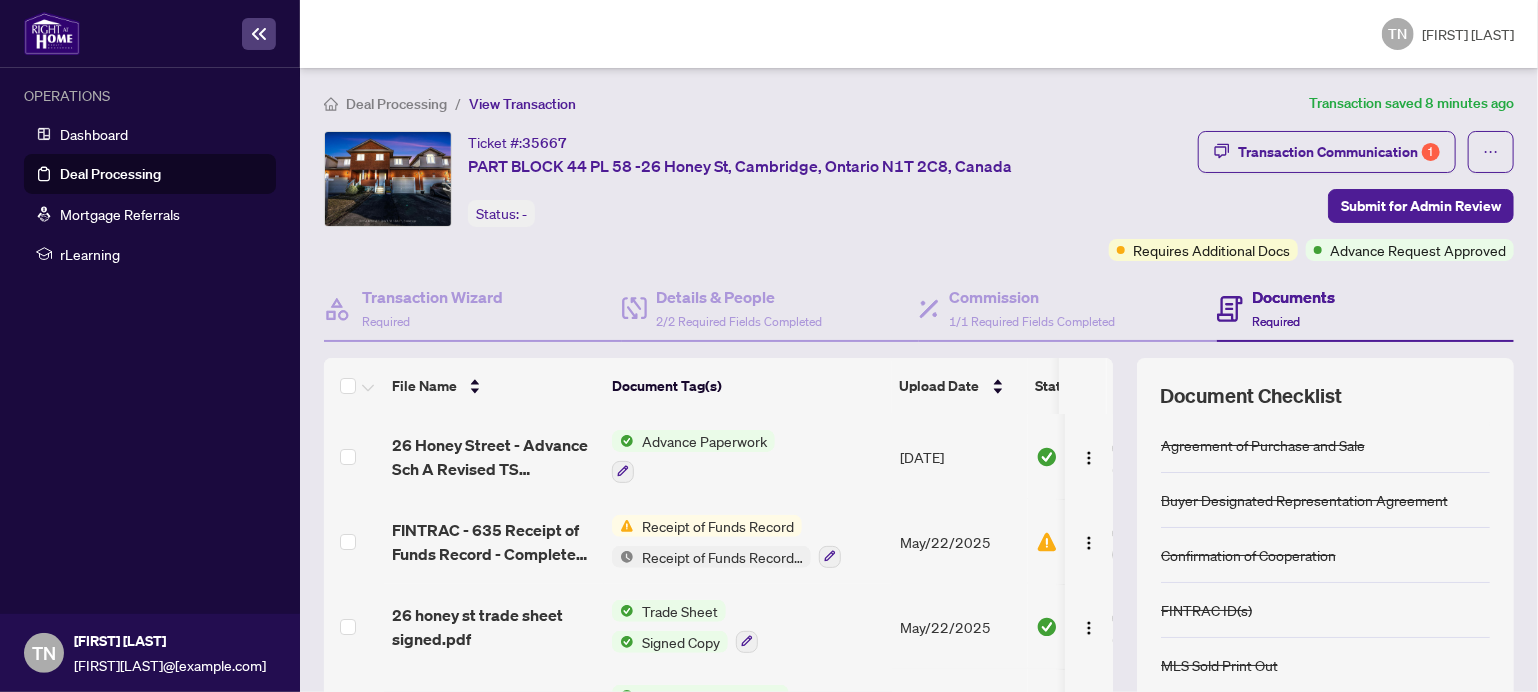 click on "Ticket #:  35667 PART BLOCK 44 PL 58 -26 Honey St, Cambridge, [PROVINCE] N1T 2C8, Canada Status:   - Submit for Admin Review" at bounding box center (712, 179) 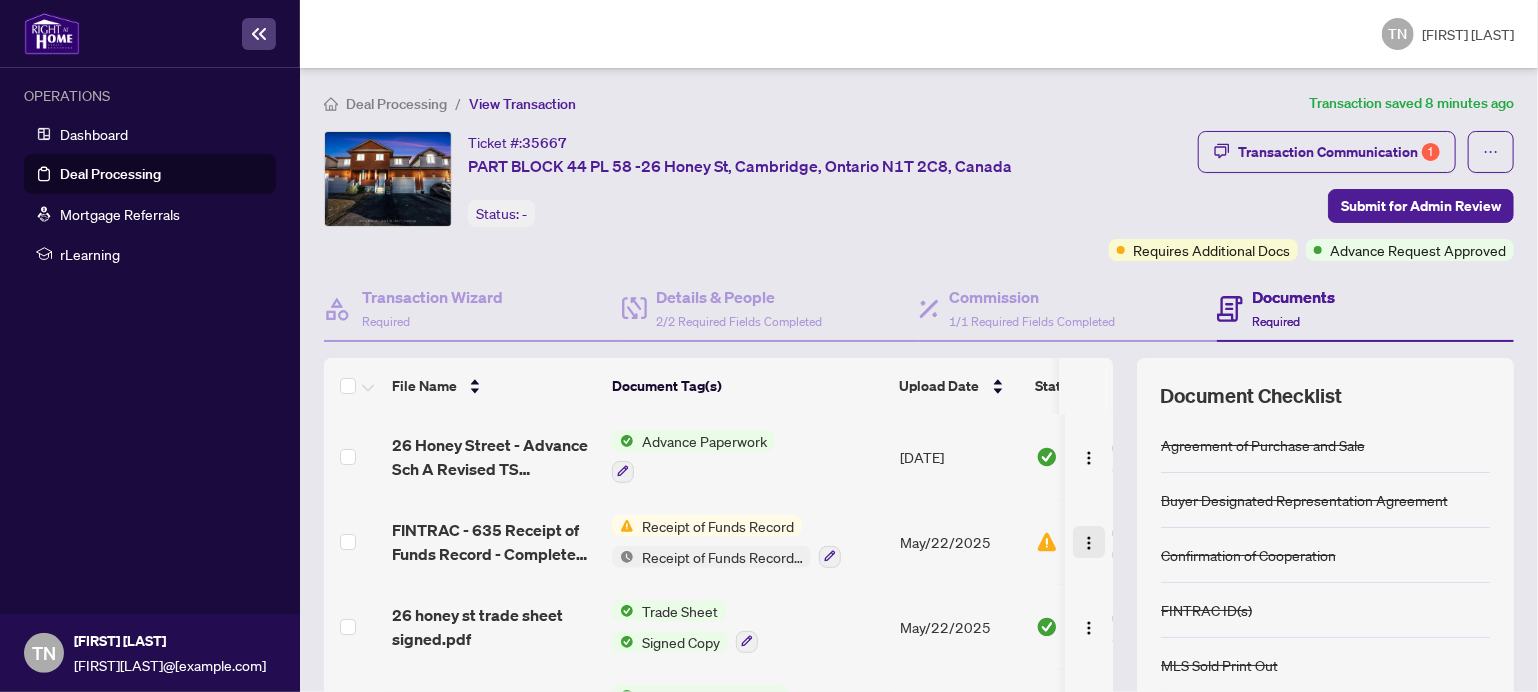 click at bounding box center (1089, 543) 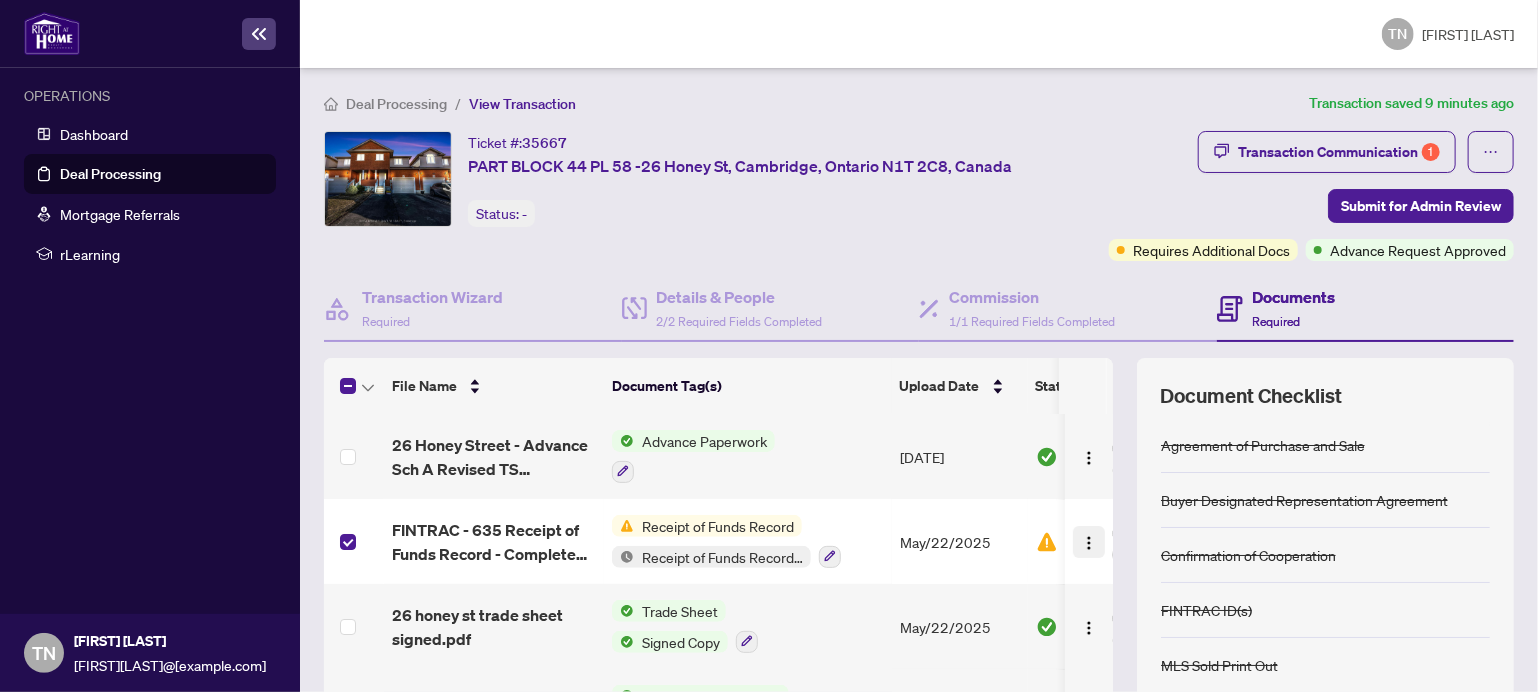 click at bounding box center [1089, 543] 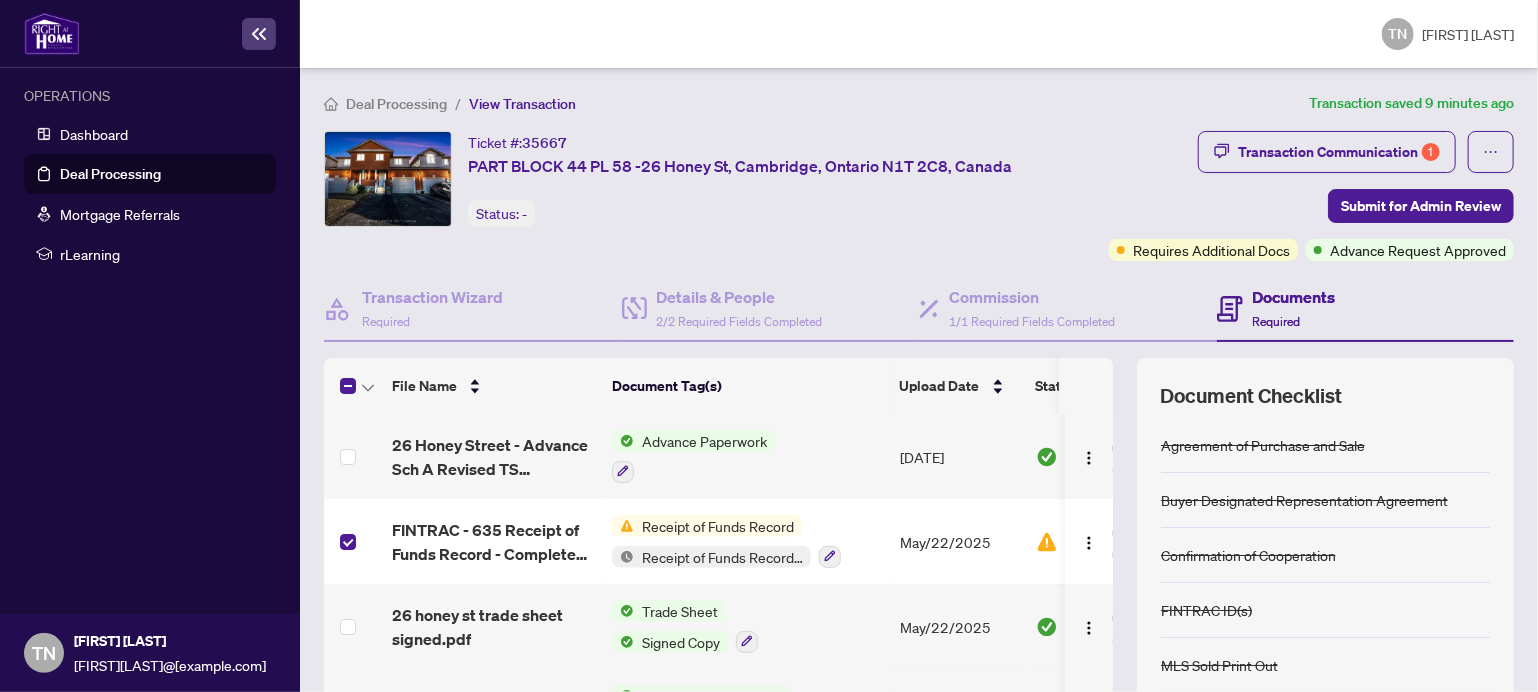 click on "Deal Processing" at bounding box center (110, 174) 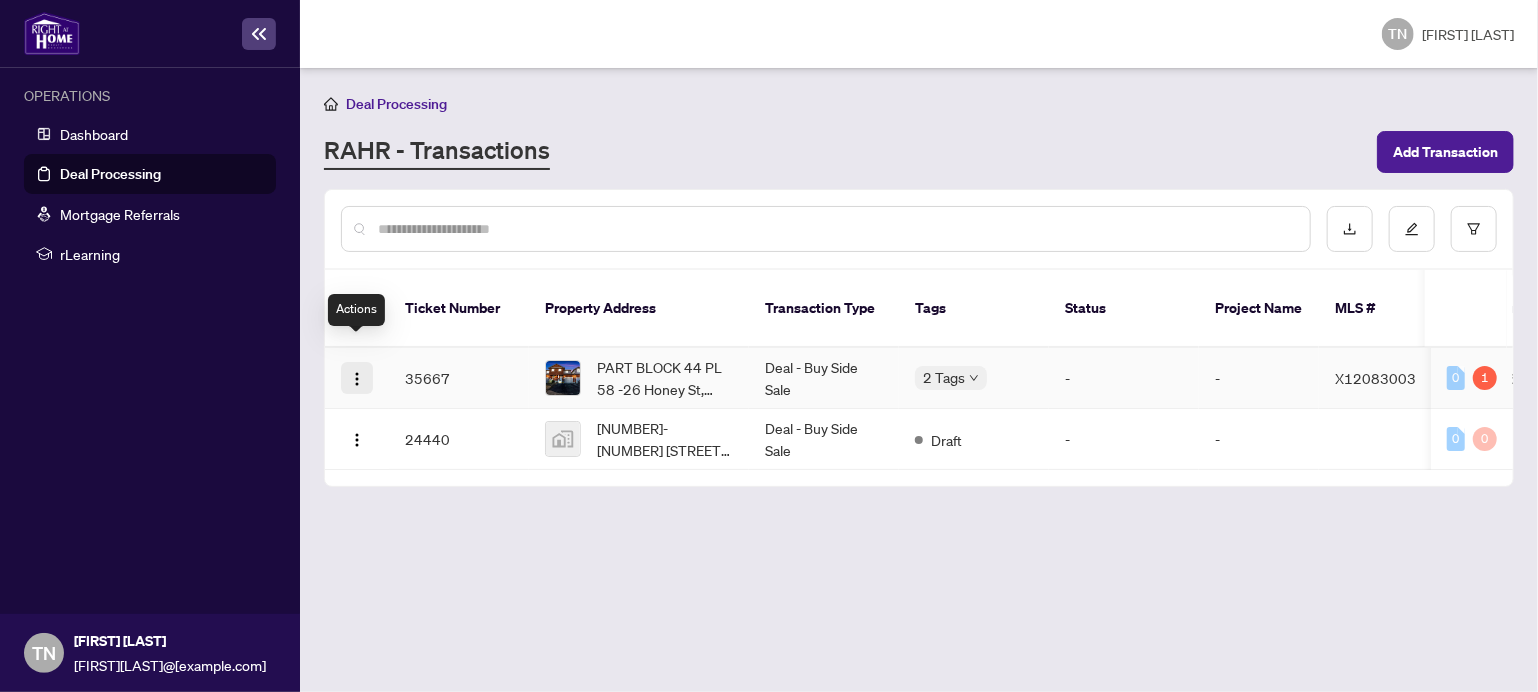 click at bounding box center (357, 379) 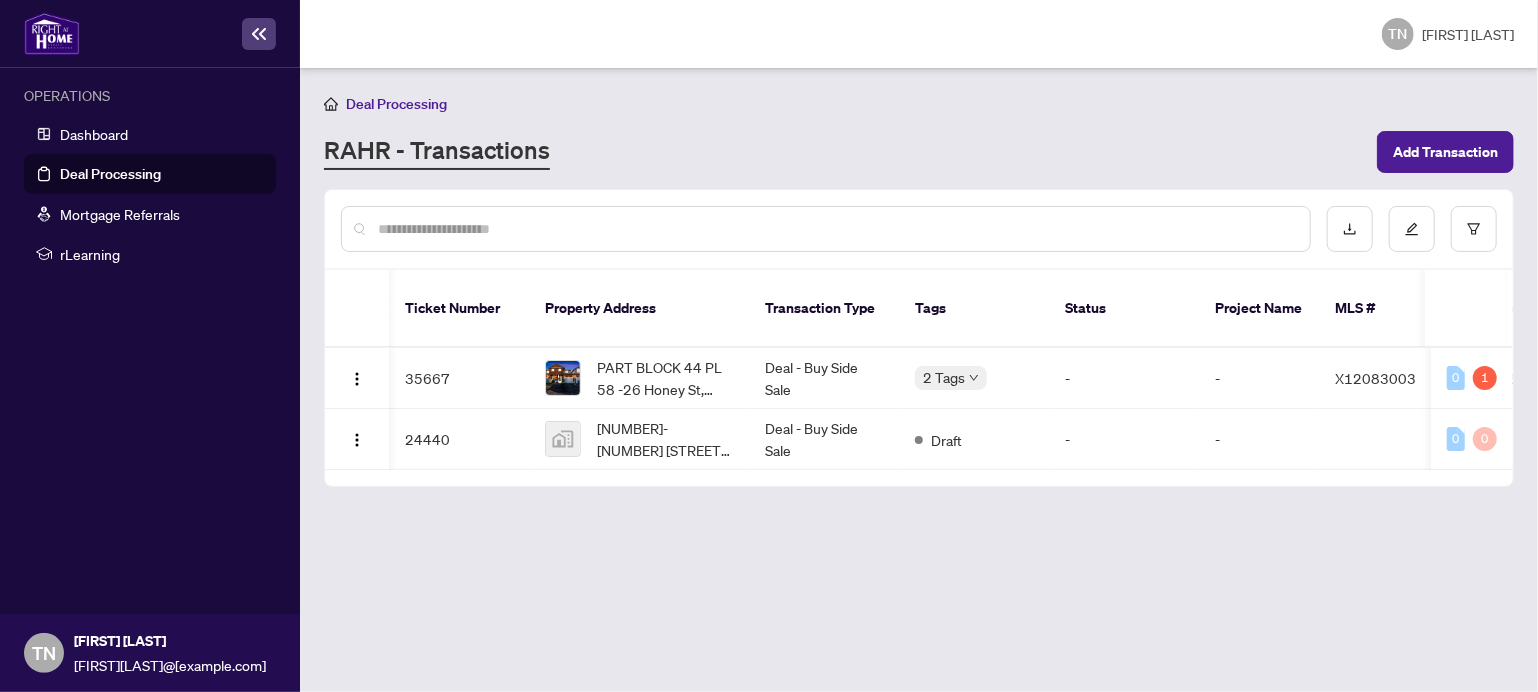 scroll, scrollTop: 0, scrollLeft: 212, axis: horizontal 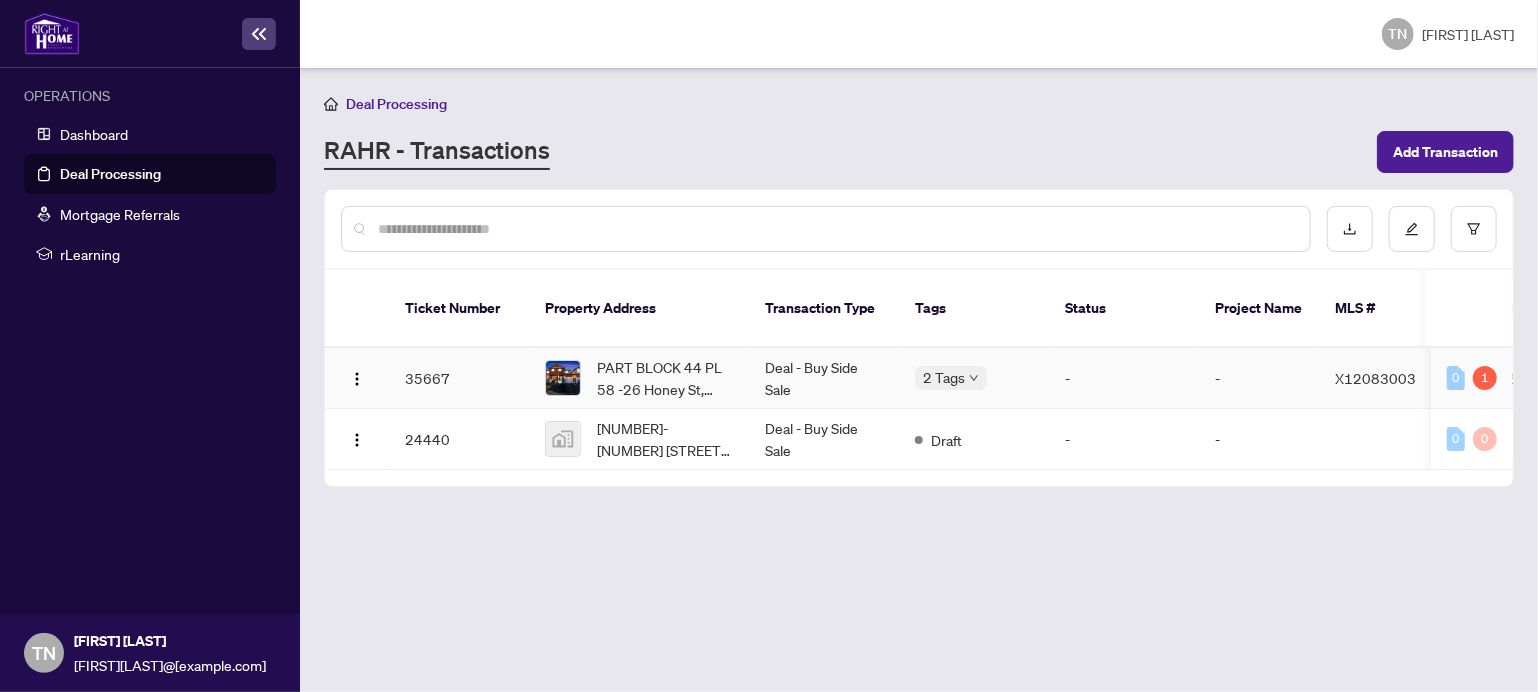 click on "Deal - Buy Side Sale" at bounding box center (824, 378) 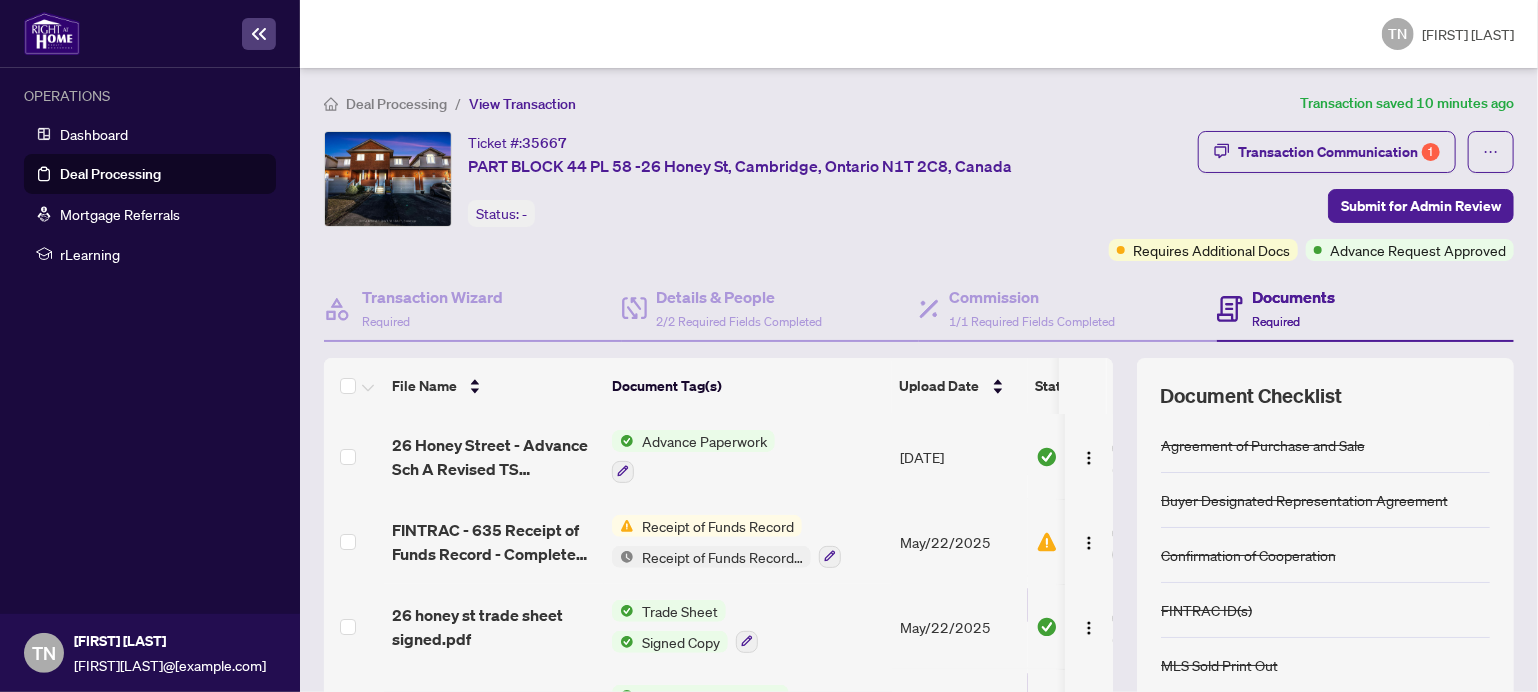 click on "Documents" at bounding box center [1294, 297] 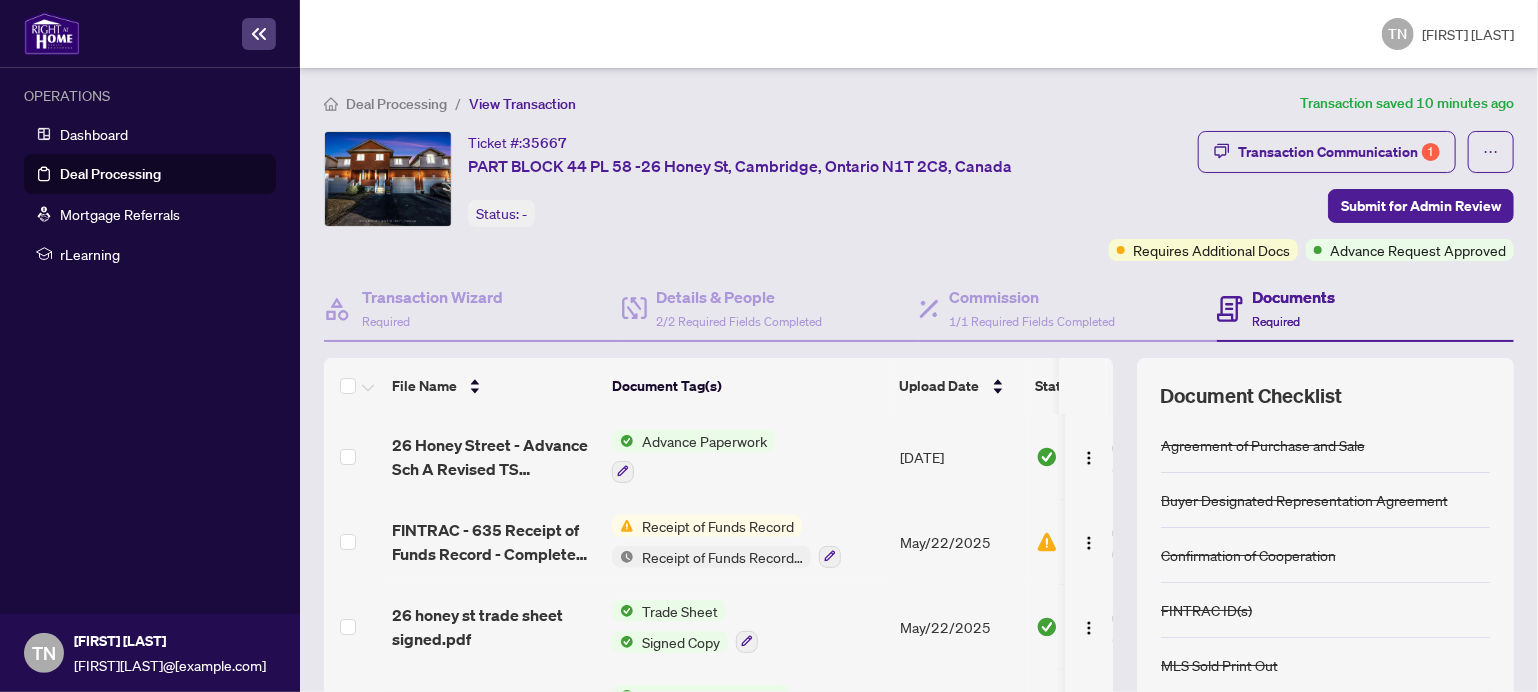 click on "Documents Required" at bounding box center [1294, 308] 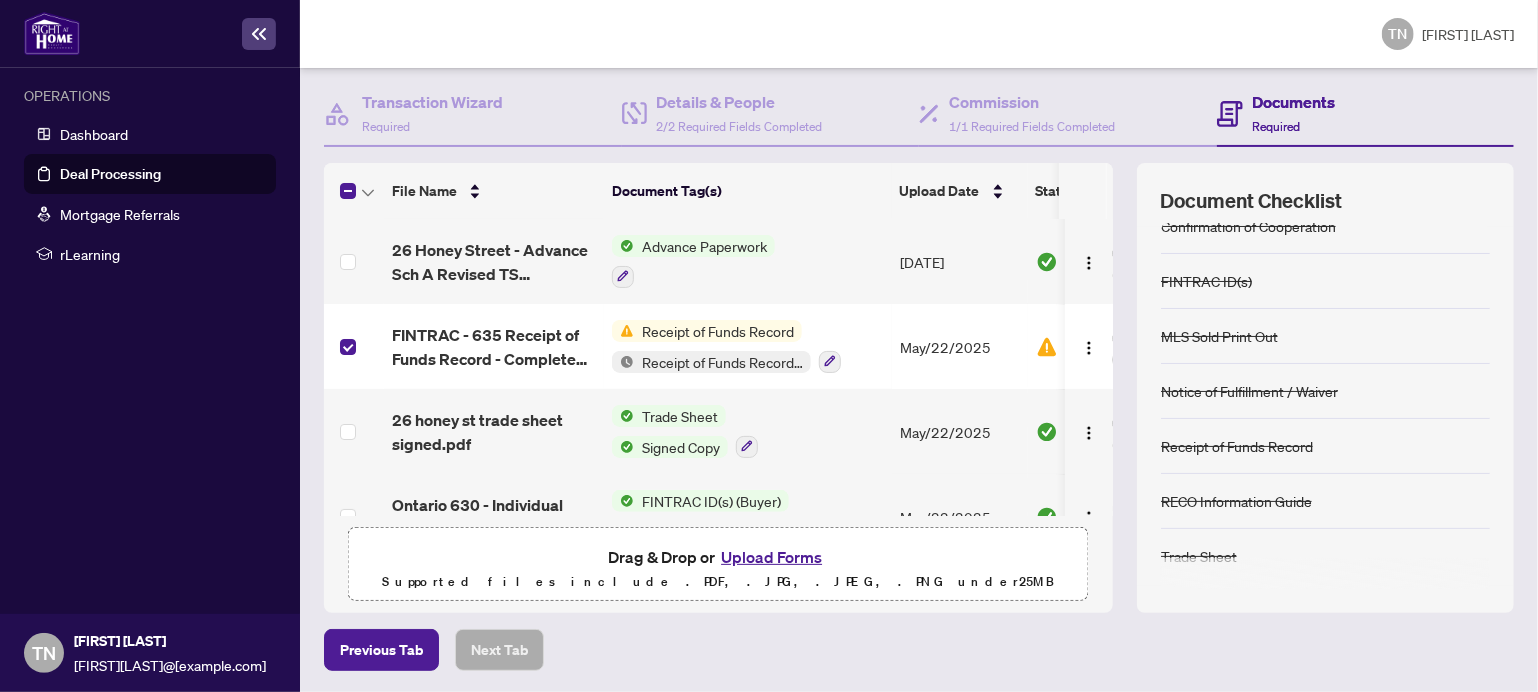 click on "Upload Forms" at bounding box center (771, 557) 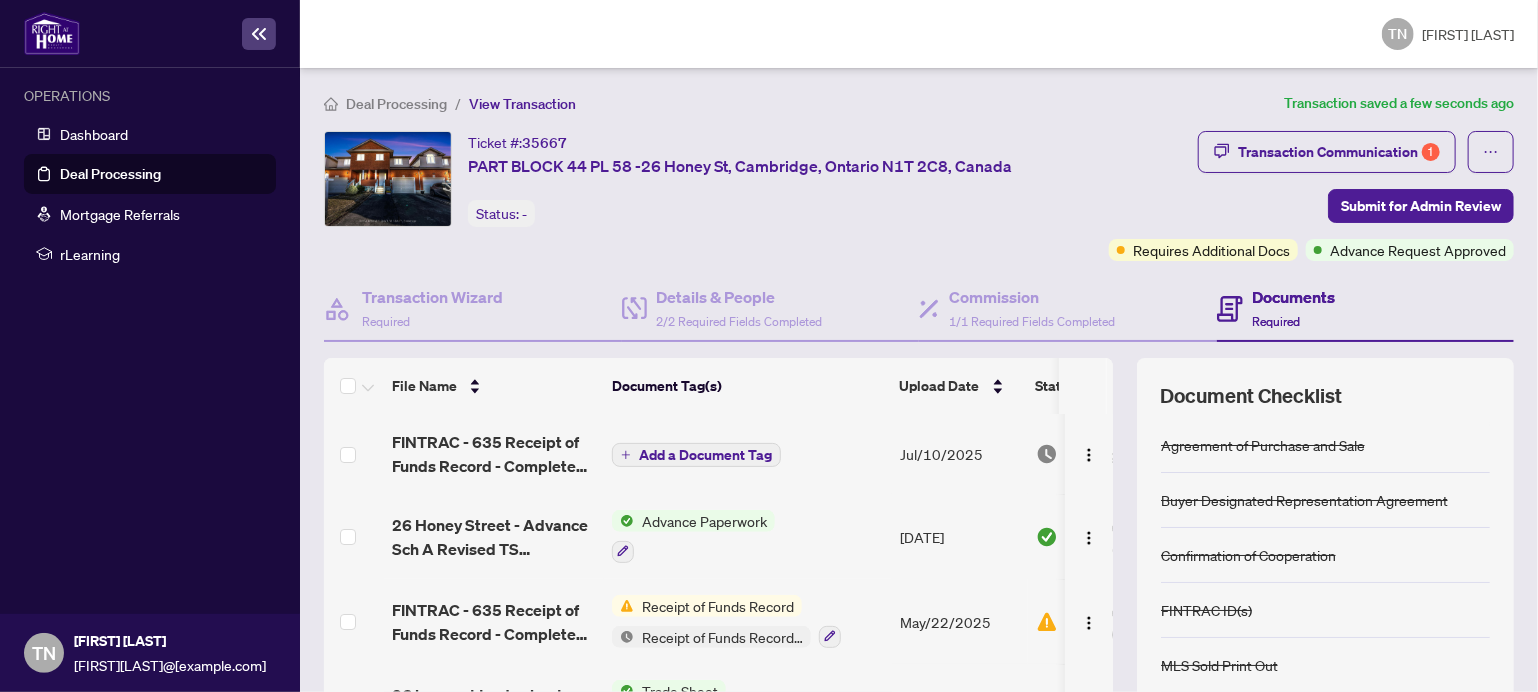 scroll, scrollTop: 195, scrollLeft: 0, axis: vertical 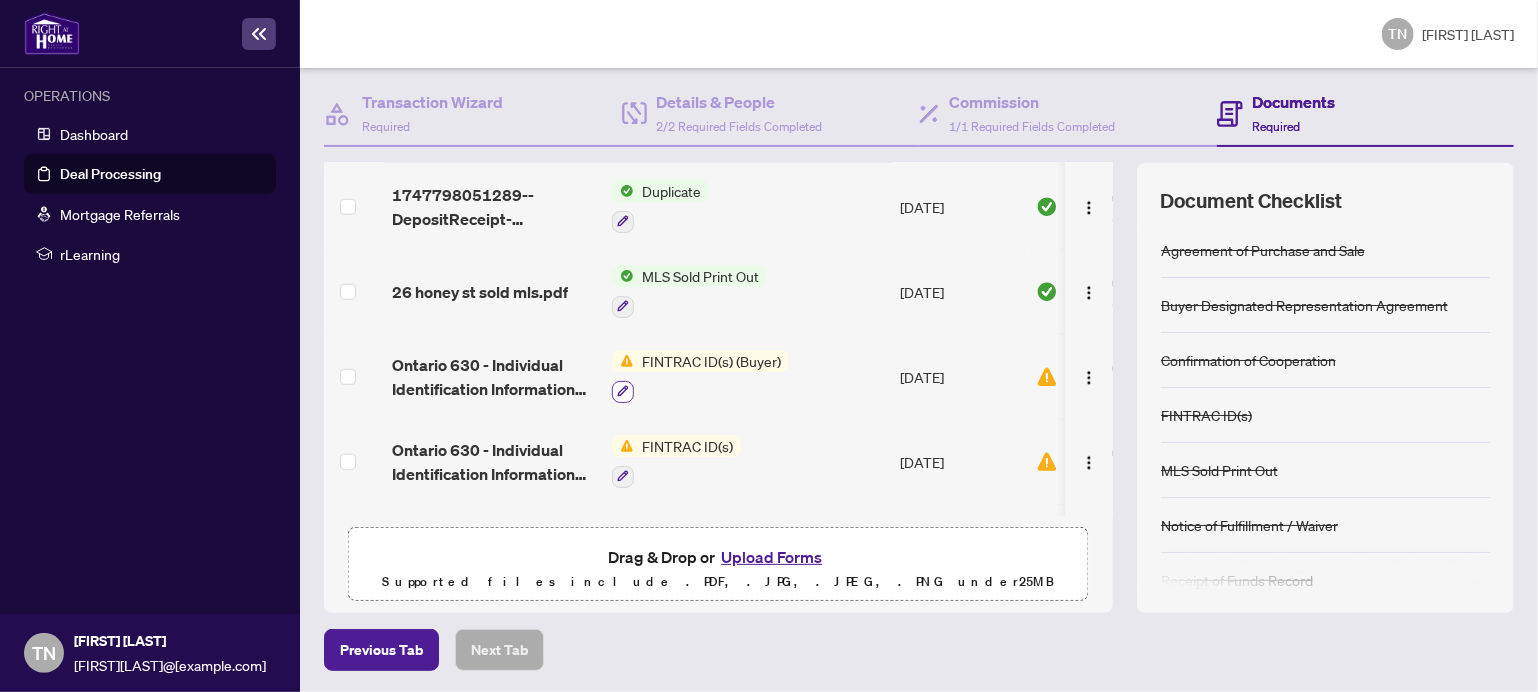 click 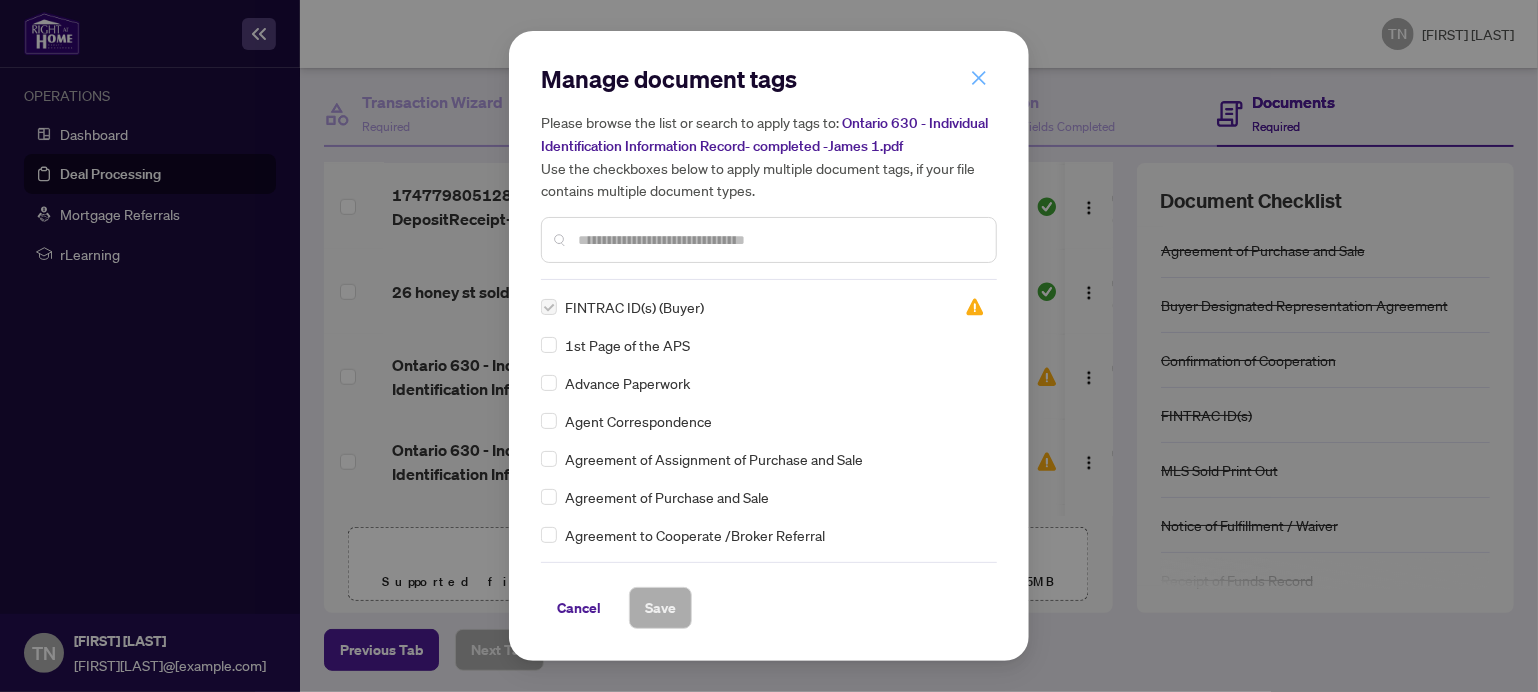 click 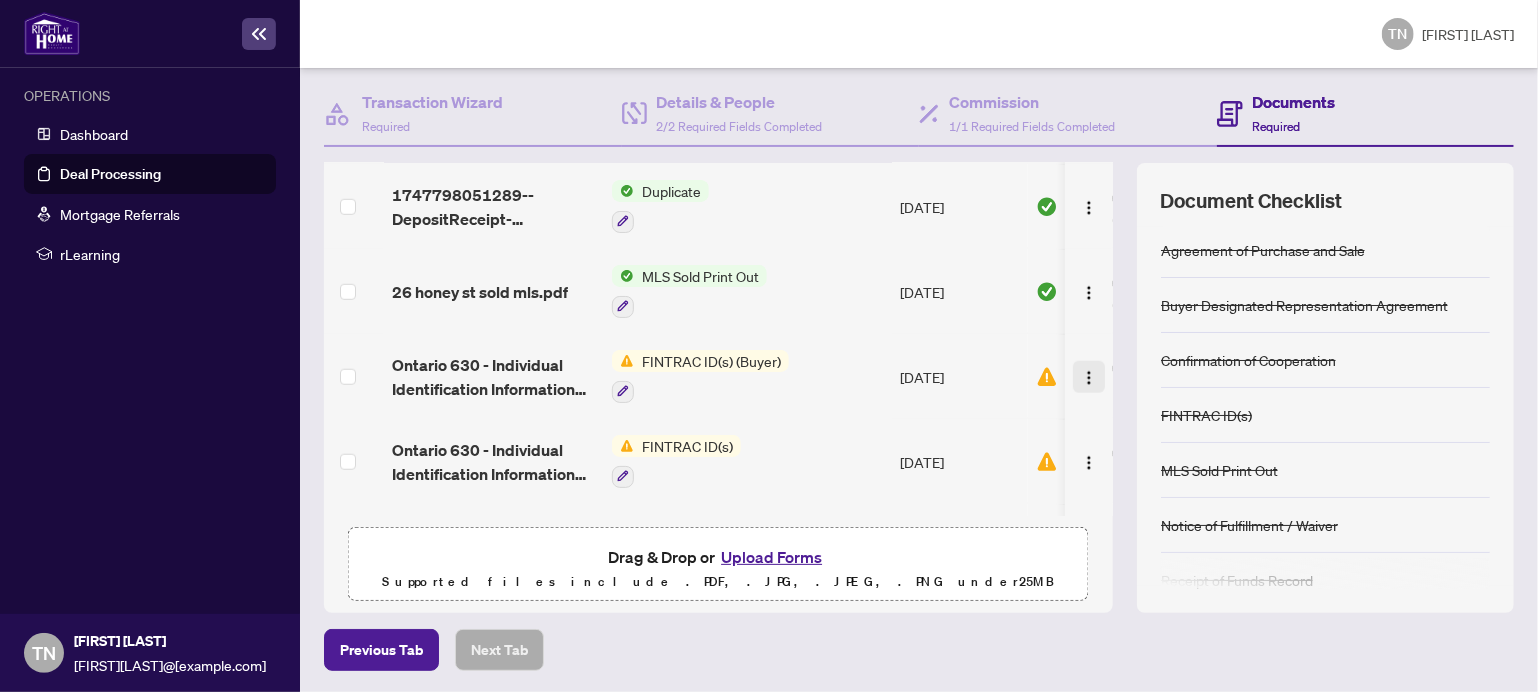 click at bounding box center [1089, 378] 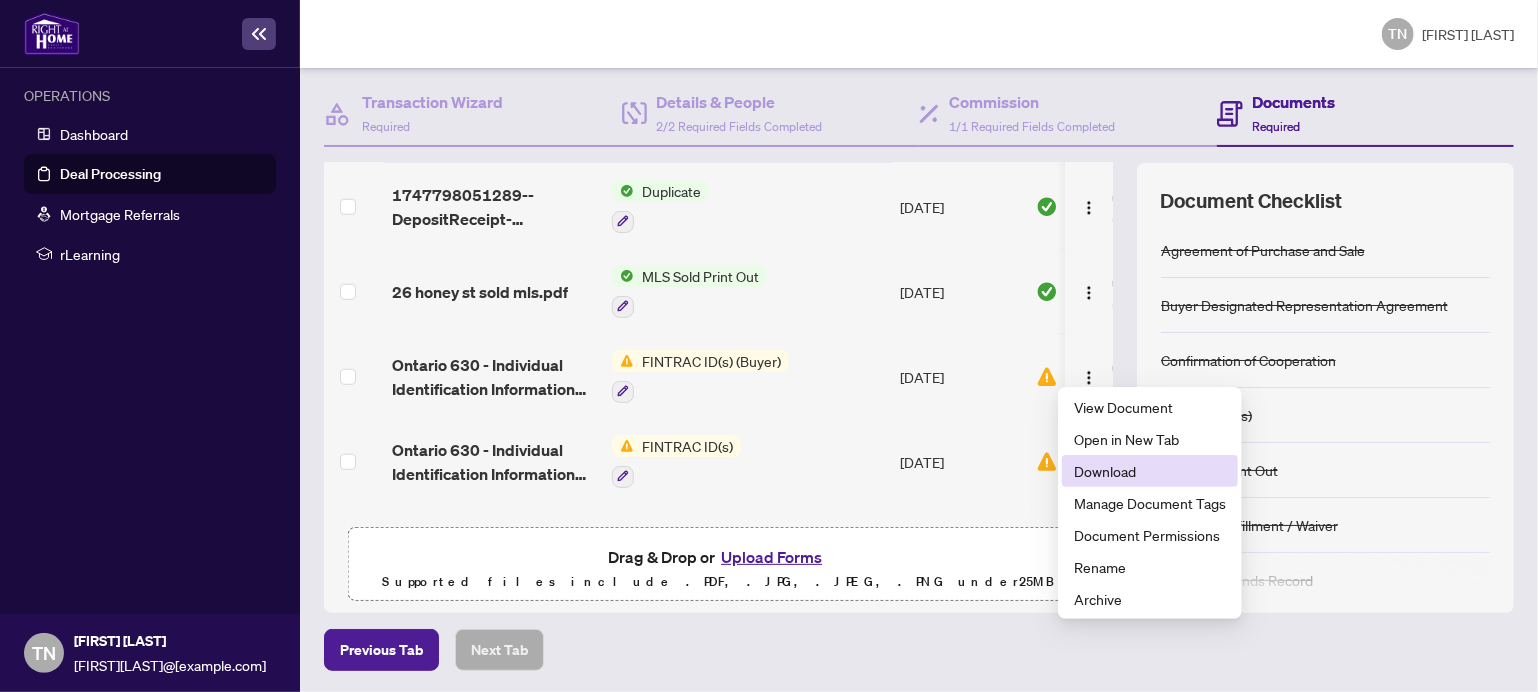 click on "Download" at bounding box center (1150, 471) 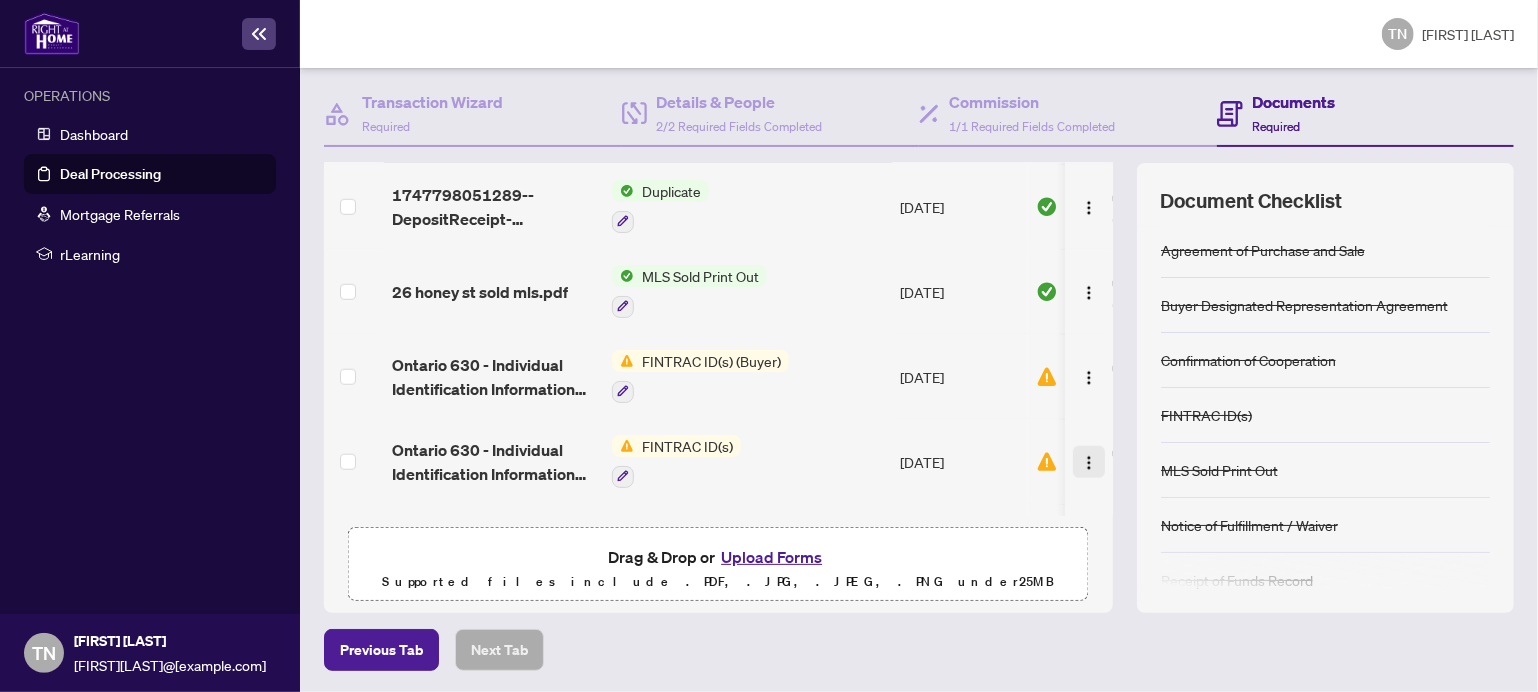 click at bounding box center (1089, 463) 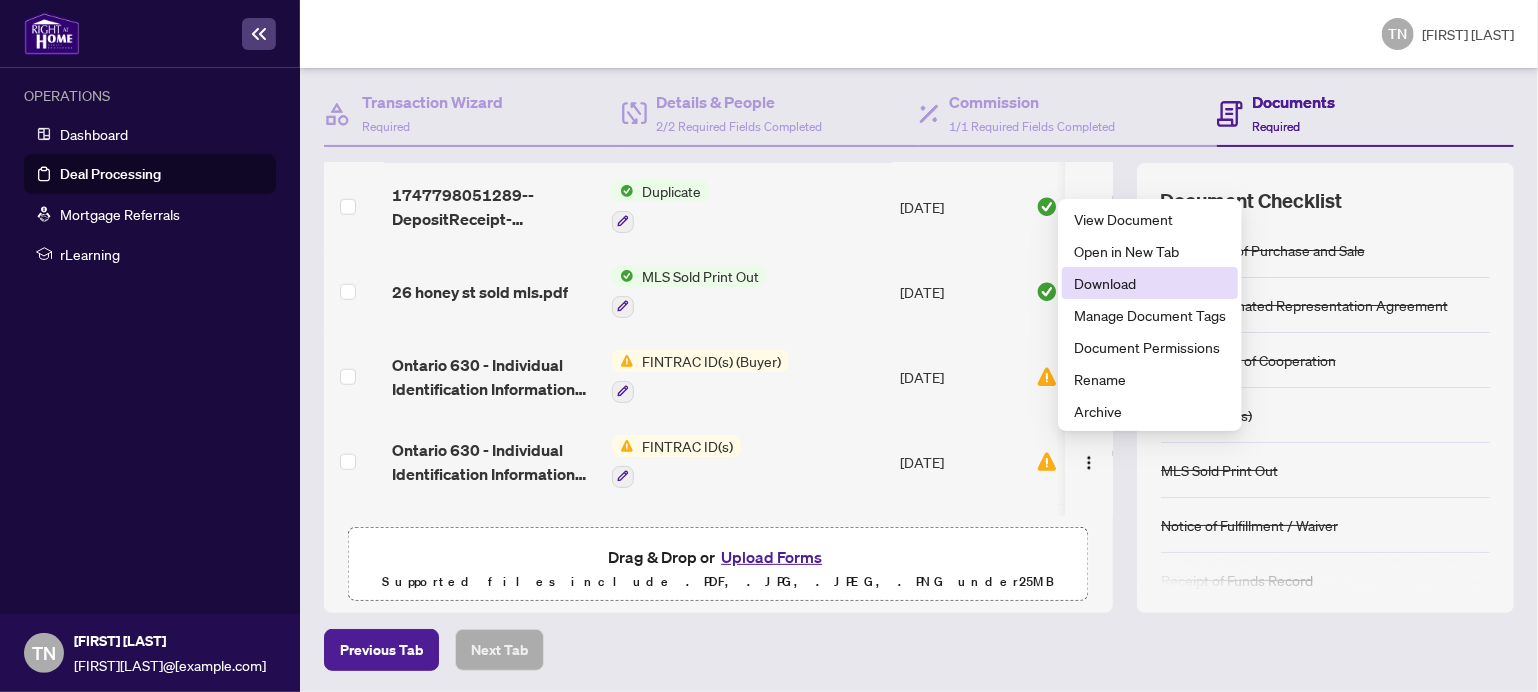 click on "Download" at bounding box center [1150, 283] 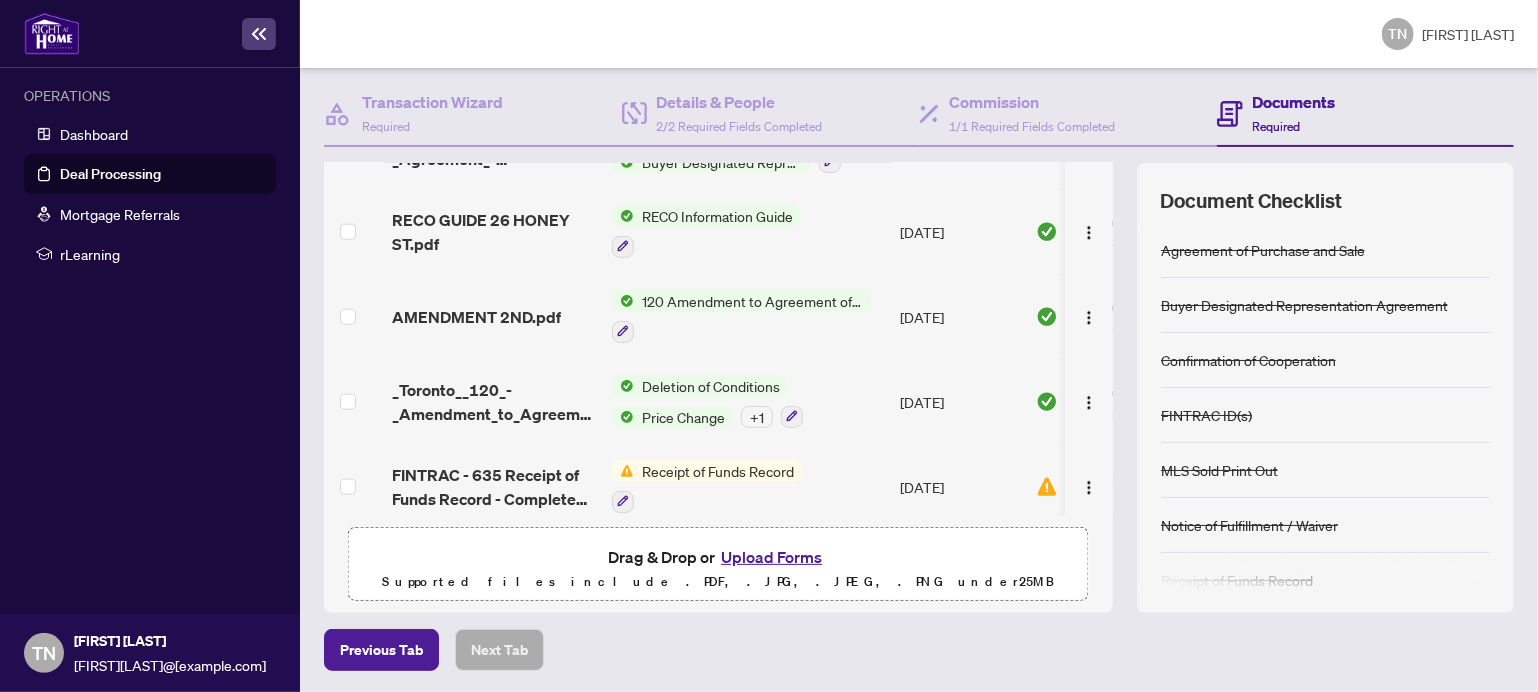 scroll, scrollTop: 1400, scrollLeft: 0, axis: vertical 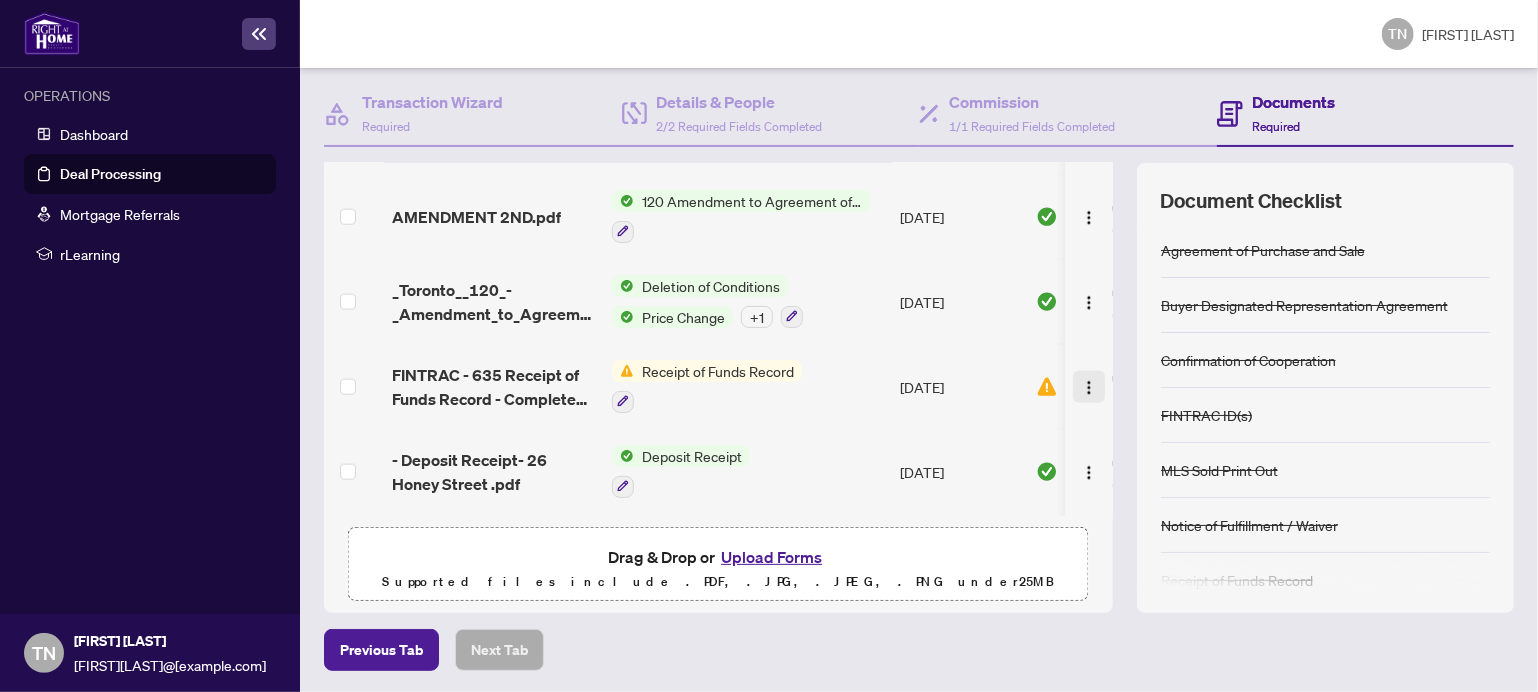 click at bounding box center [1089, 388] 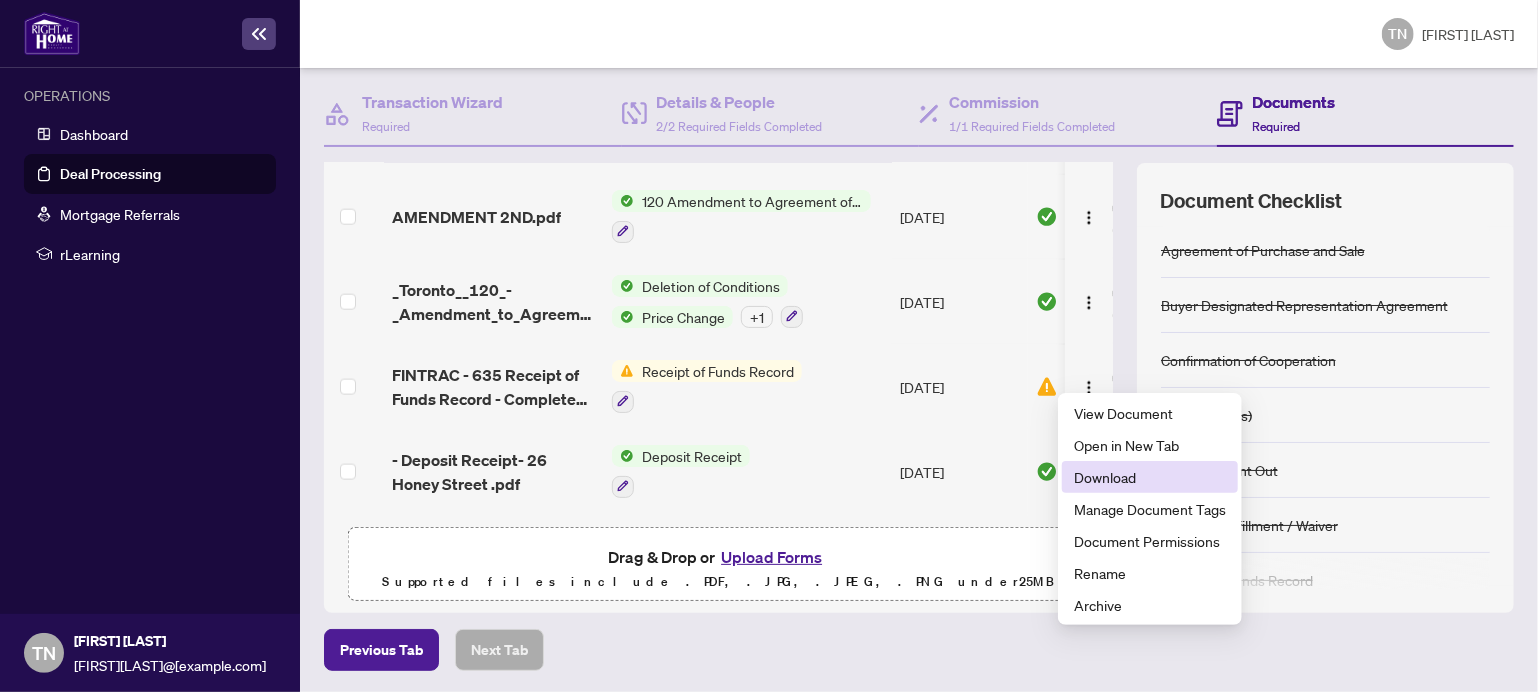 click on "Download" at bounding box center (1150, 477) 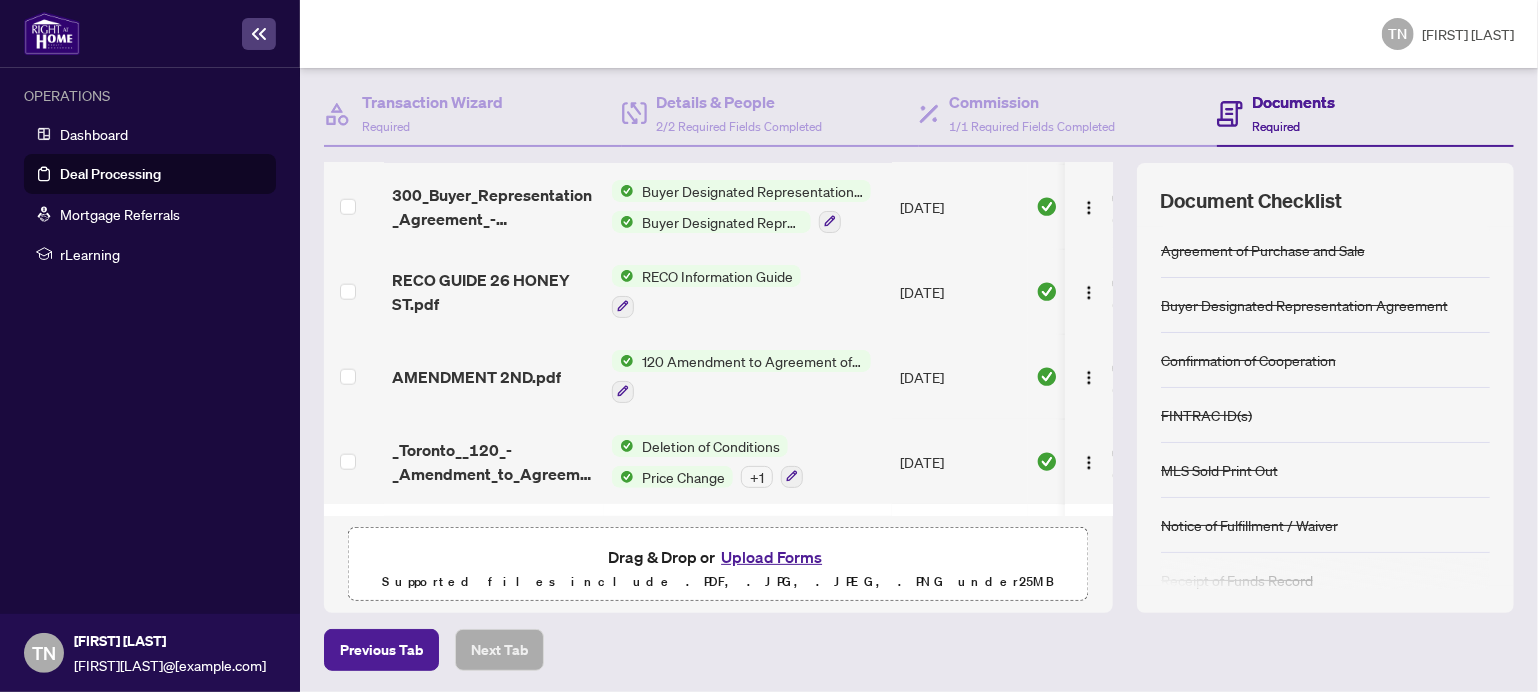 scroll, scrollTop: 1400, scrollLeft: 0, axis: vertical 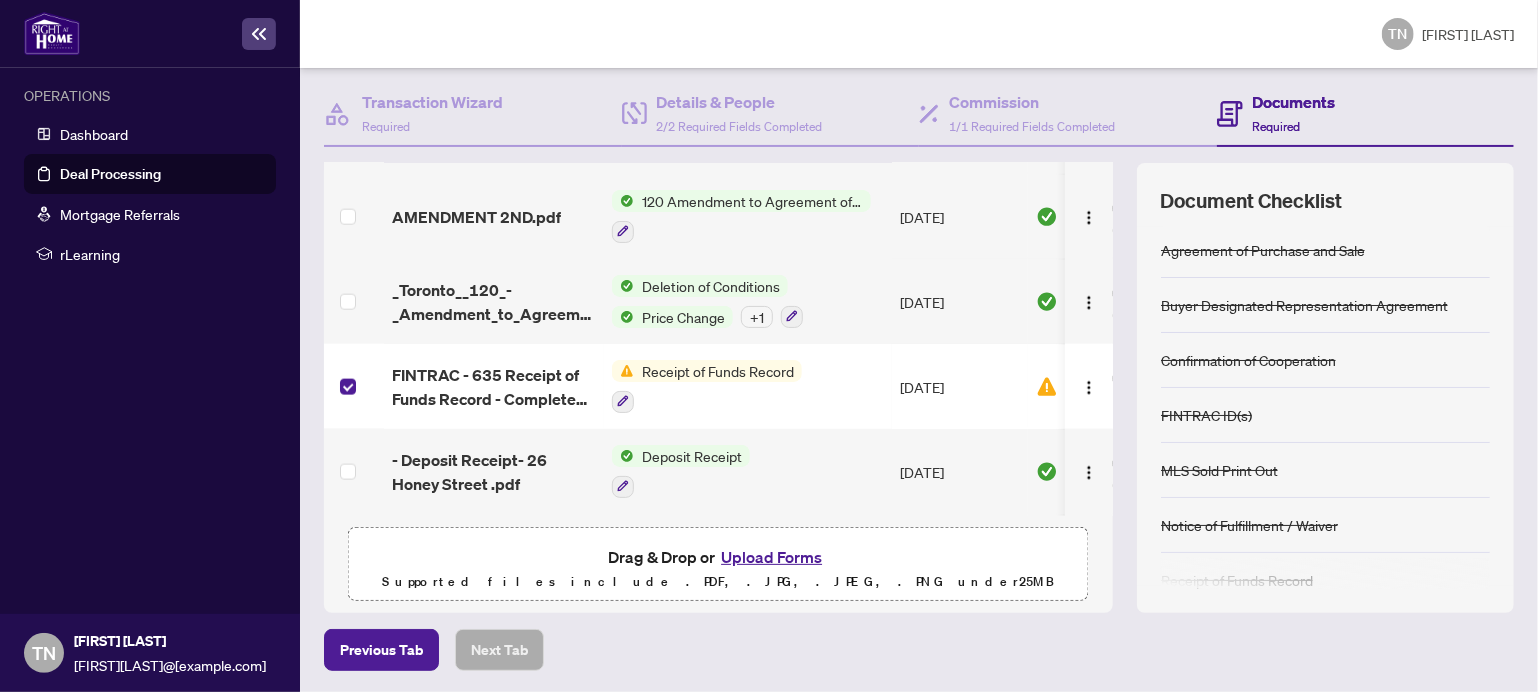 click on "Upload Forms" at bounding box center [771, 557] 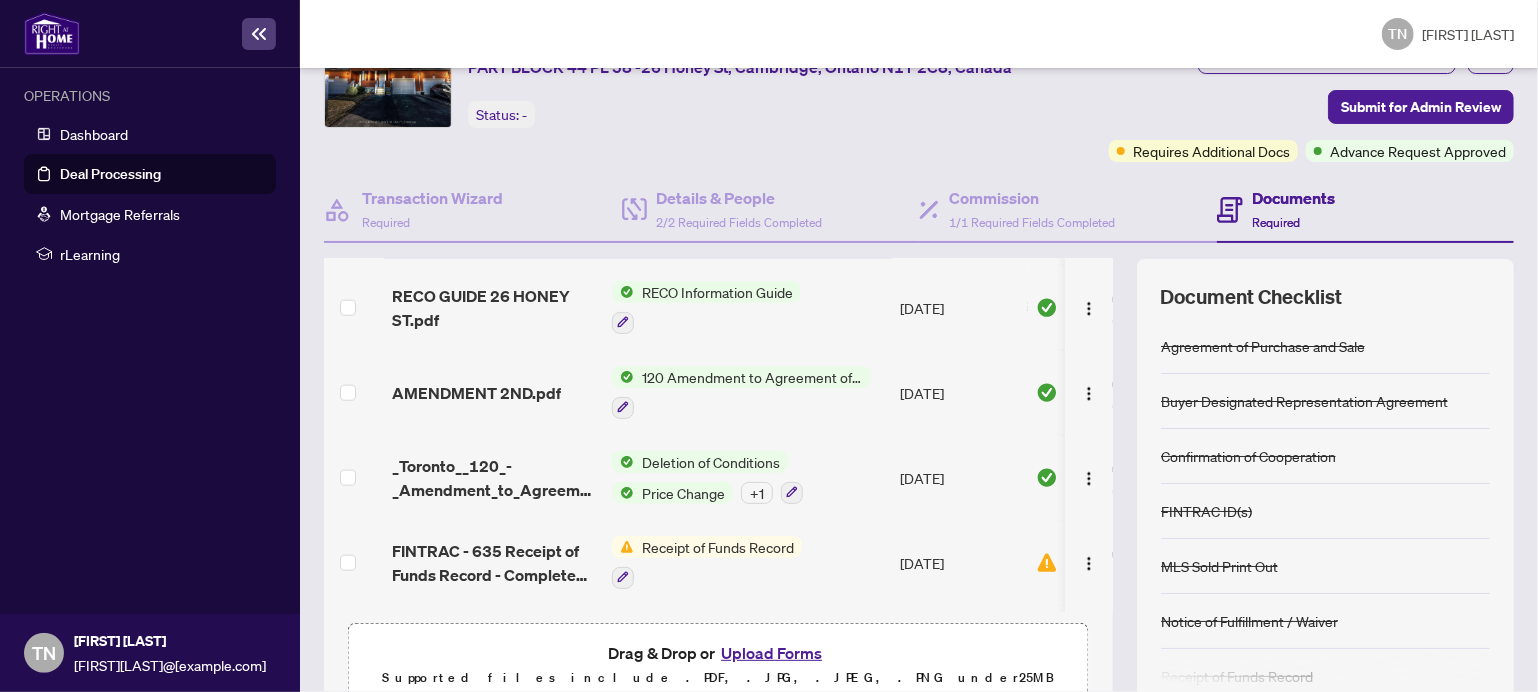 scroll, scrollTop: 0, scrollLeft: 0, axis: both 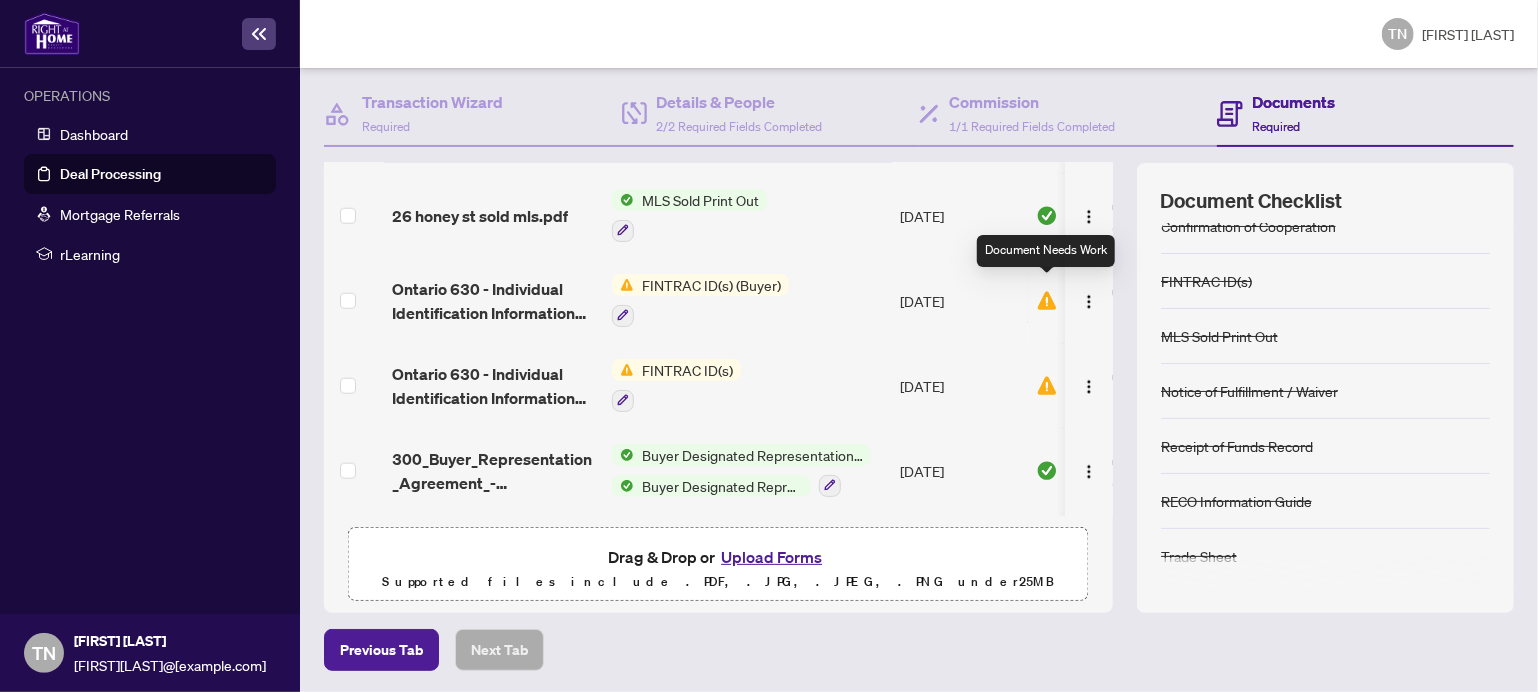 click at bounding box center (1047, 301) 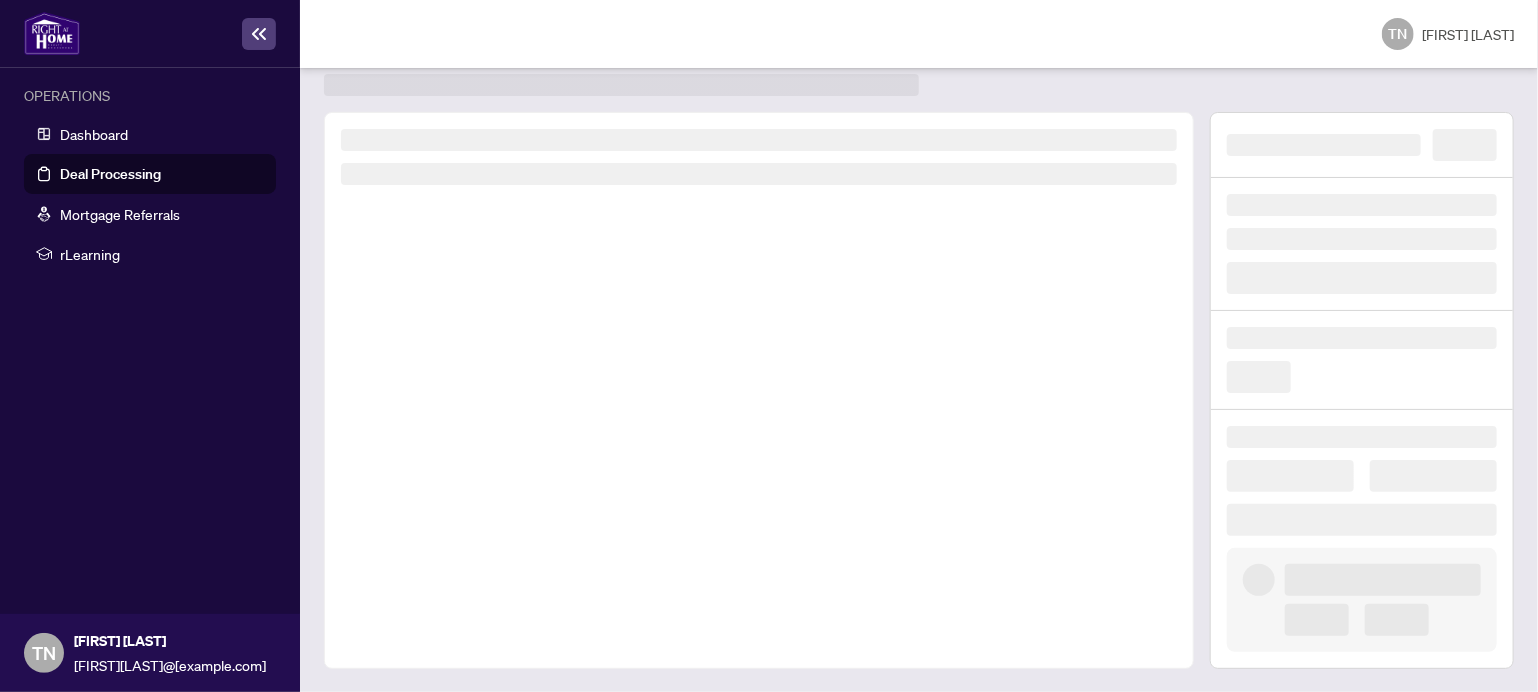 scroll, scrollTop: 0, scrollLeft: 0, axis: both 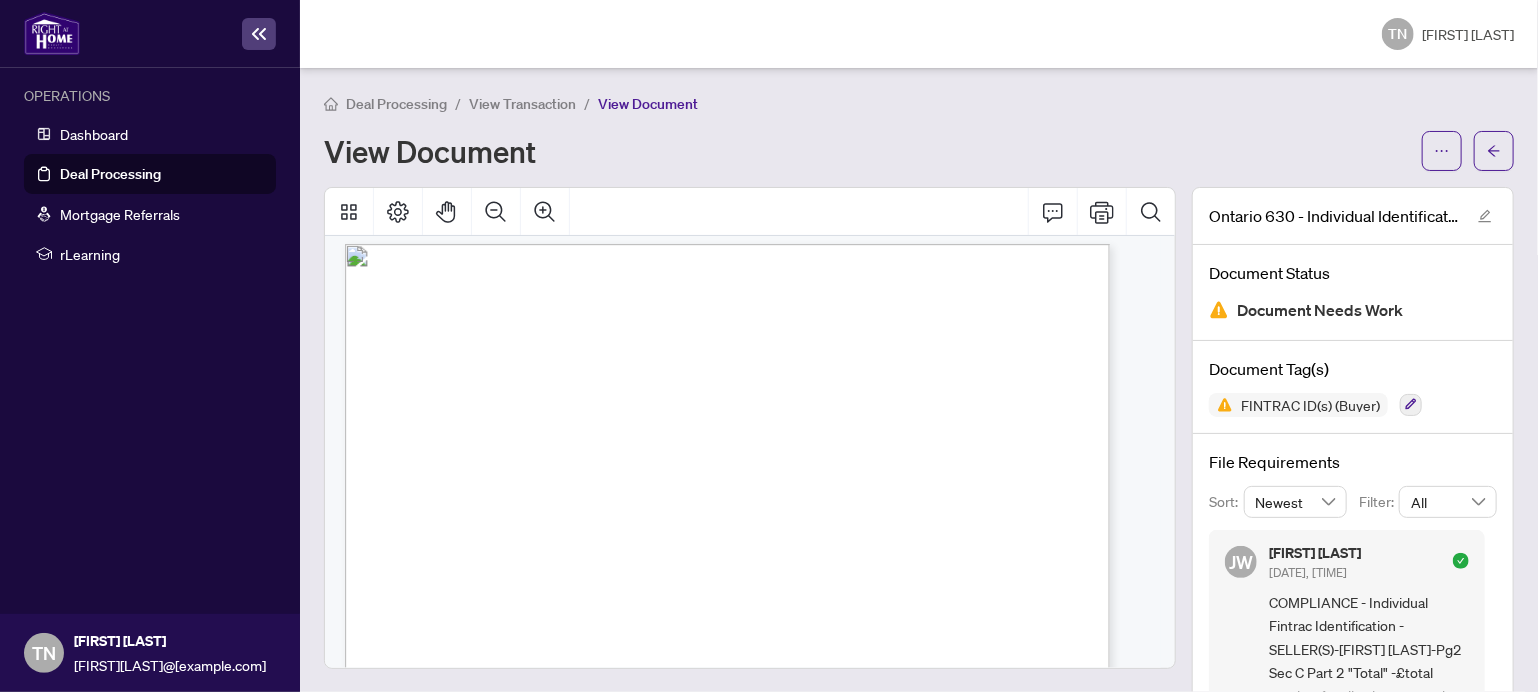 click on "Deal Processing" at bounding box center [110, 174] 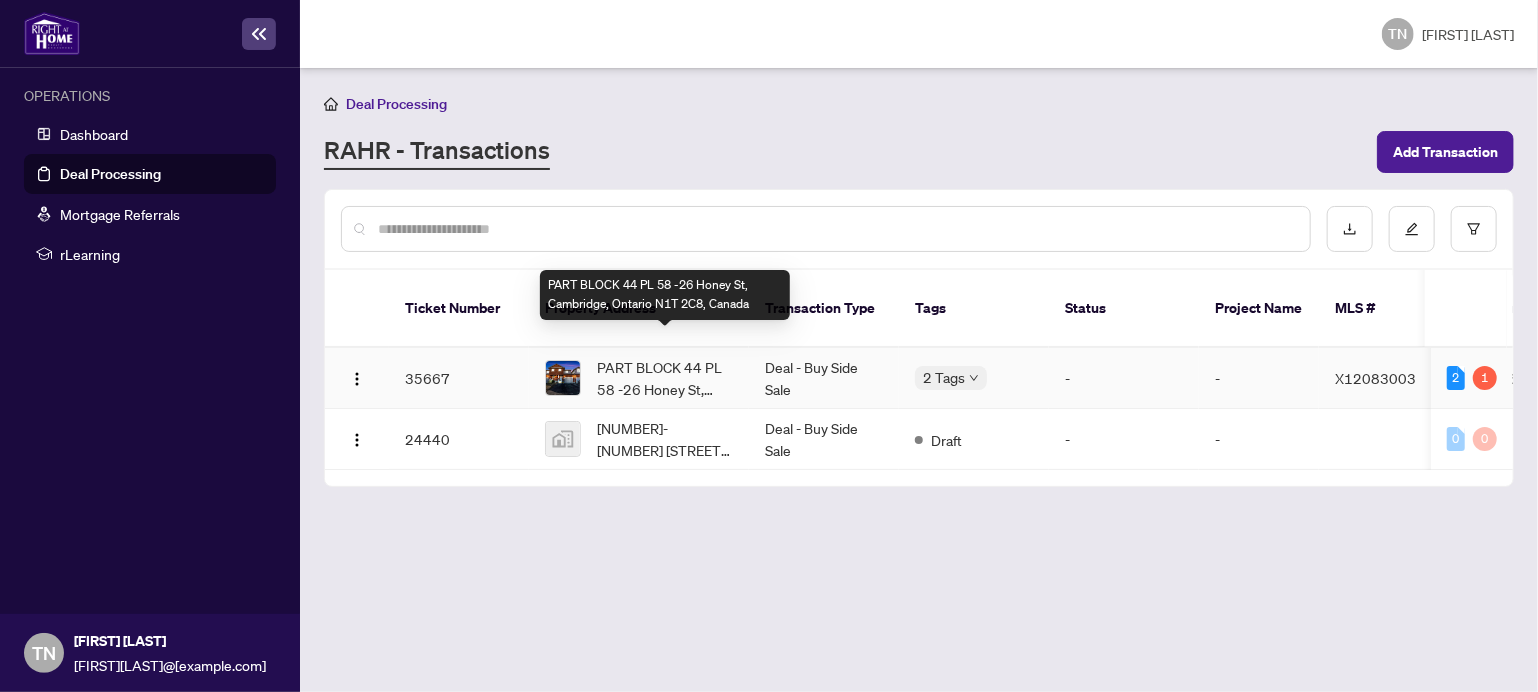 click on "PART BLOCK 44 PL 58 -26 Honey St, Cambridge, Ontario N1T 2C8, Canada" at bounding box center (665, 378) 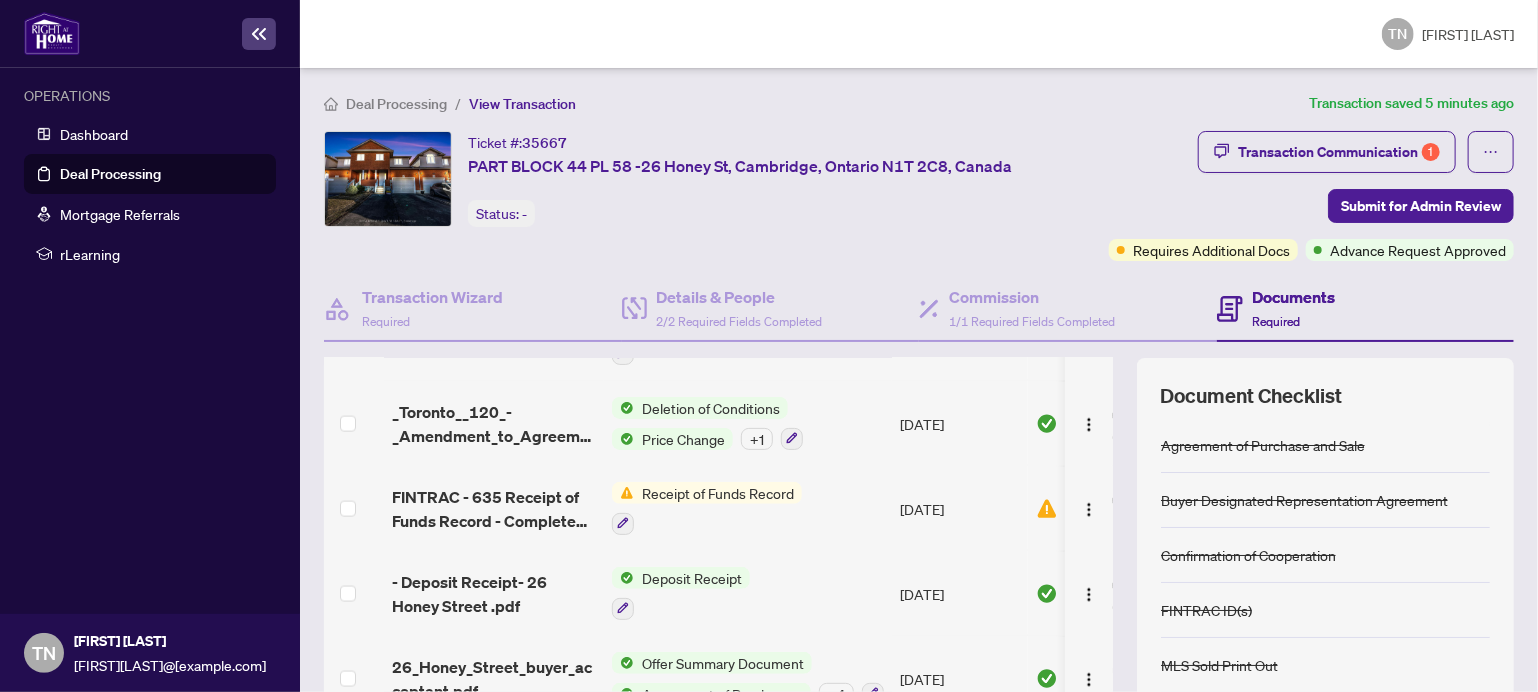 scroll, scrollTop: 1556, scrollLeft: 0, axis: vertical 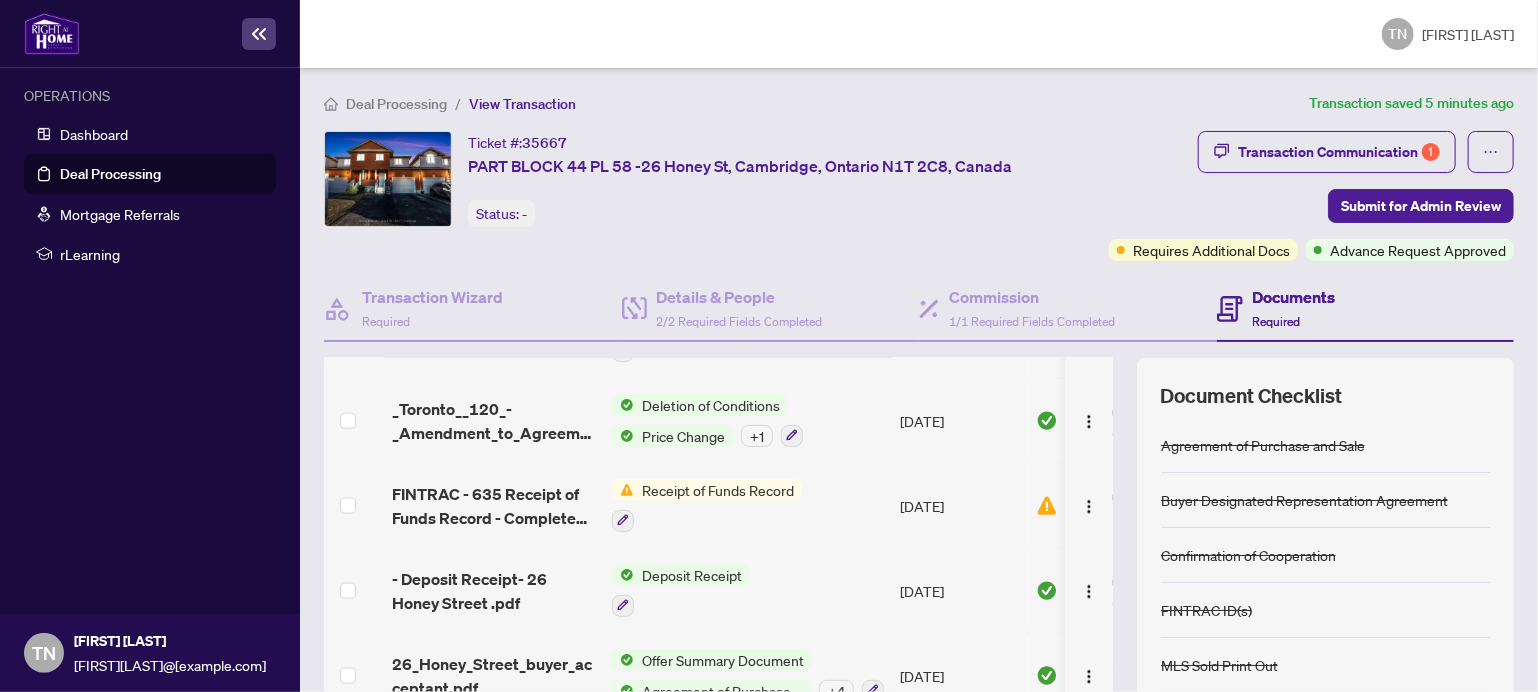 click on "Documents" at bounding box center (1294, 297) 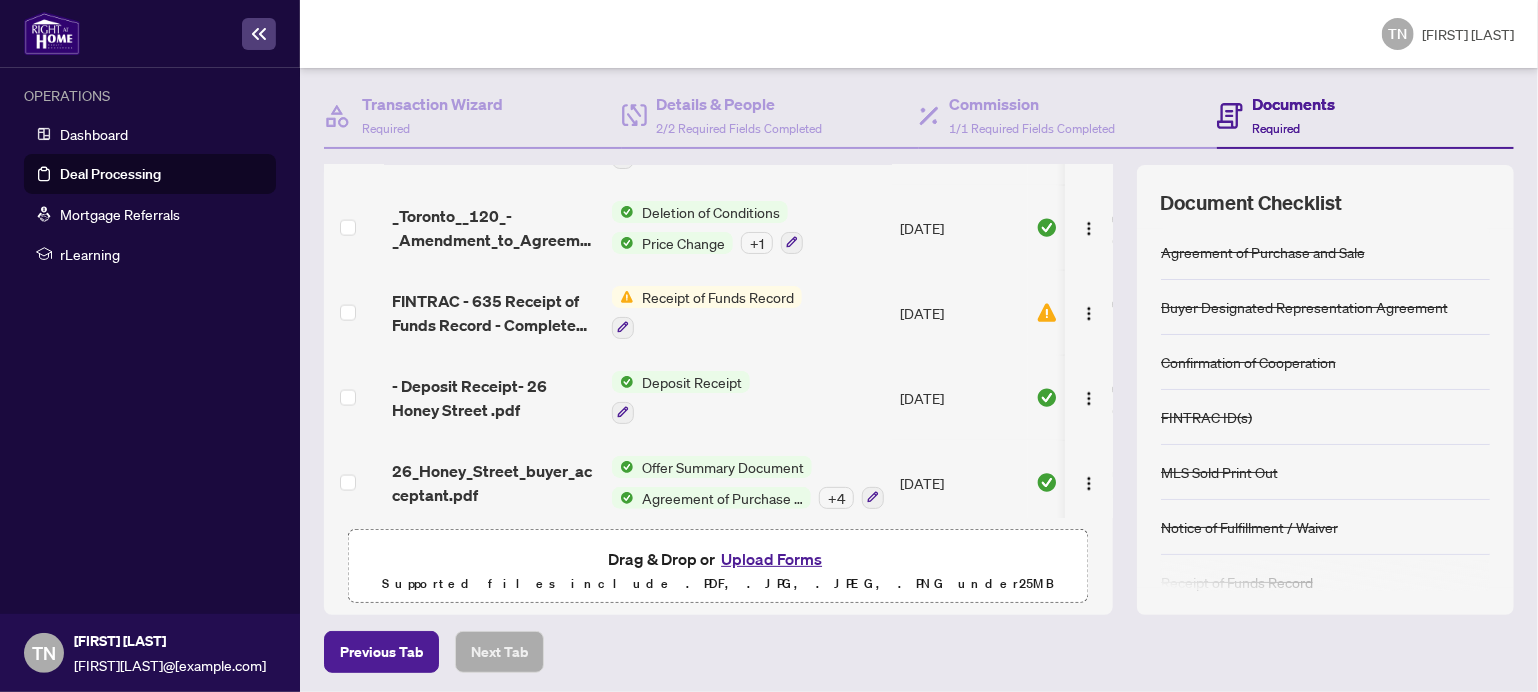 scroll, scrollTop: 195, scrollLeft: 0, axis: vertical 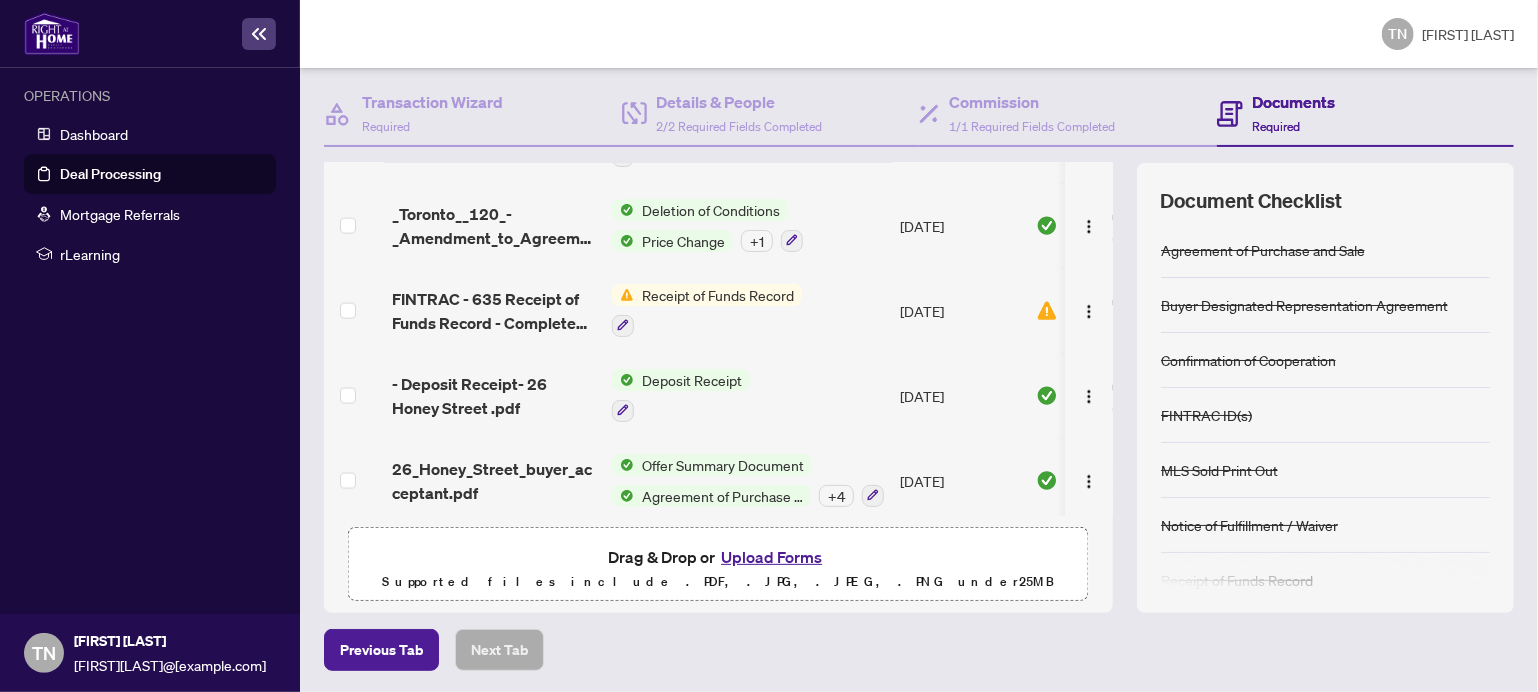 click on "Upload Forms" at bounding box center (771, 557) 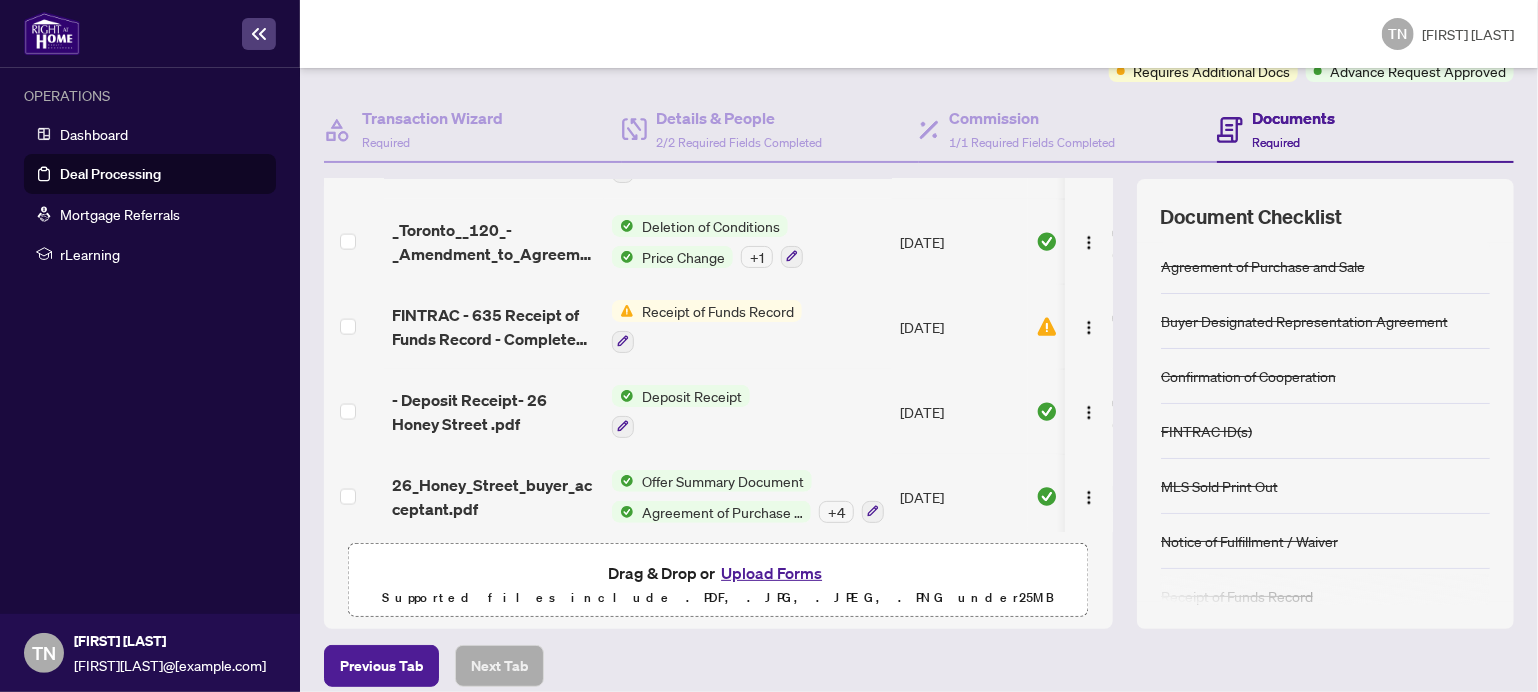 scroll, scrollTop: 195, scrollLeft: 0, axis: vertical 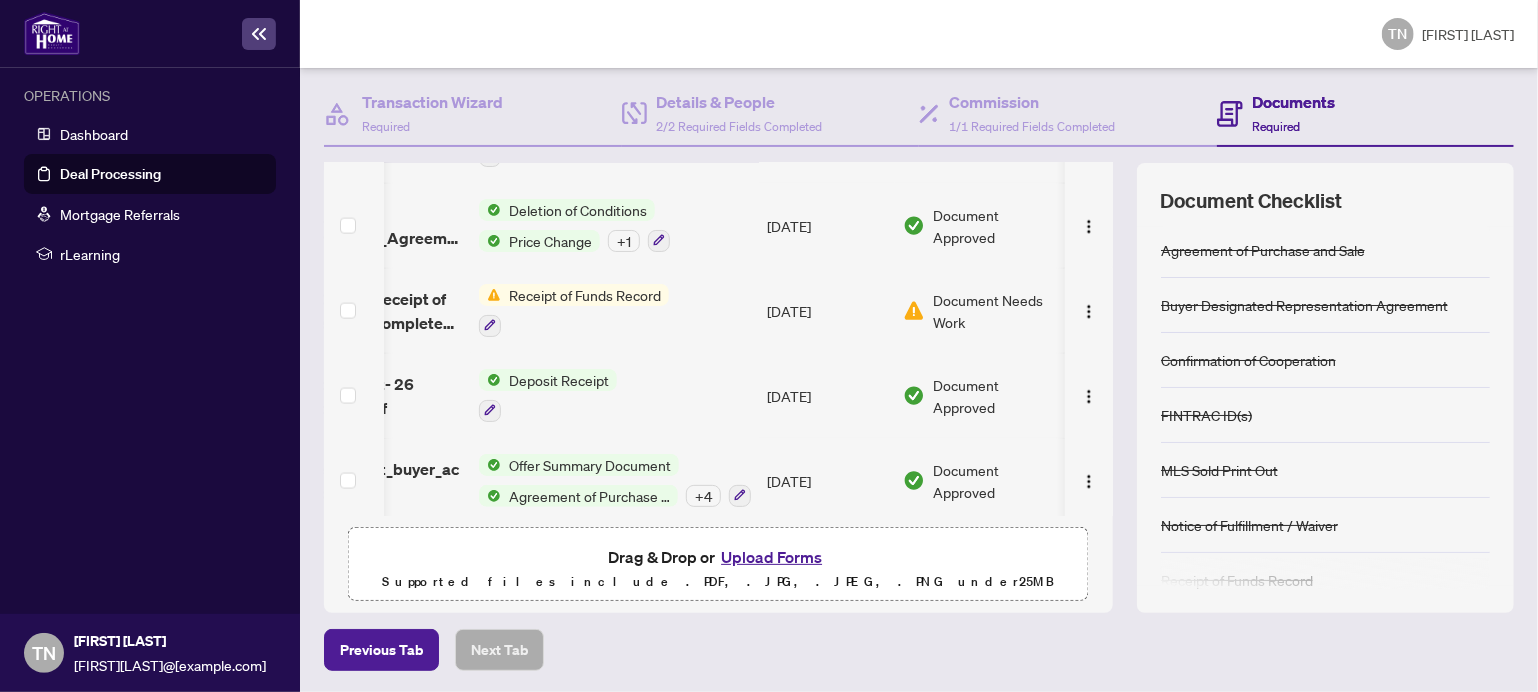 drag, startPoint x: 957, startPoint y: 507, endPoint x: 1148, endPoint y: 505, distance: 191.01047 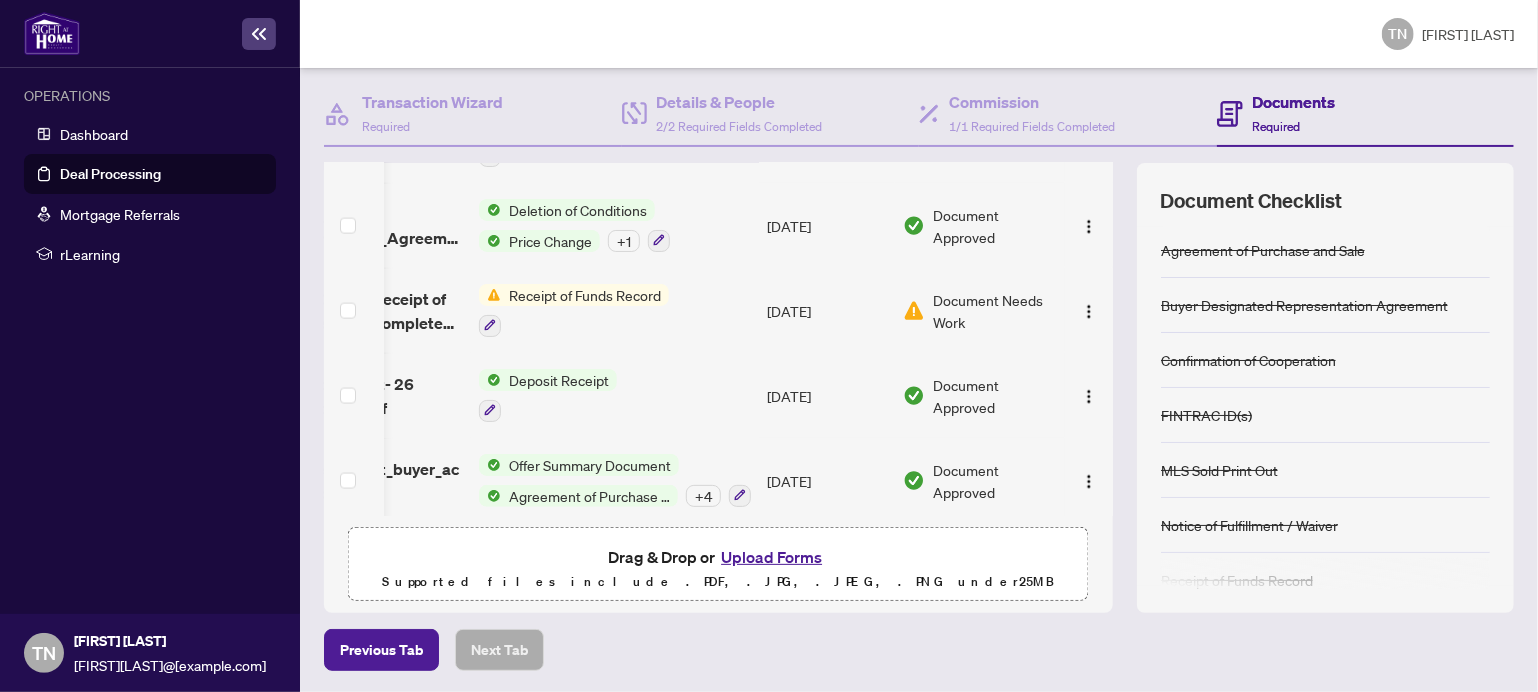 scroll, scrollTop: 0, scrollLeft: 0, axis: both 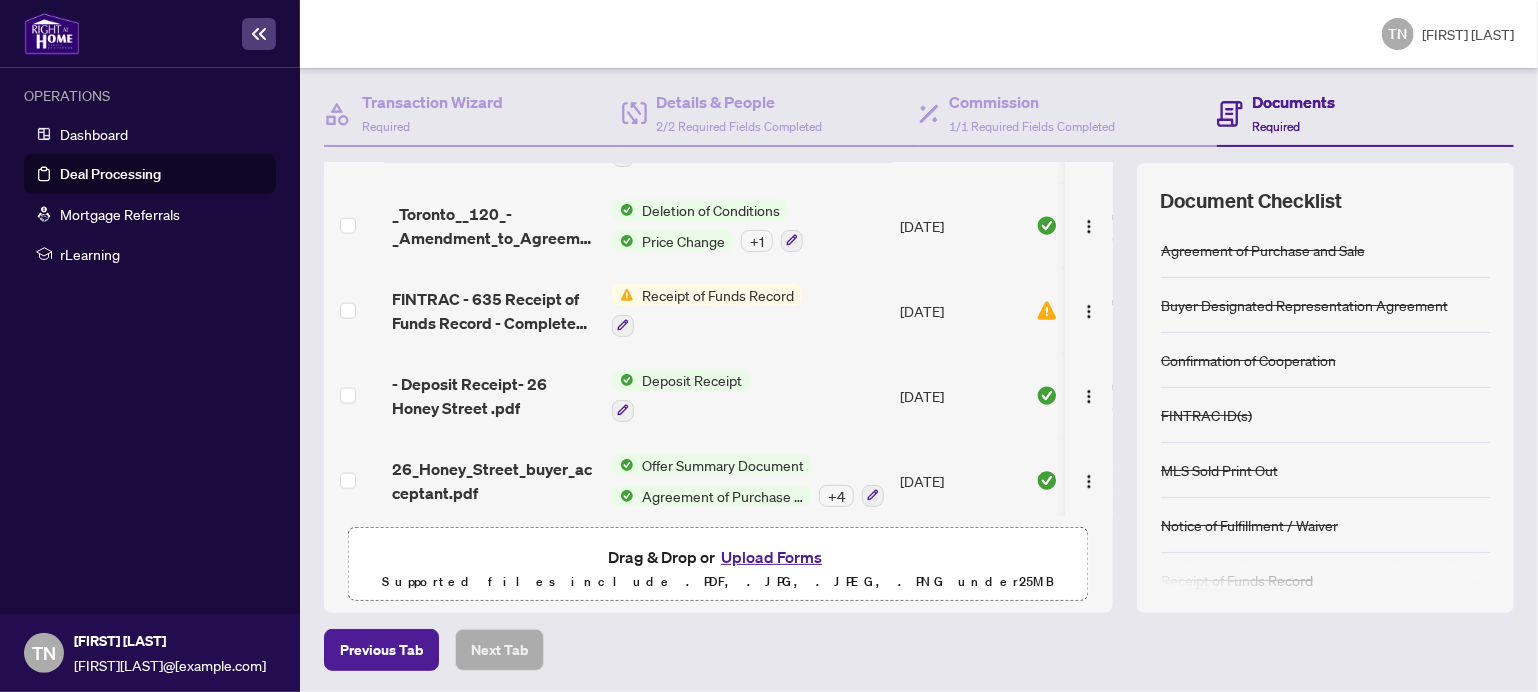 click on "Drag & Drop or Upload Forms Supported files include   .PDF, .JPG, .JPEG, .PNG   under  25 MB" at bounding box center (718, 569) 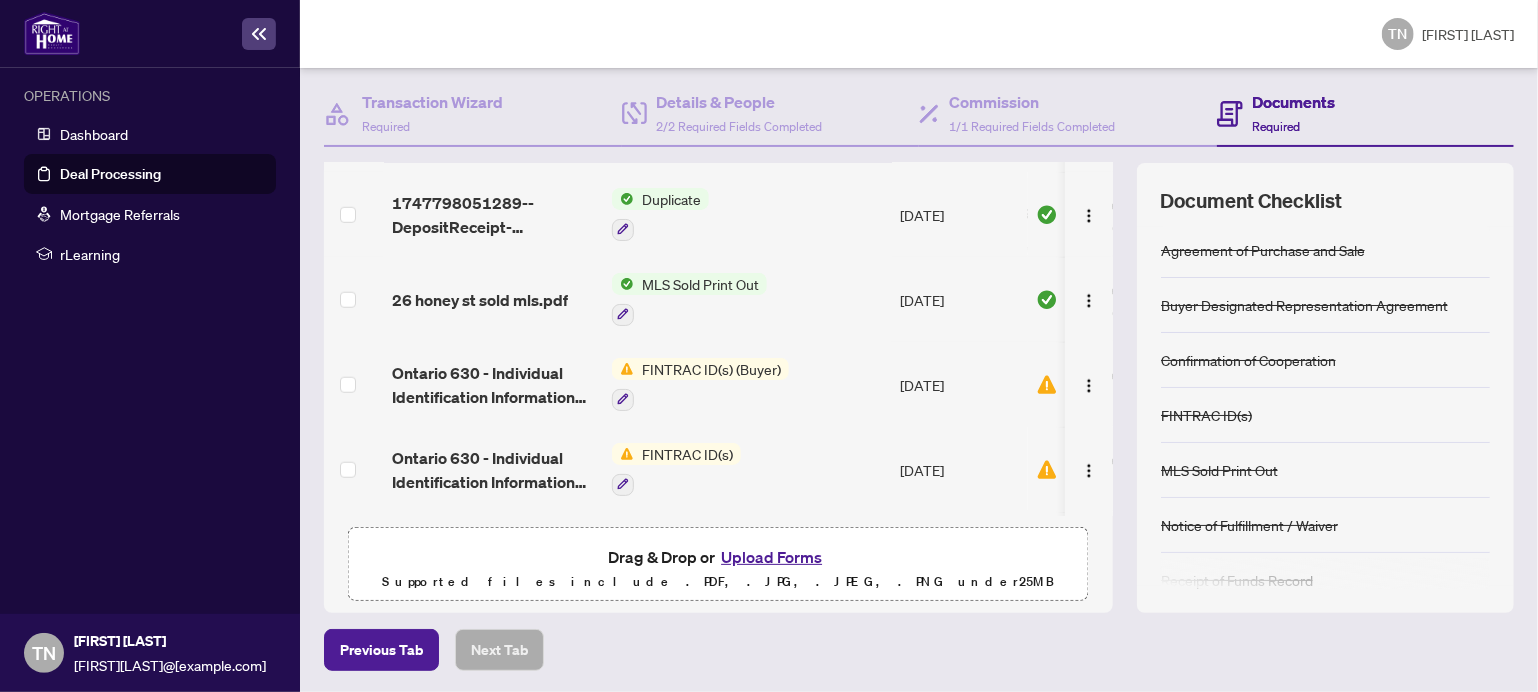 scroll, scrollTop: 1000, scrollLeft: 0, axis: vertical 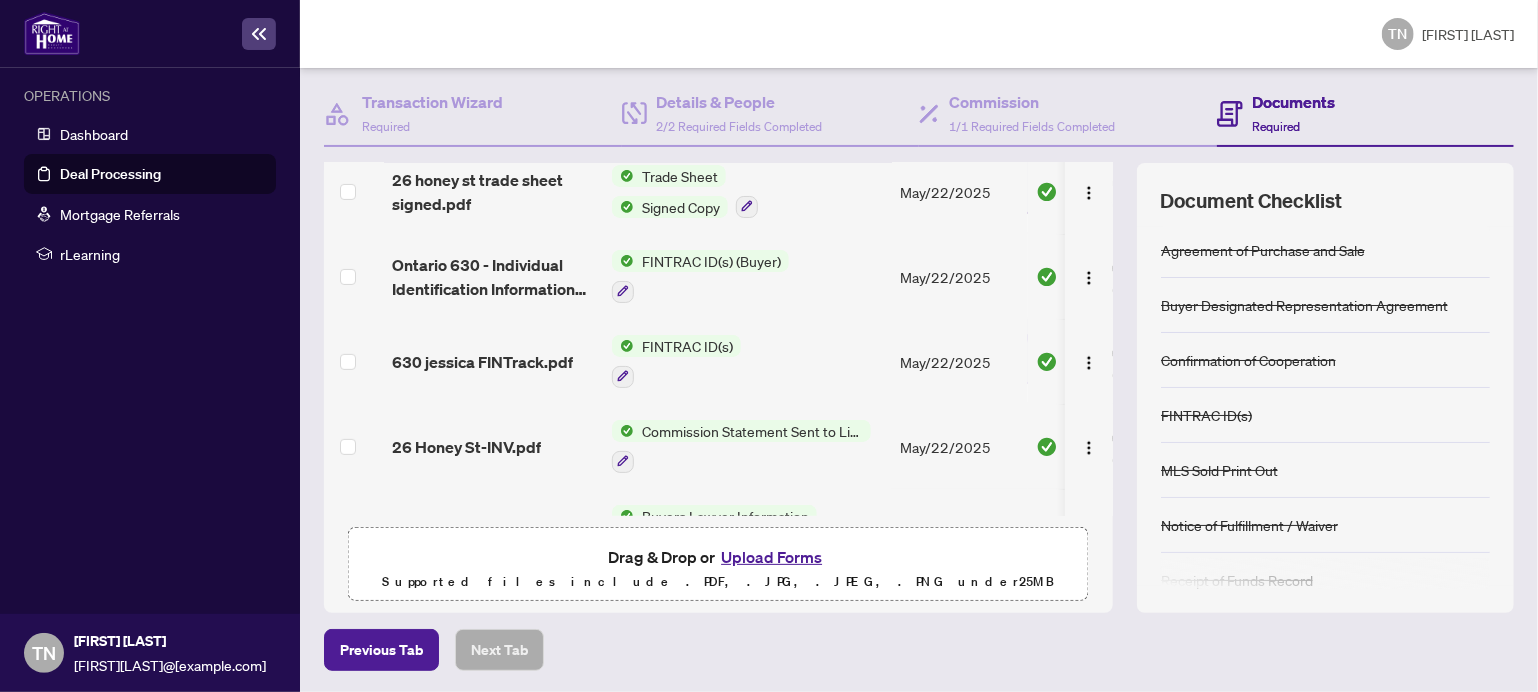 click on "FINTRAC ID(s) (Buyer)" at bounding box center (711, 261) 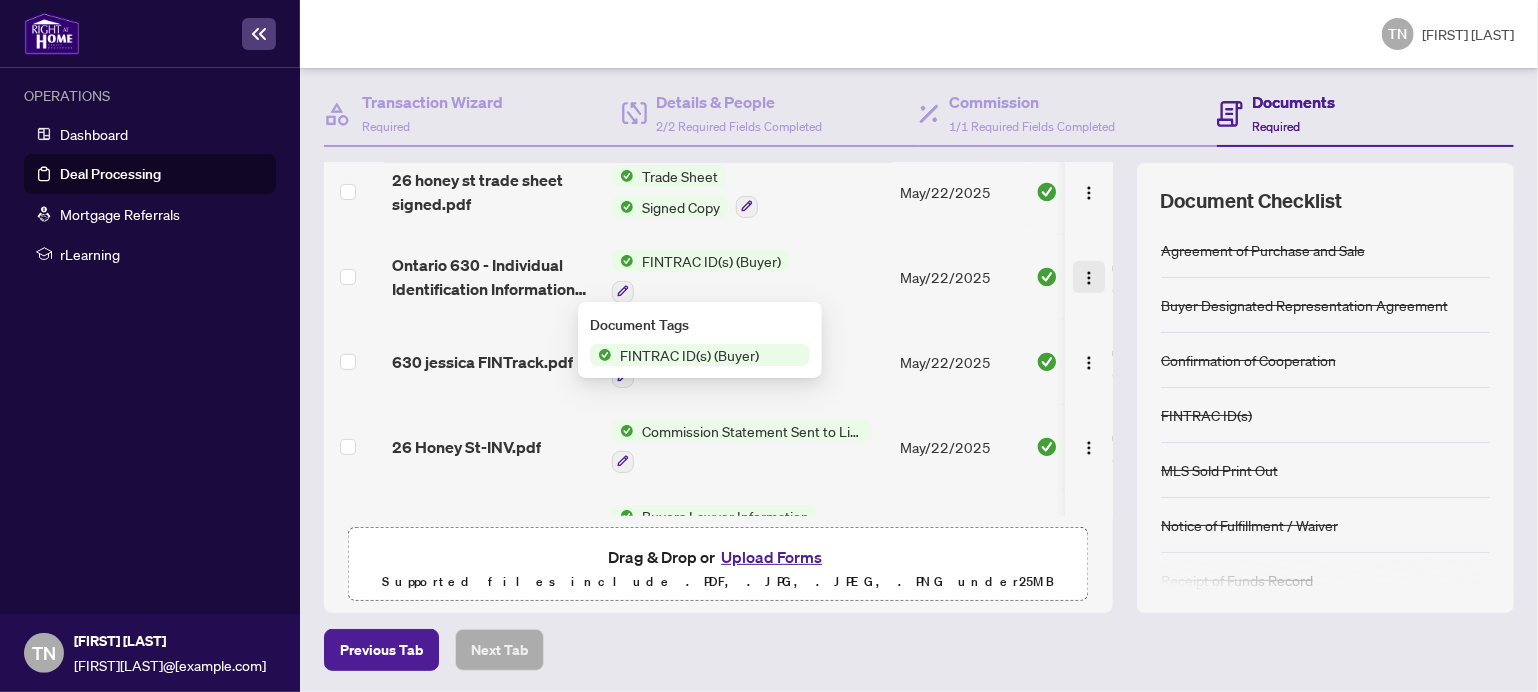 click at bounding box center (1089, 278) 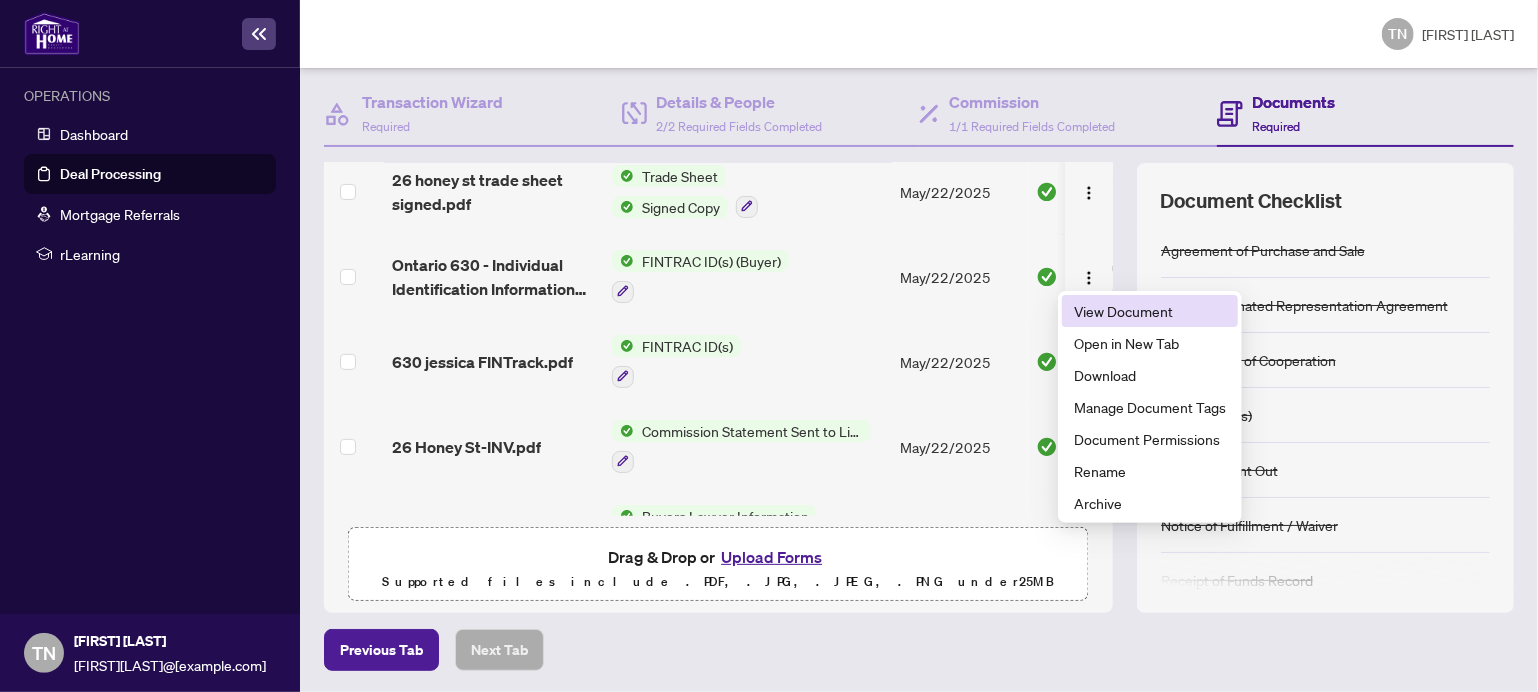 click on "View Document" at bounding box center (1150, 311) 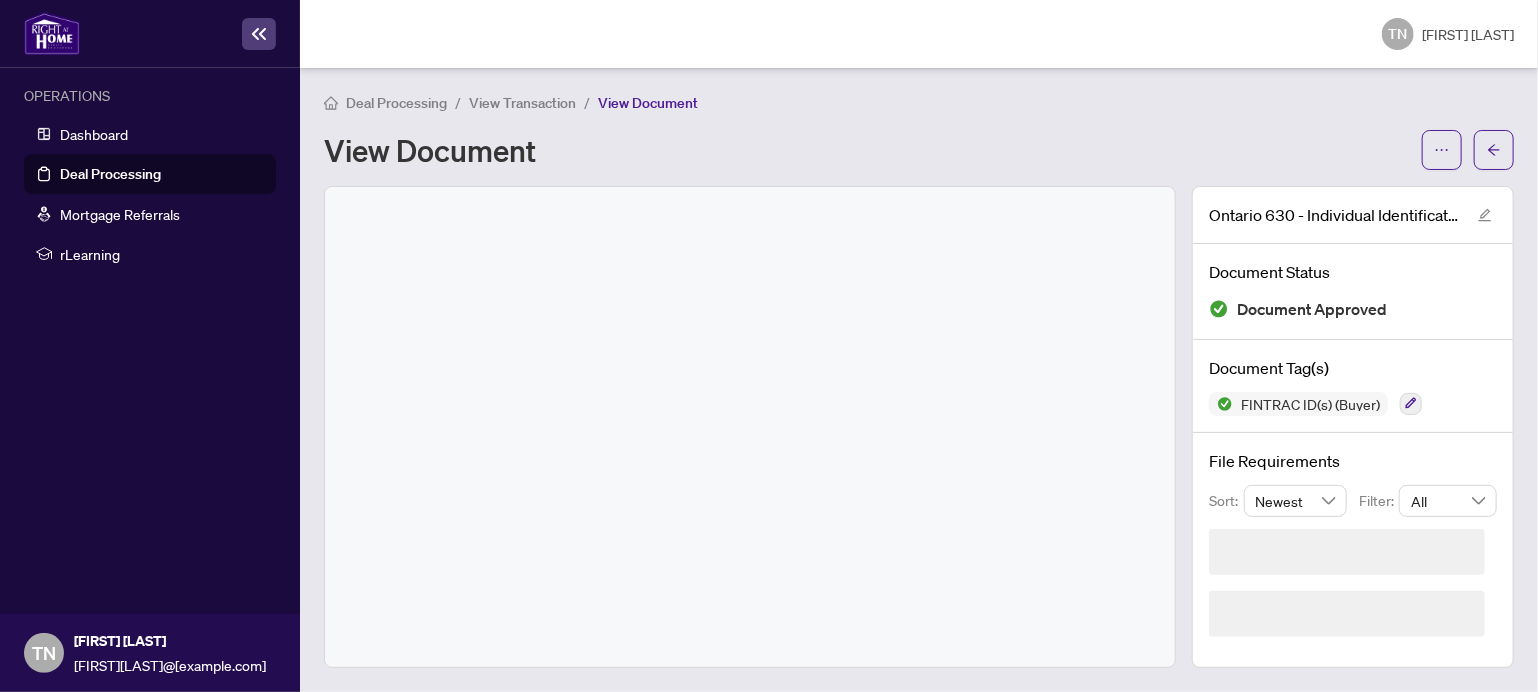 scroll, scrollTop: 0, scrollLeft: 0, axis: both 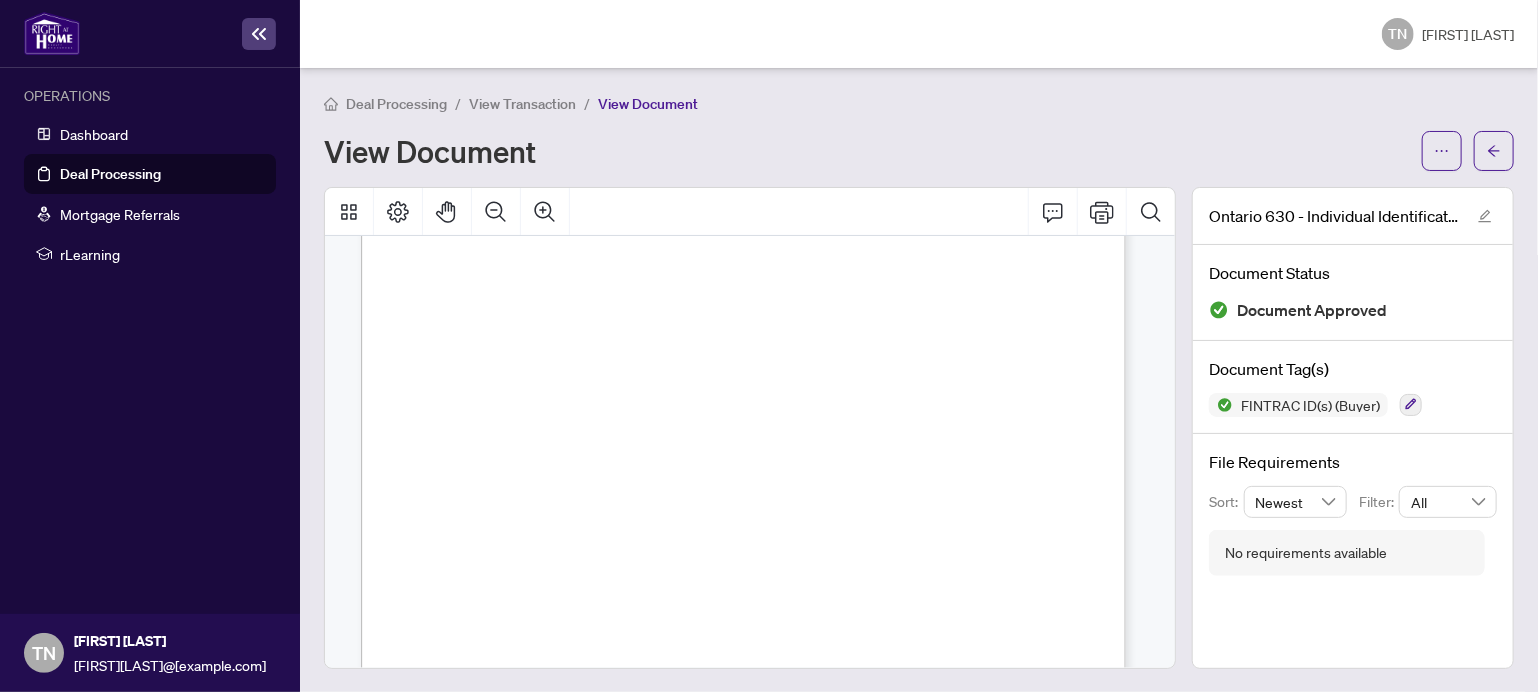 click on "Deal Processing" at bounding box center [110, 174] 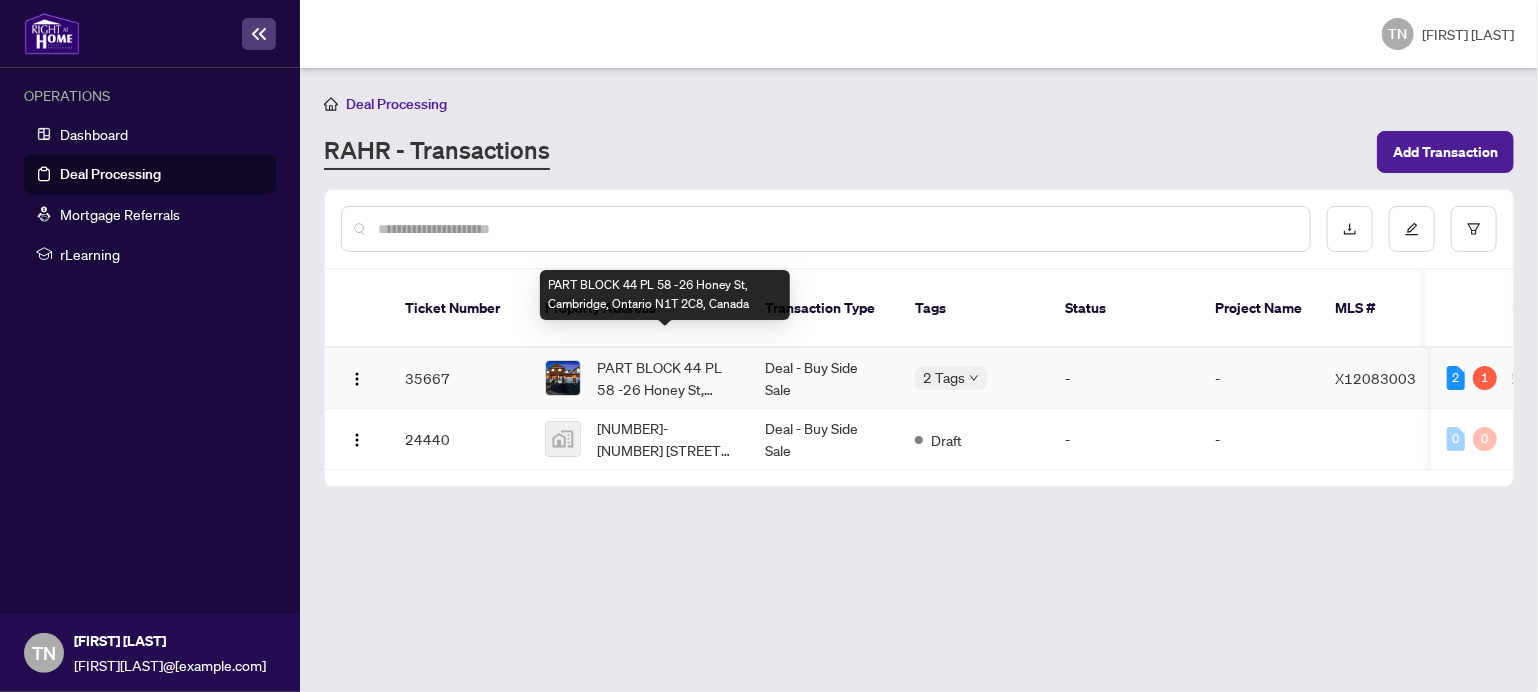 click on "PART BLOCK 44 PL 58 -26 Honey St, Cambridge, Ontario N1T 2C8, Canada" at bounding box center (665, 378) 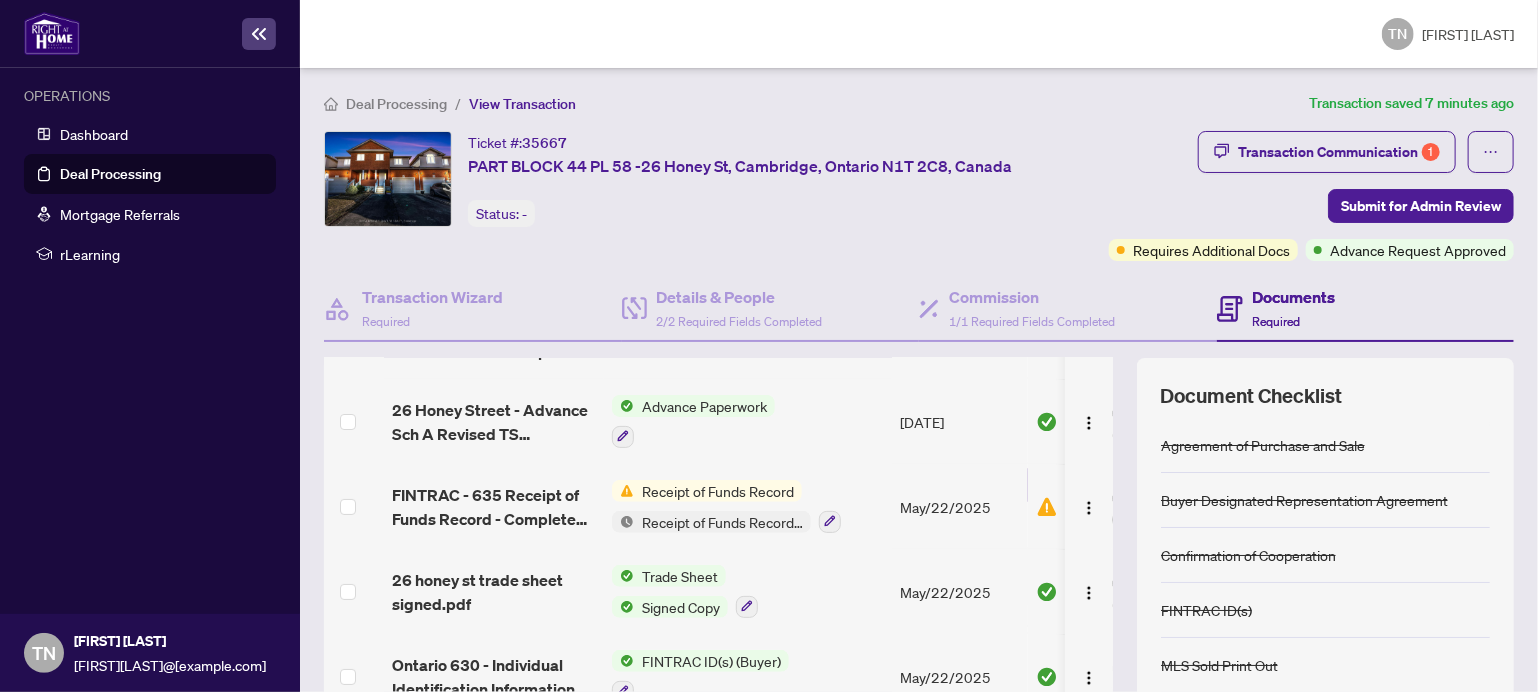 scroll, scrollTop: 200, scrollLeft: 0, axis: vertical 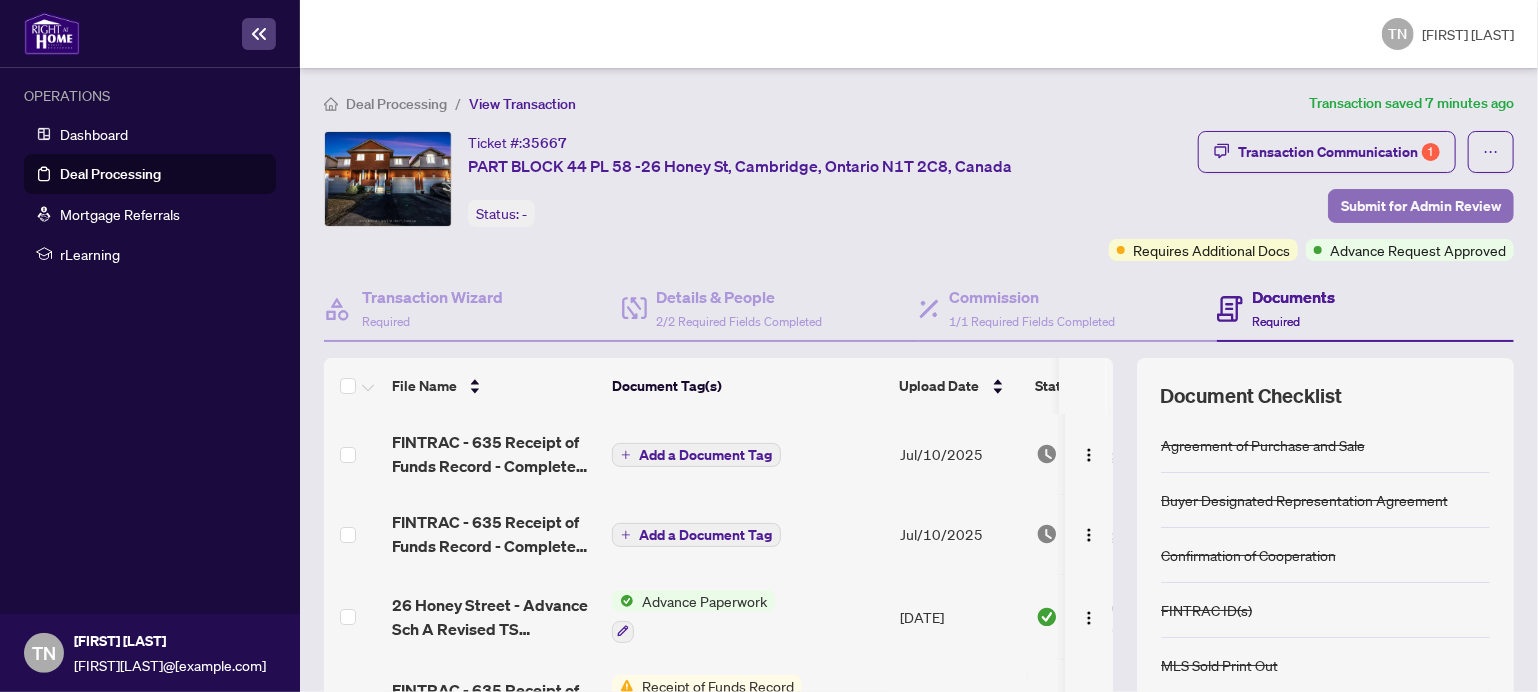 click on "Submit for Admin Review" at bounding box center (1421, 206) 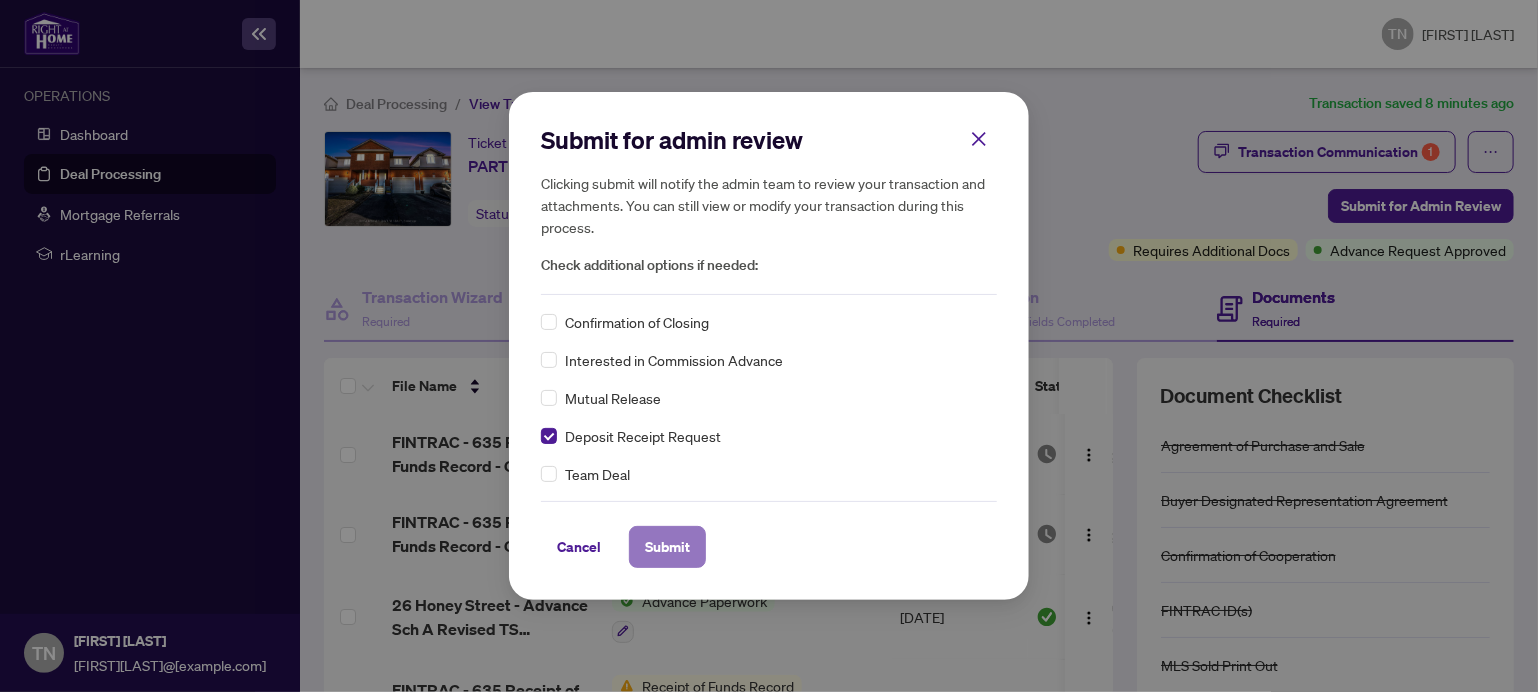 click on "Submit" at bounding box center (667, 547) 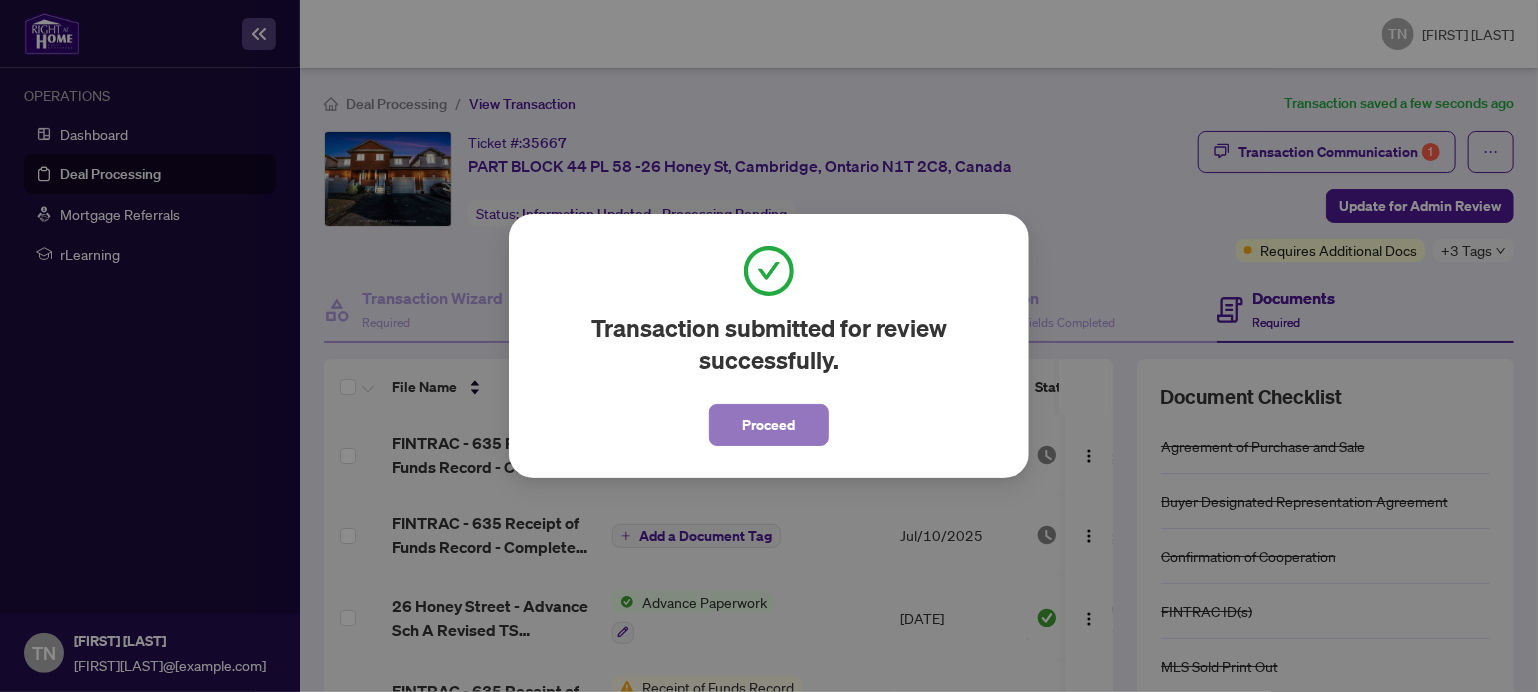 click on "Proceed" at bounding box center (769, 425) 